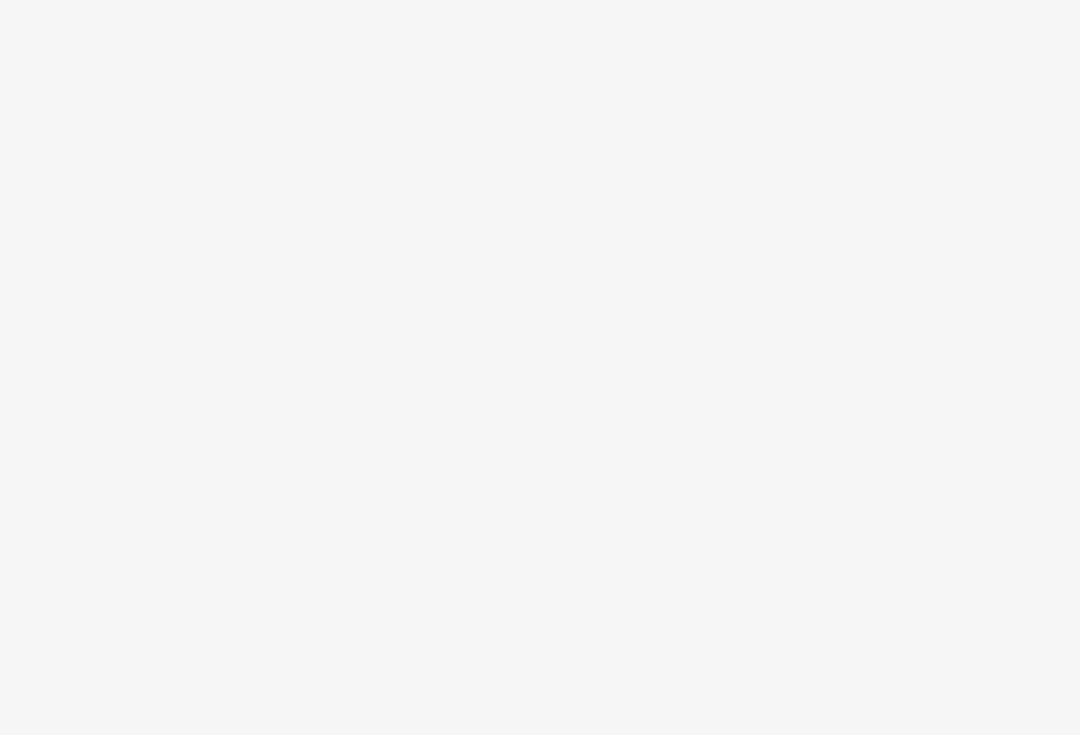 scroll, scrollTop: 0, scrollLeft: 0, axis: both 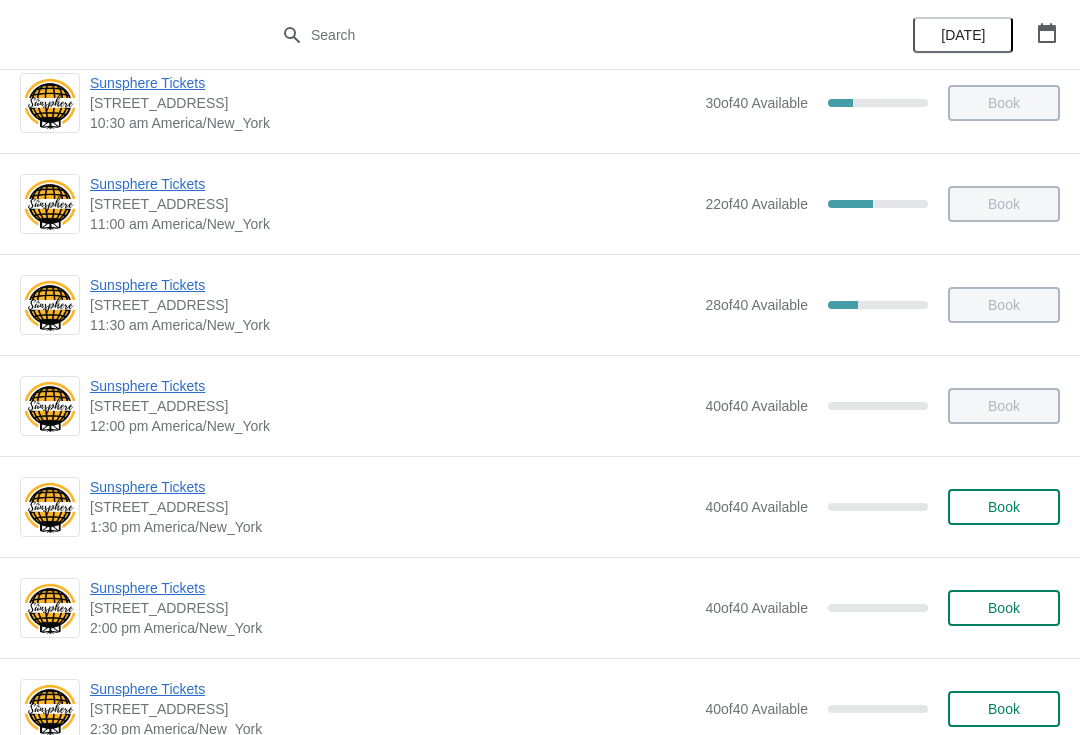 click on "Sunsphere Tickets" at bounding box center (392, 487) 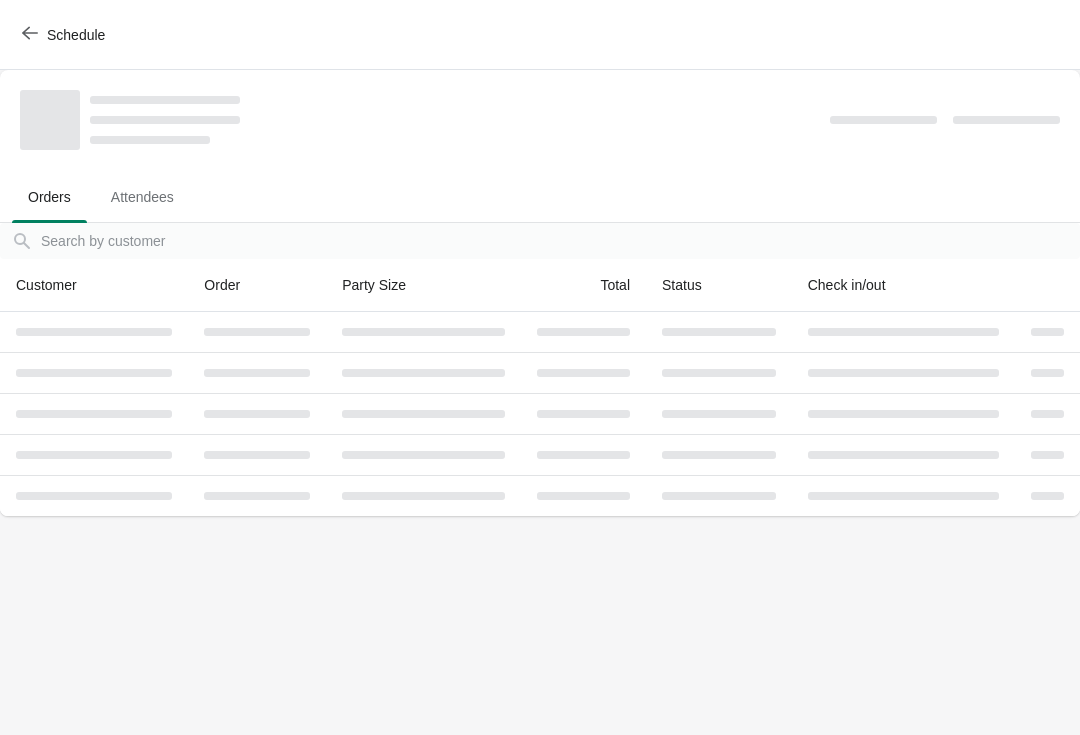 scroll, scrollTop: 0, scrollLeft: 0, axis: both 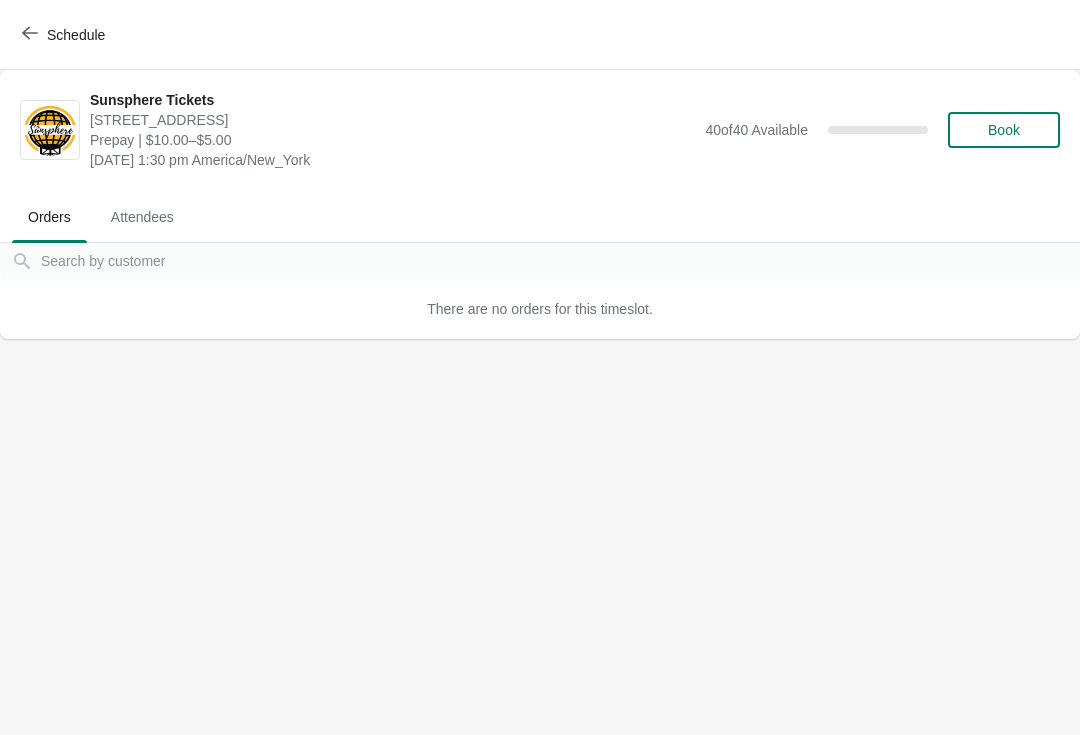 click on "Book" at bounding box center (1004, 130) 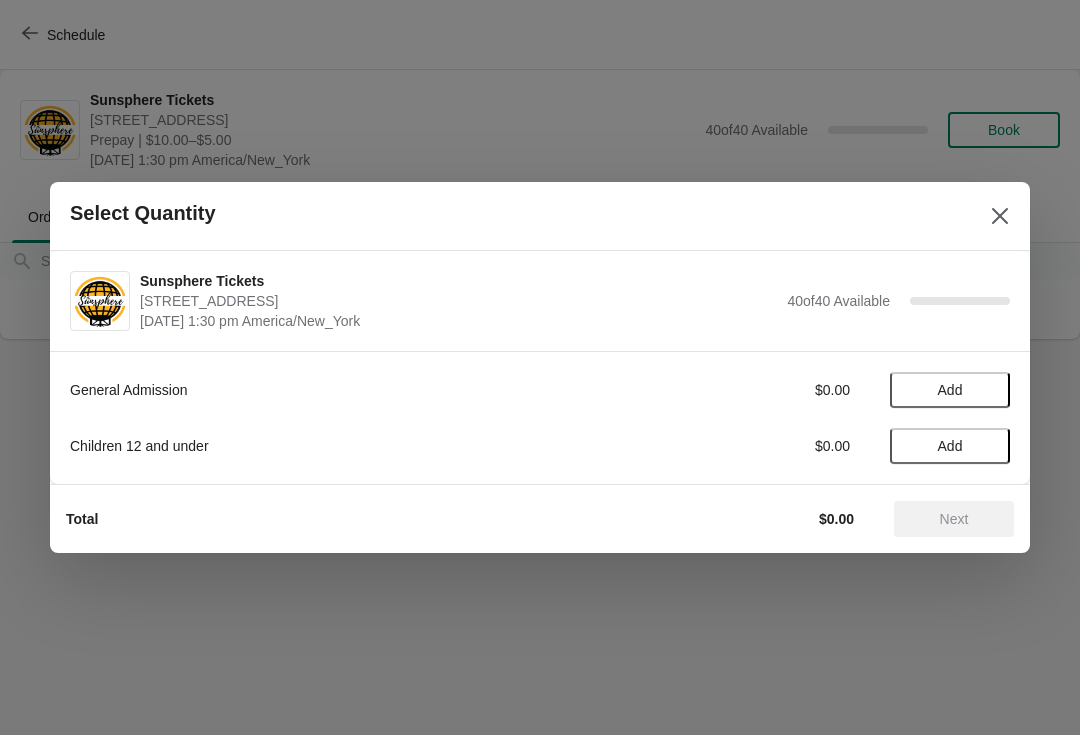 click on "Add" at bounding box center (950, 390) 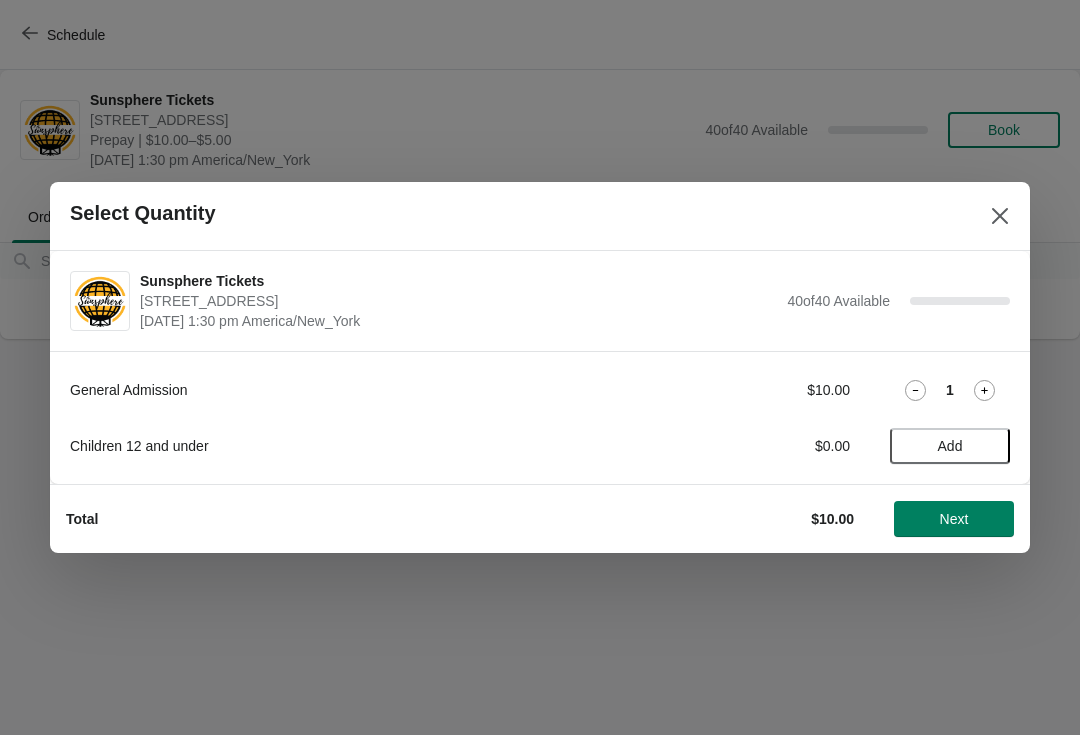 click on "Add" at bounding box center (950, 446) 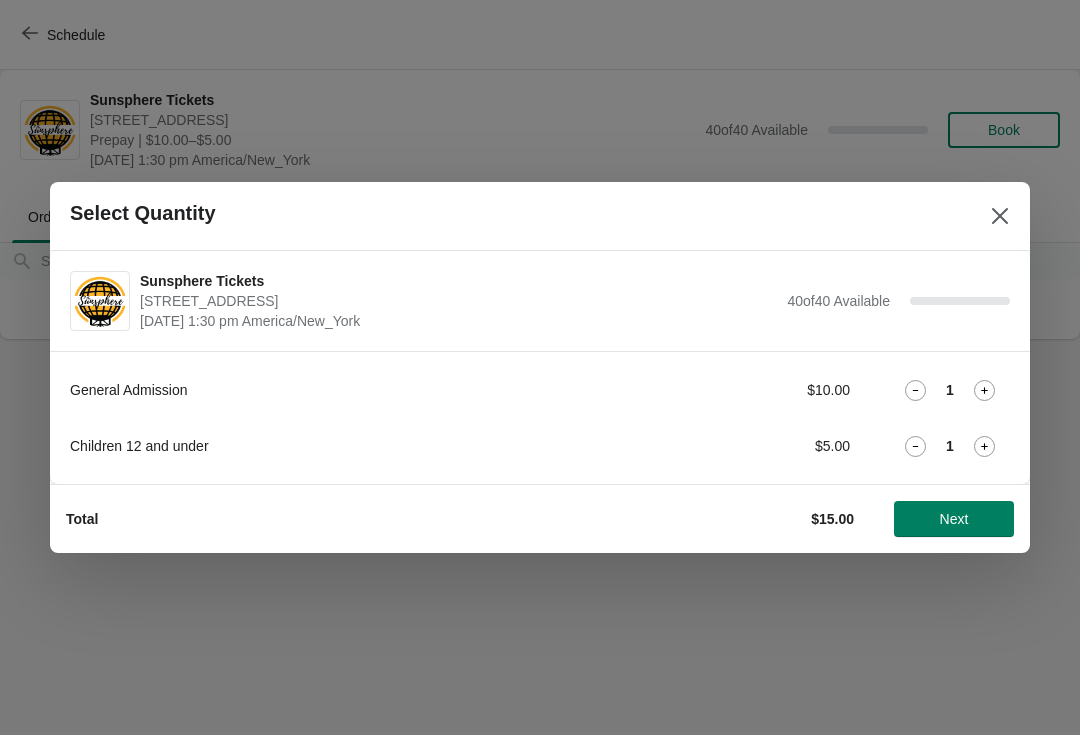 click 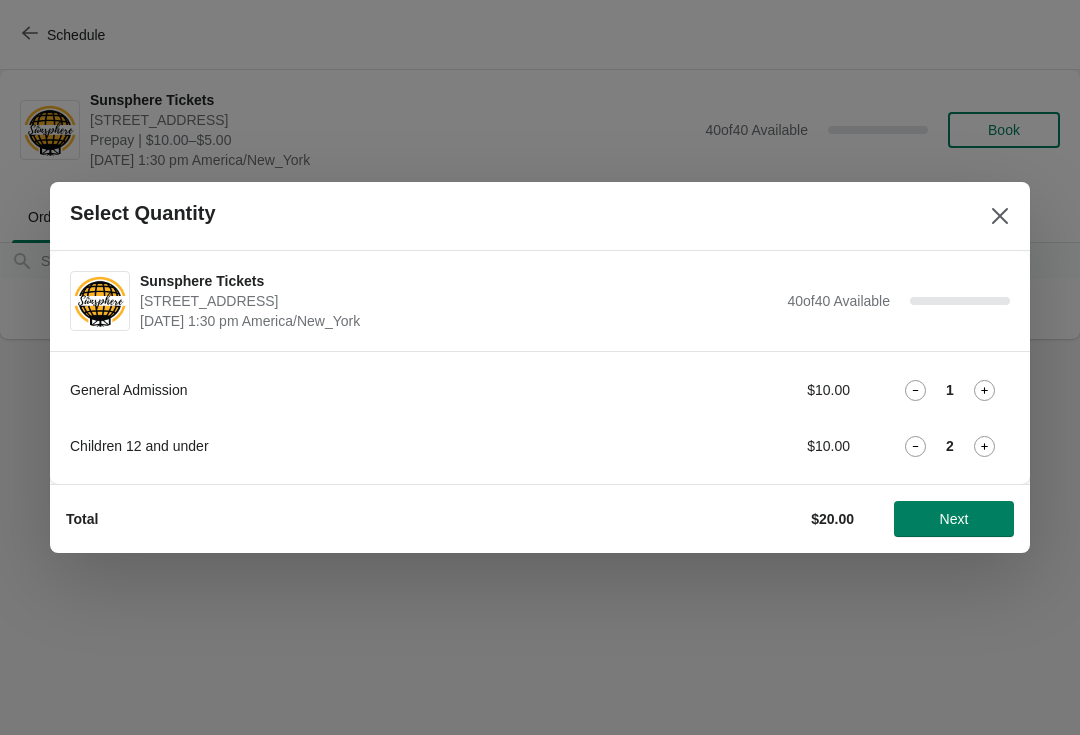 click on "Next" at bounding box center [954, 519] 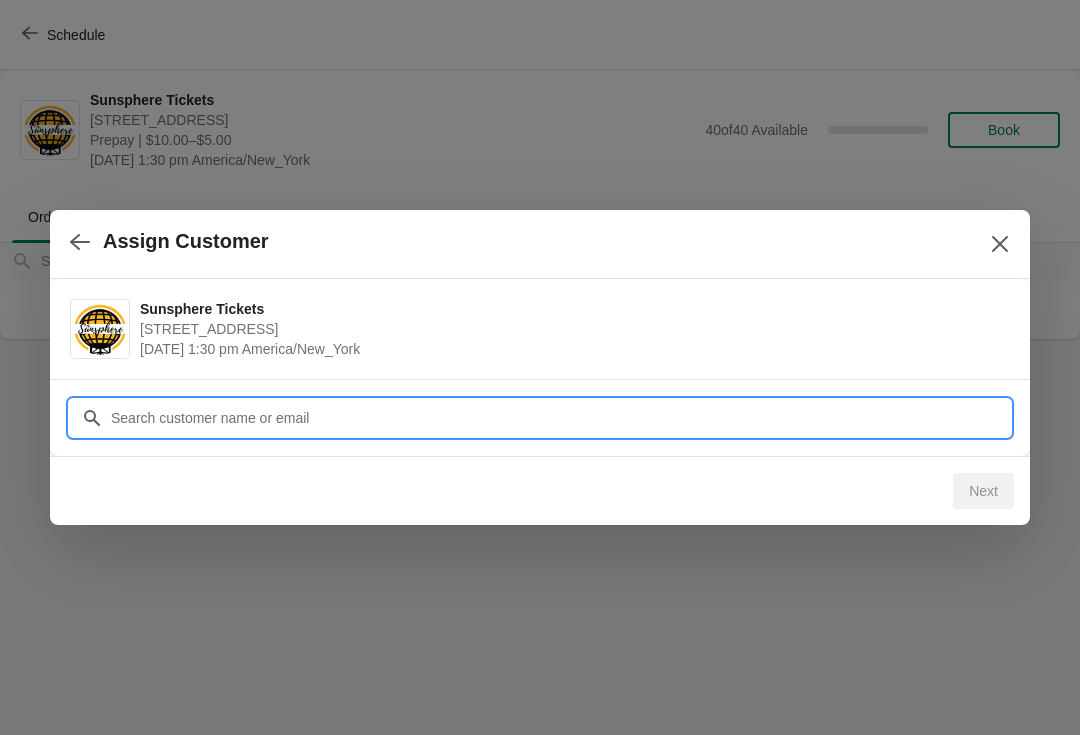 click on "Customer" at bounding box center (560, 418) 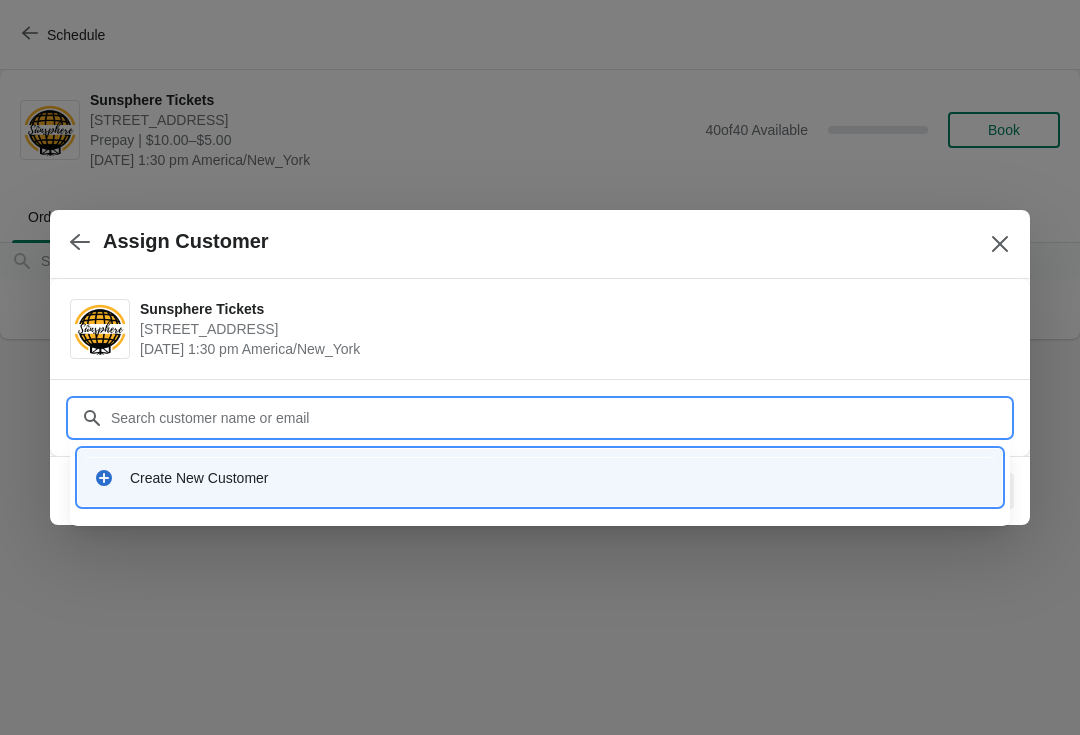 click on "Create New Customer" at bounding box center [540, 477] 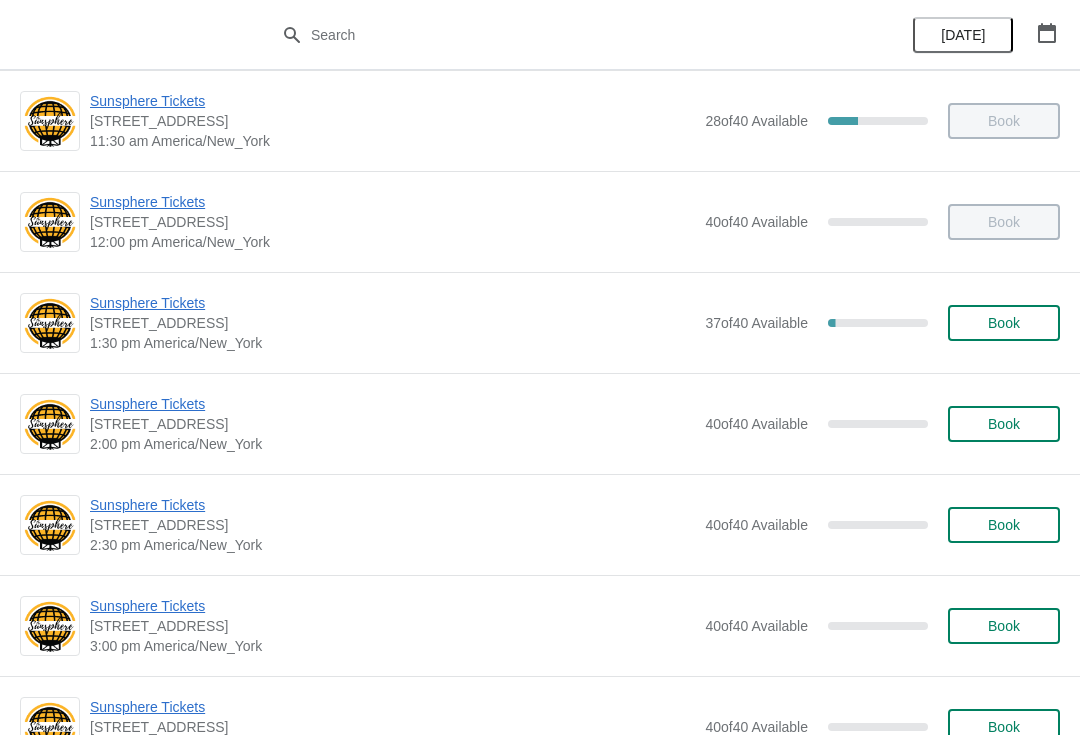scroll, scrollTop: 421, scrollLeft: 0, axis: vertical 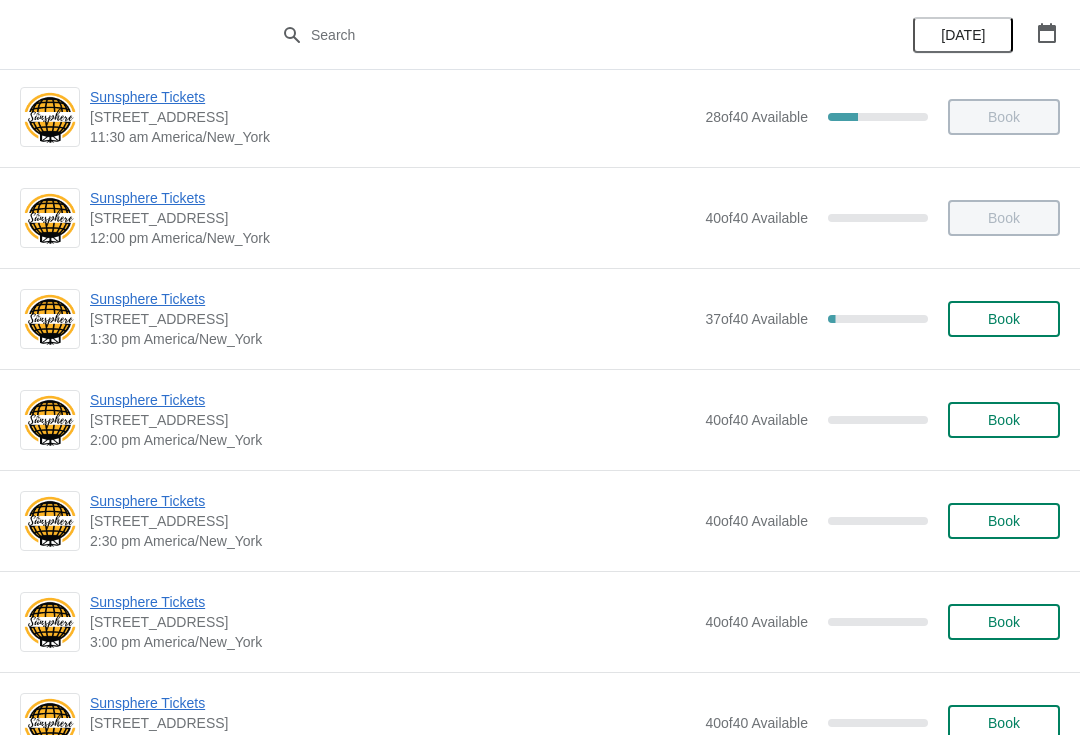click on "Book" at bounding box center (1004, 319) 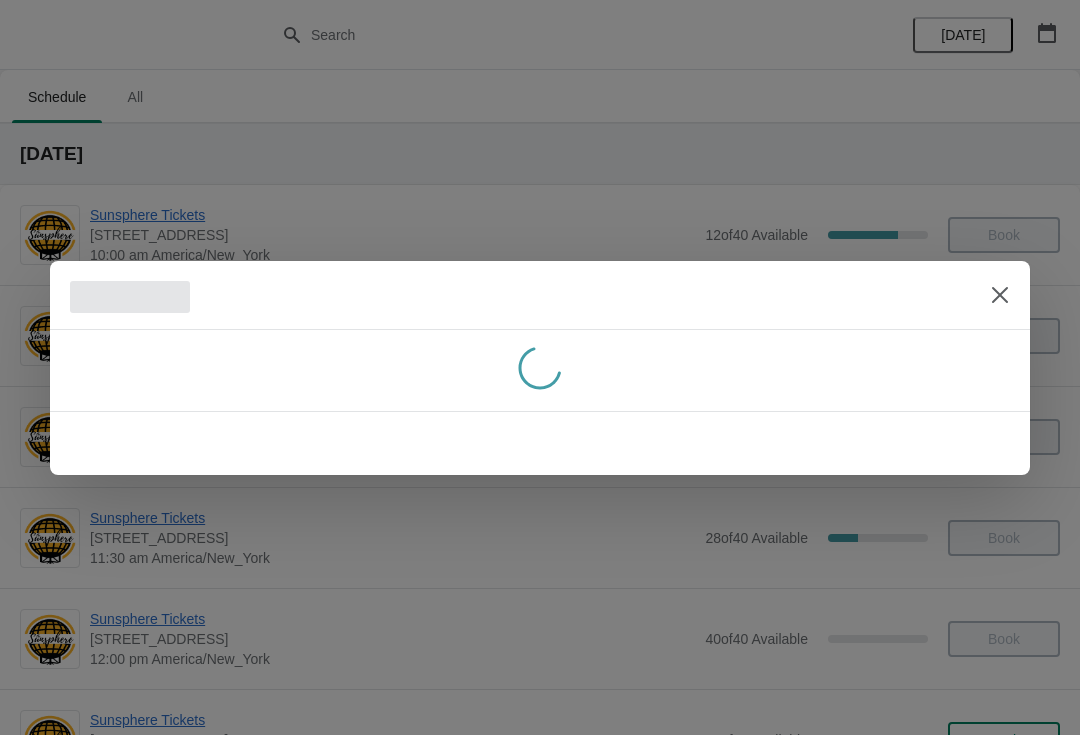 scroll, scrollTop: 0, scrollLeft: 0, axis: both 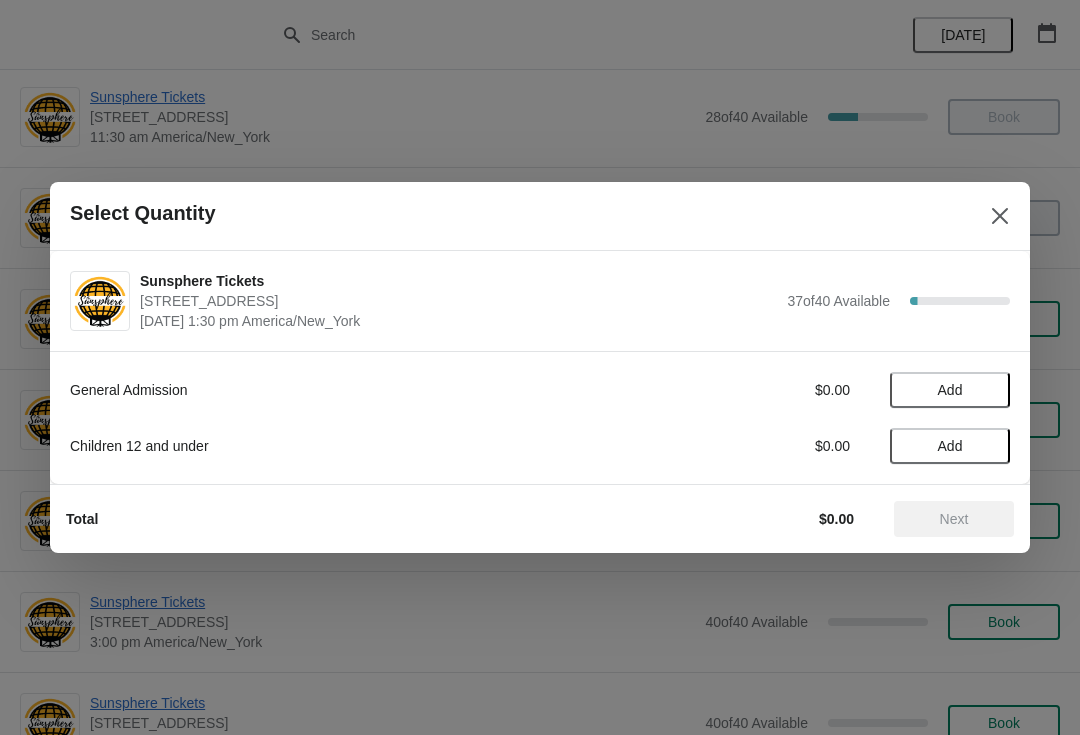 click on "Add" at bounding box center (950, 390) 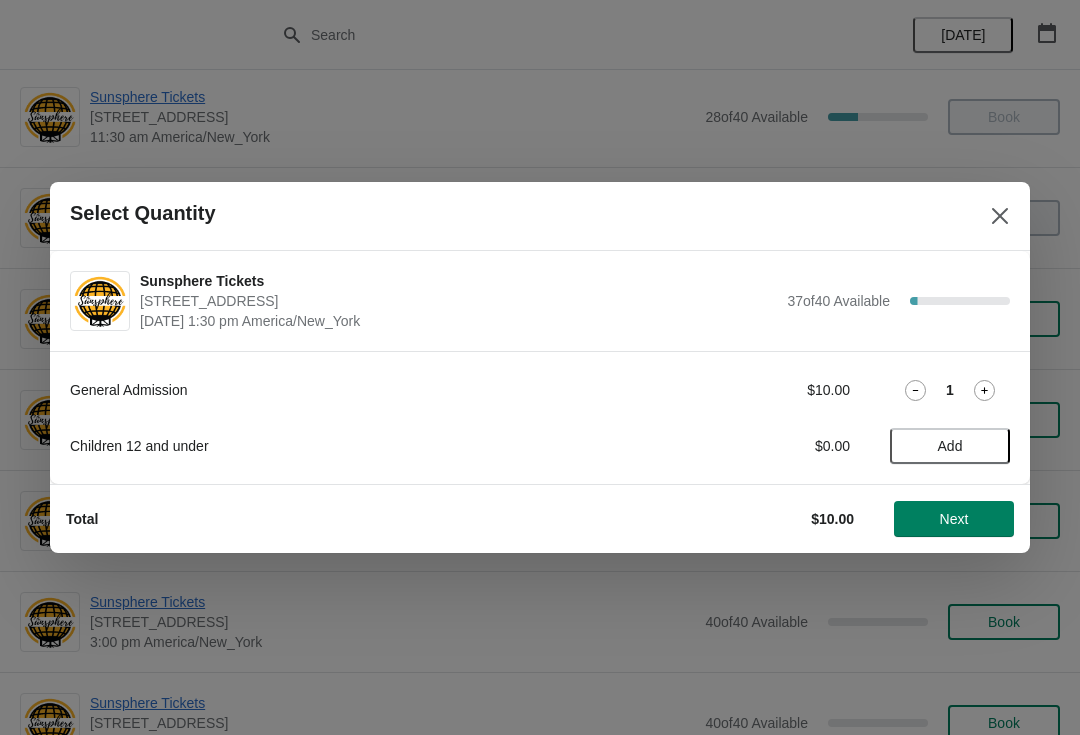 click on "Next" at bounding box center (954, 519) 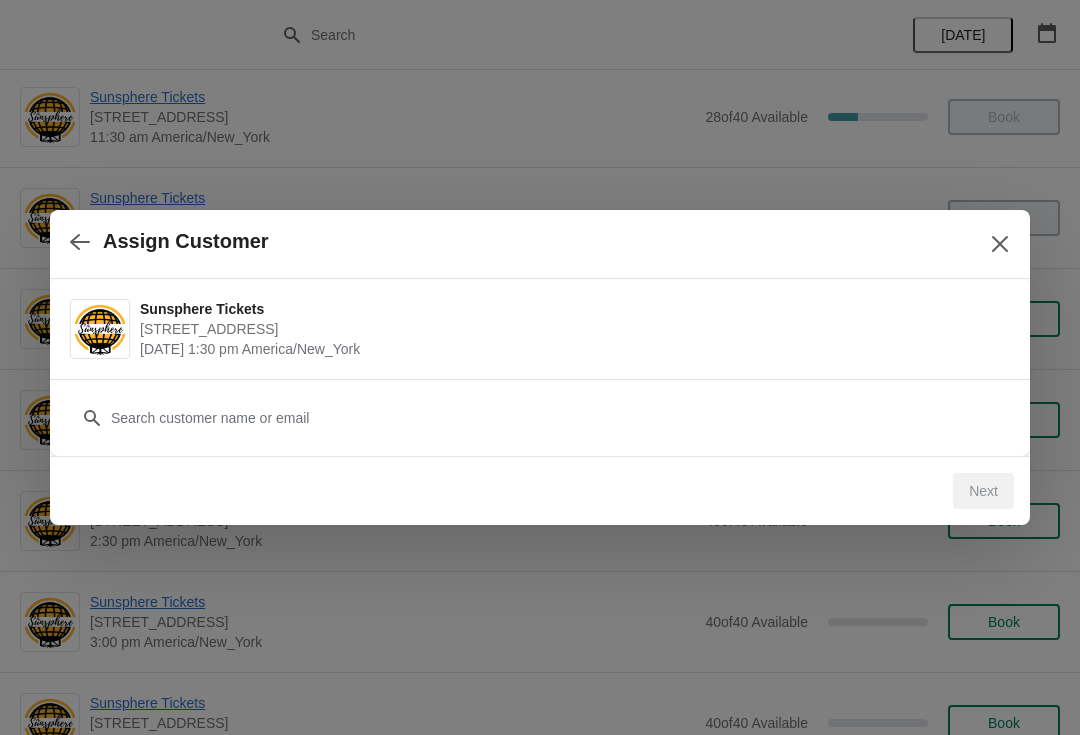 click on "Customer" at bounding box center (540, 408) 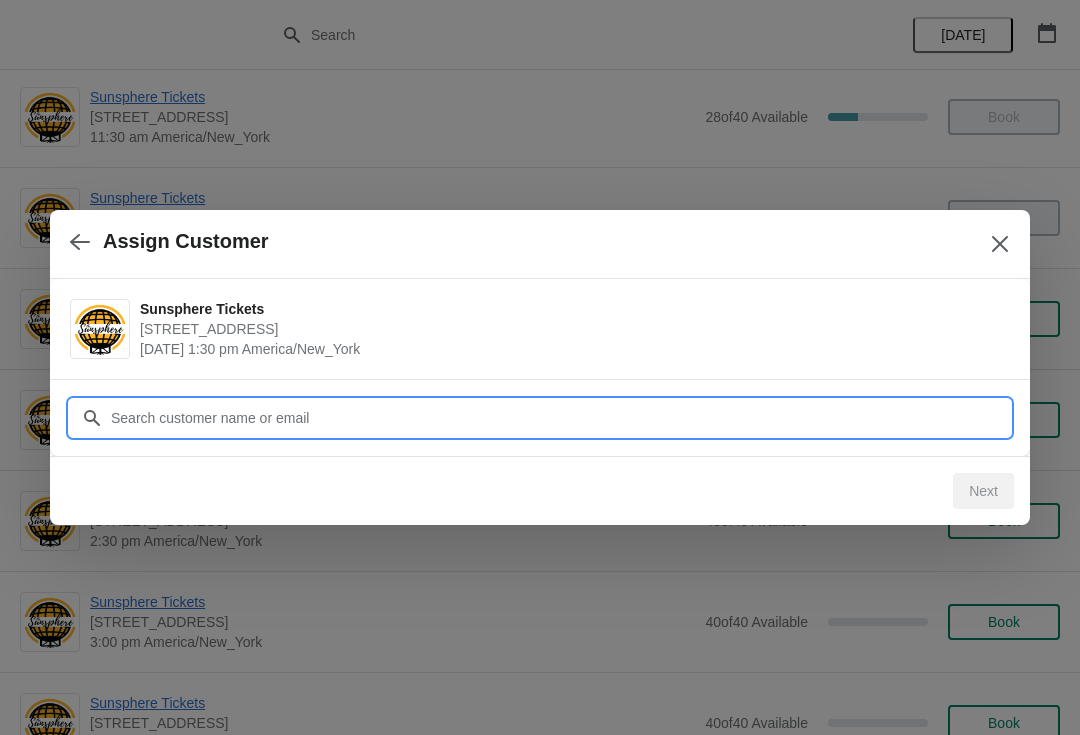 click on "Customer" at bounding box center [560, 418] 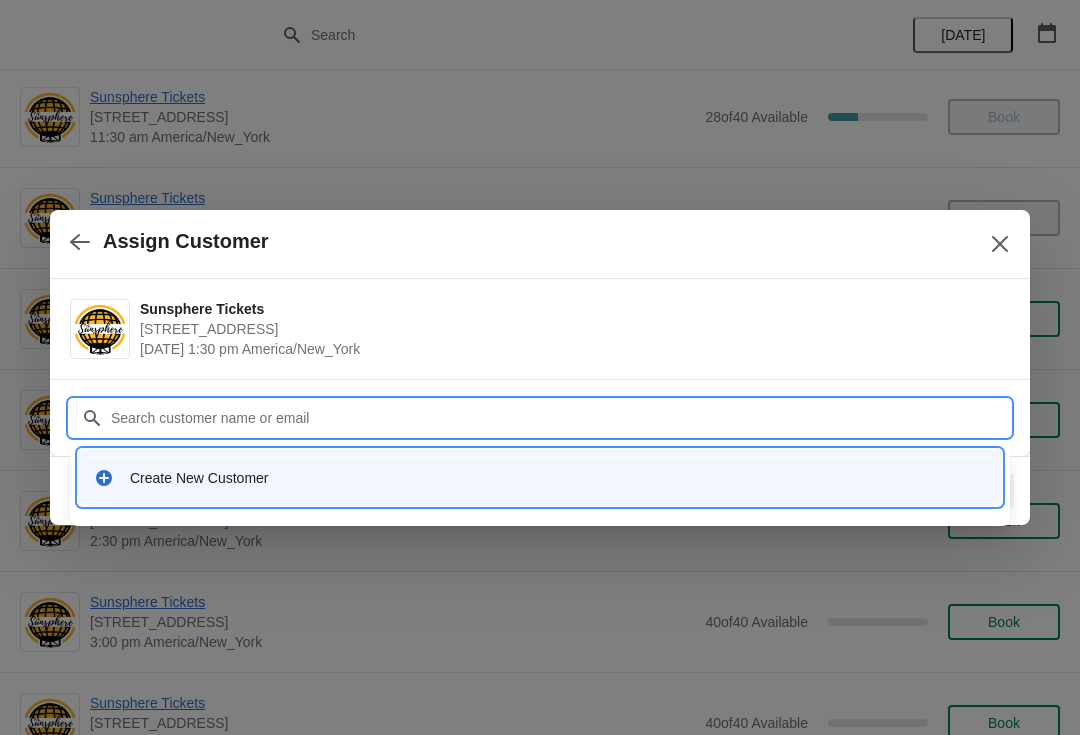 click on "Create New Customer" at bounding box center (558, 478) 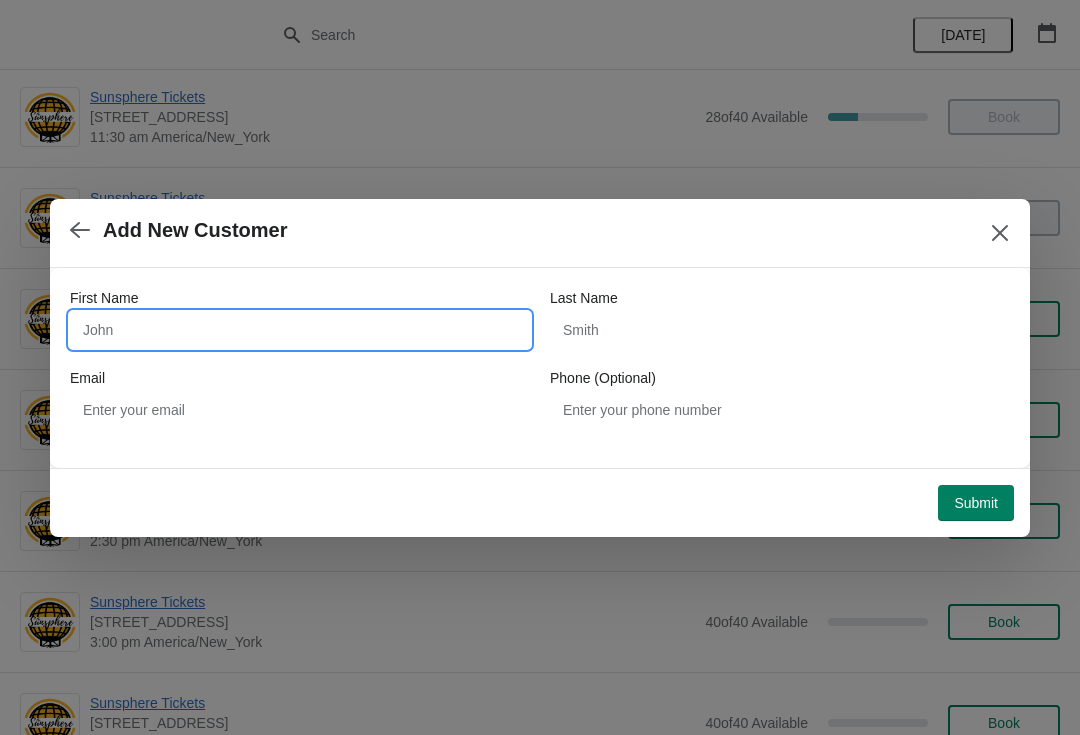 click on "First Name" at bounding box center (300, 330) 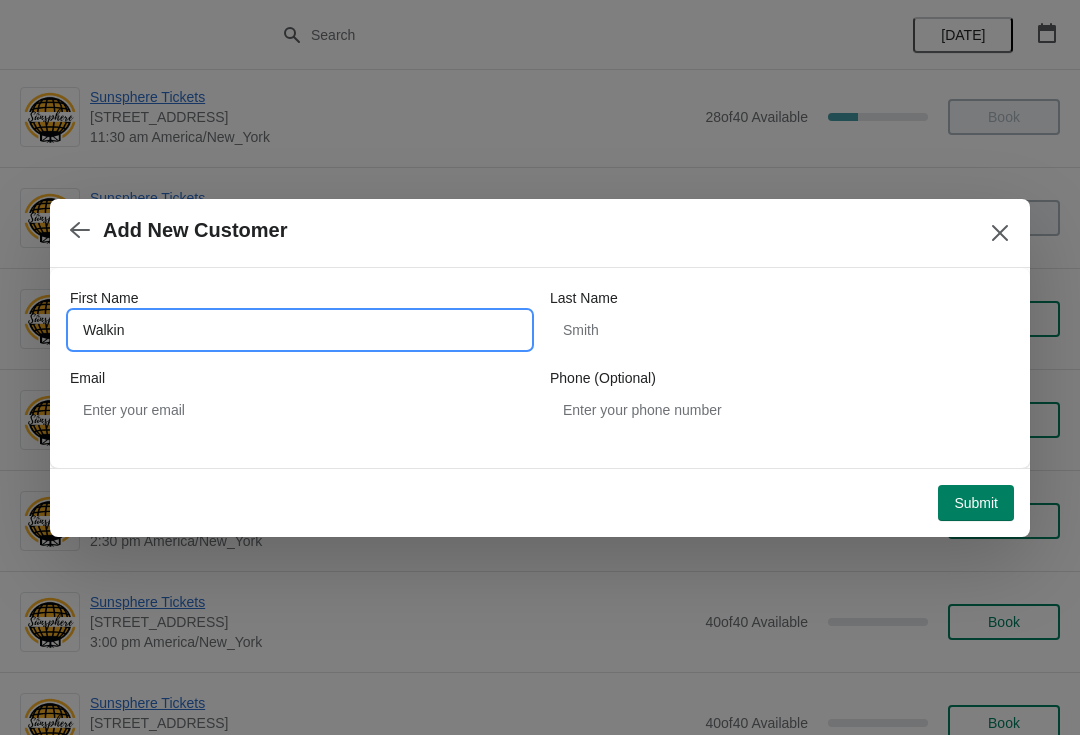 type on "Walkin" 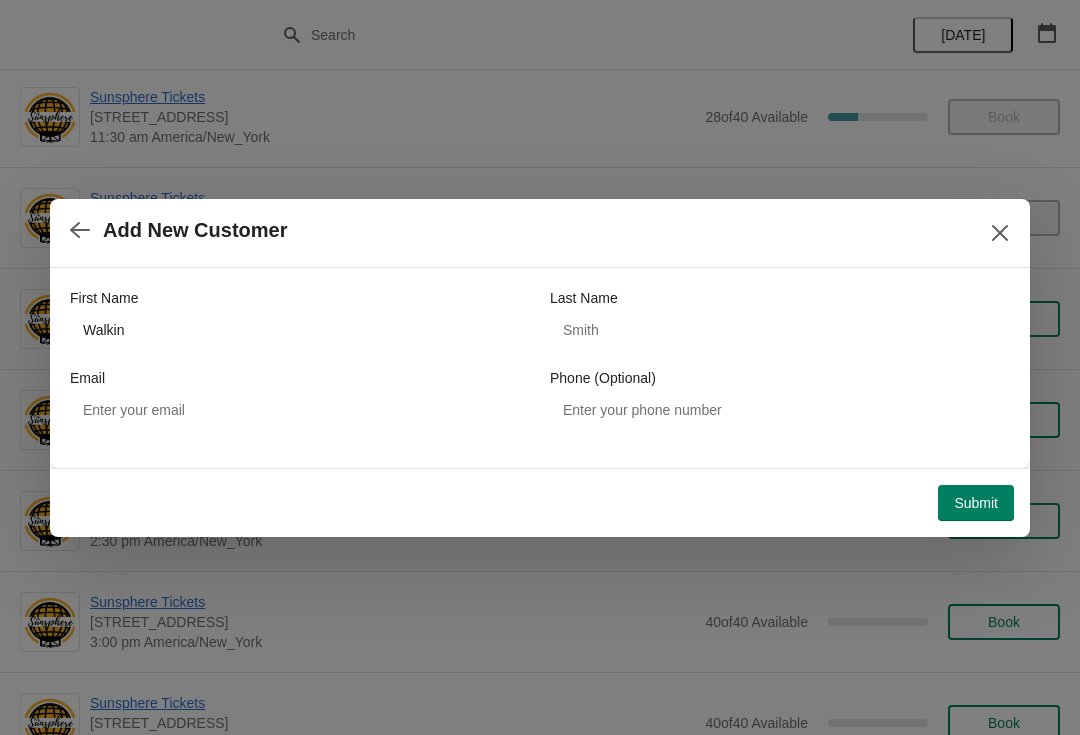 click on "Submit" at bounding box center (976, 503) 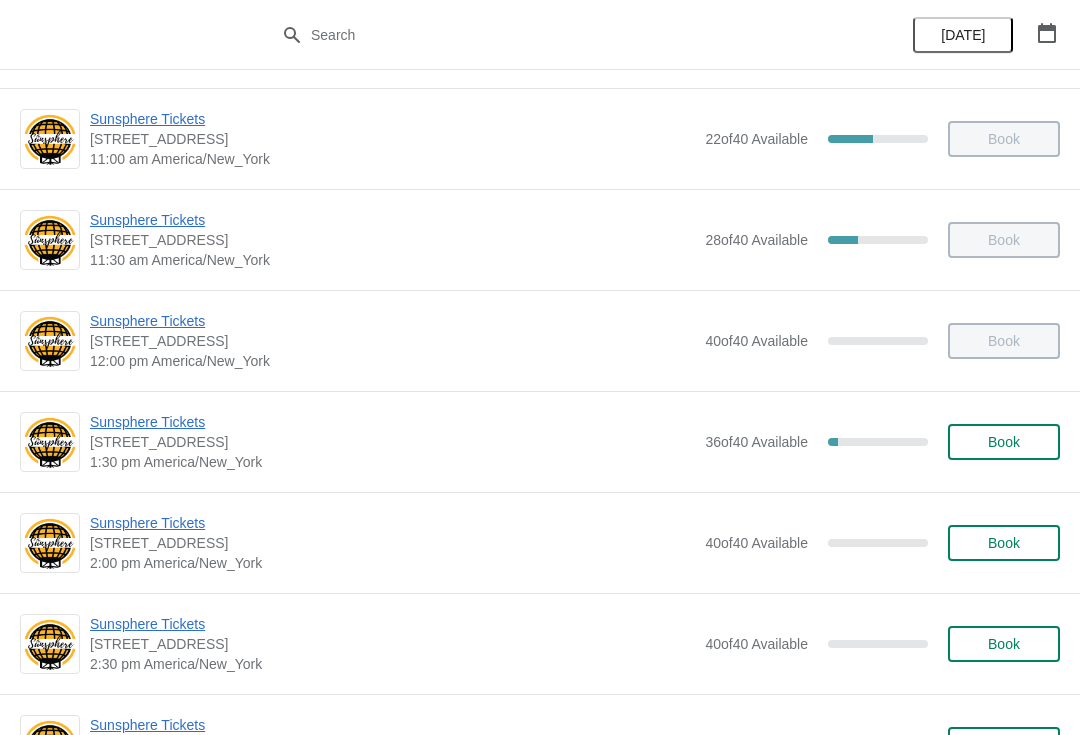 scroll, scrollTop: 304, scrollLeft: 0, axis: vertical 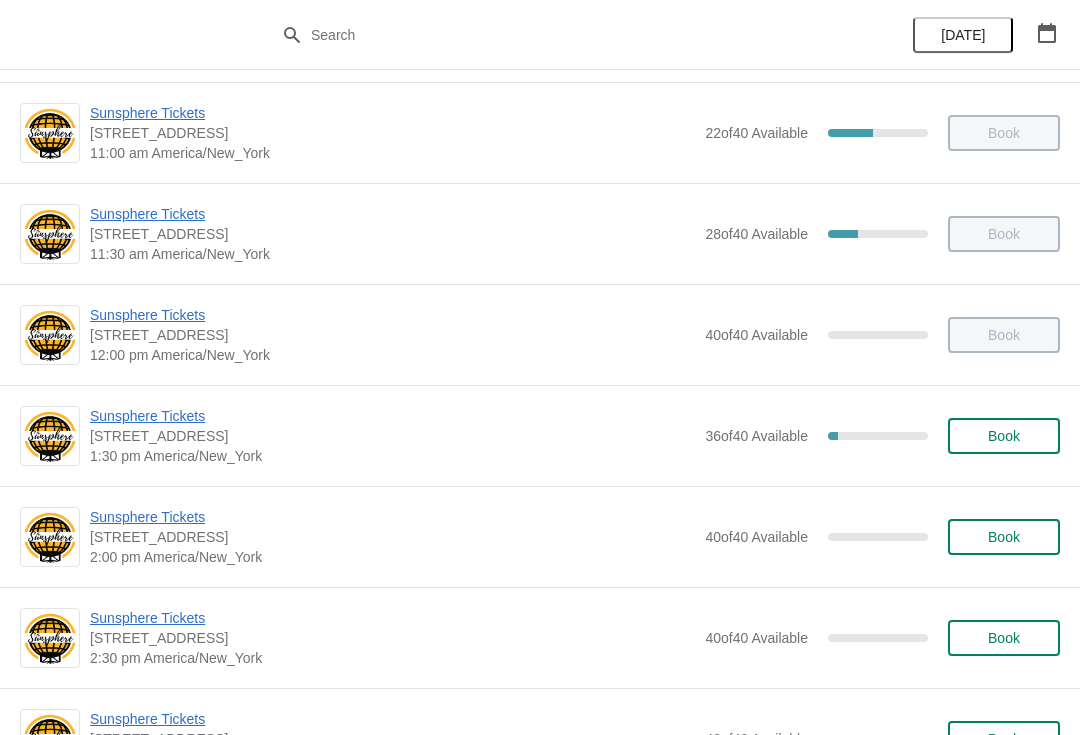 click on "Book" at bounding box center (1004, 436) 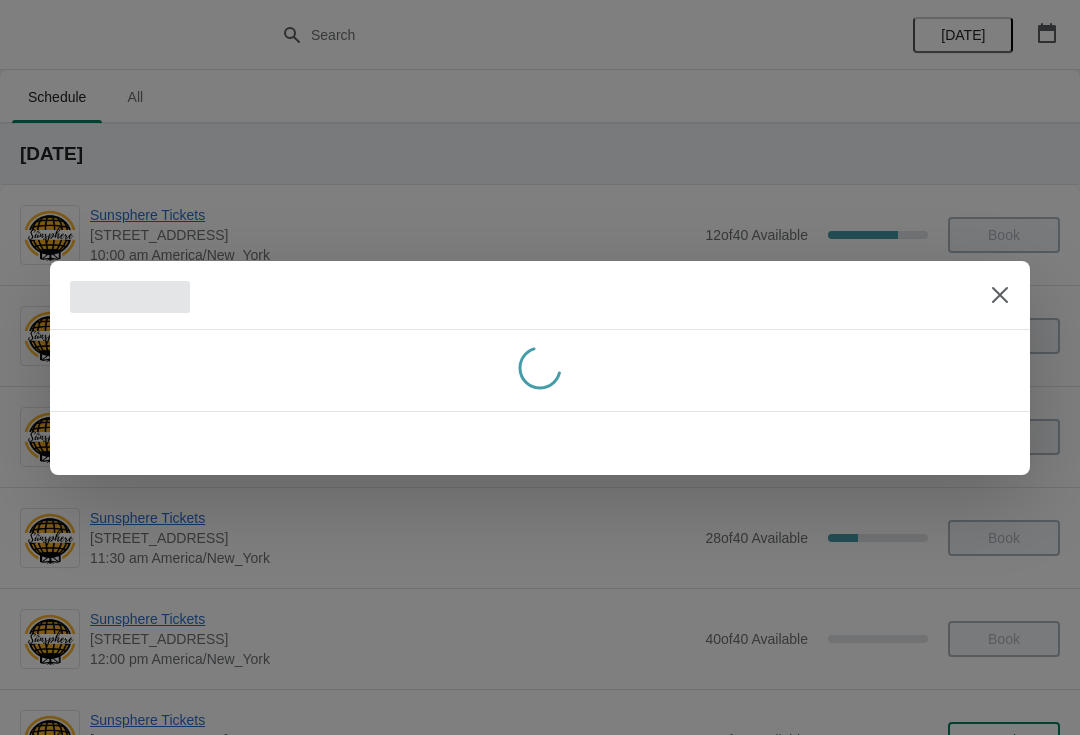 scroll, scrollTop: 0, scrollLeft: 0, axis: both 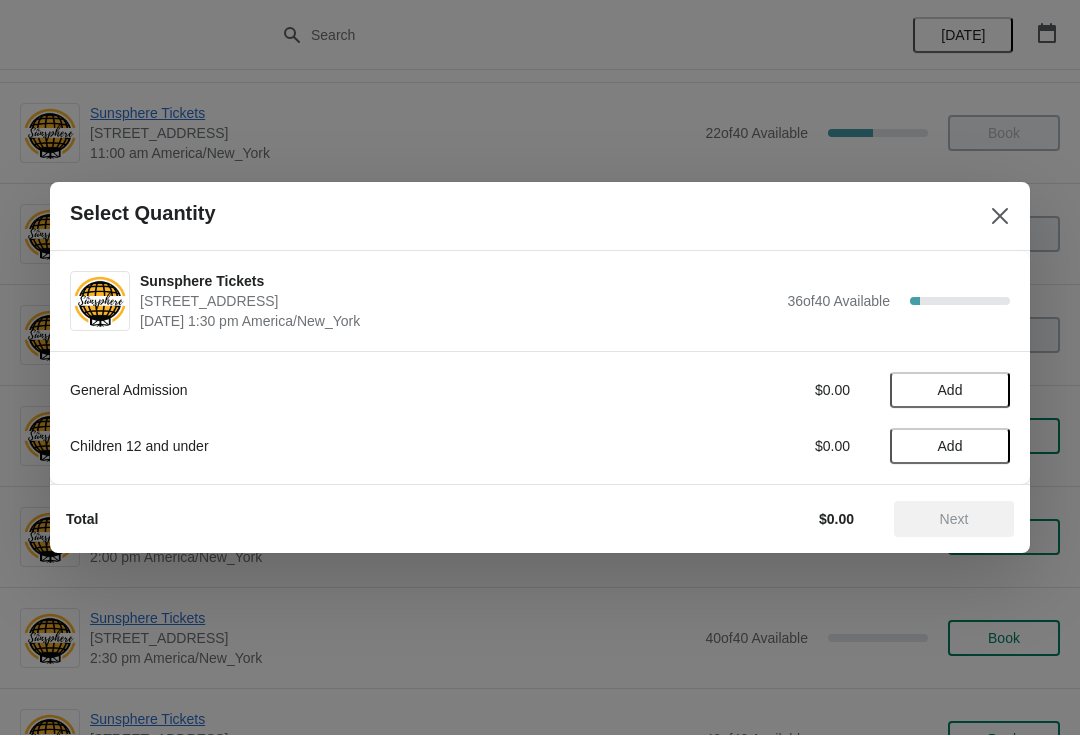 click on "Add" at bounding box center [950, 390] 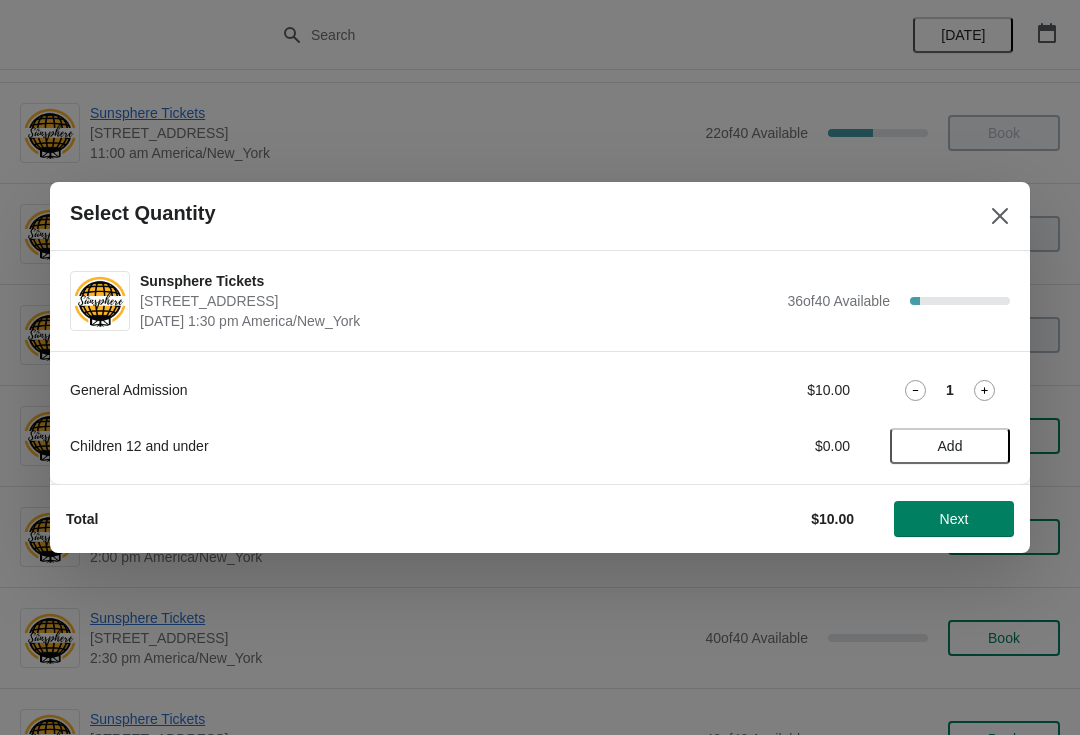 click 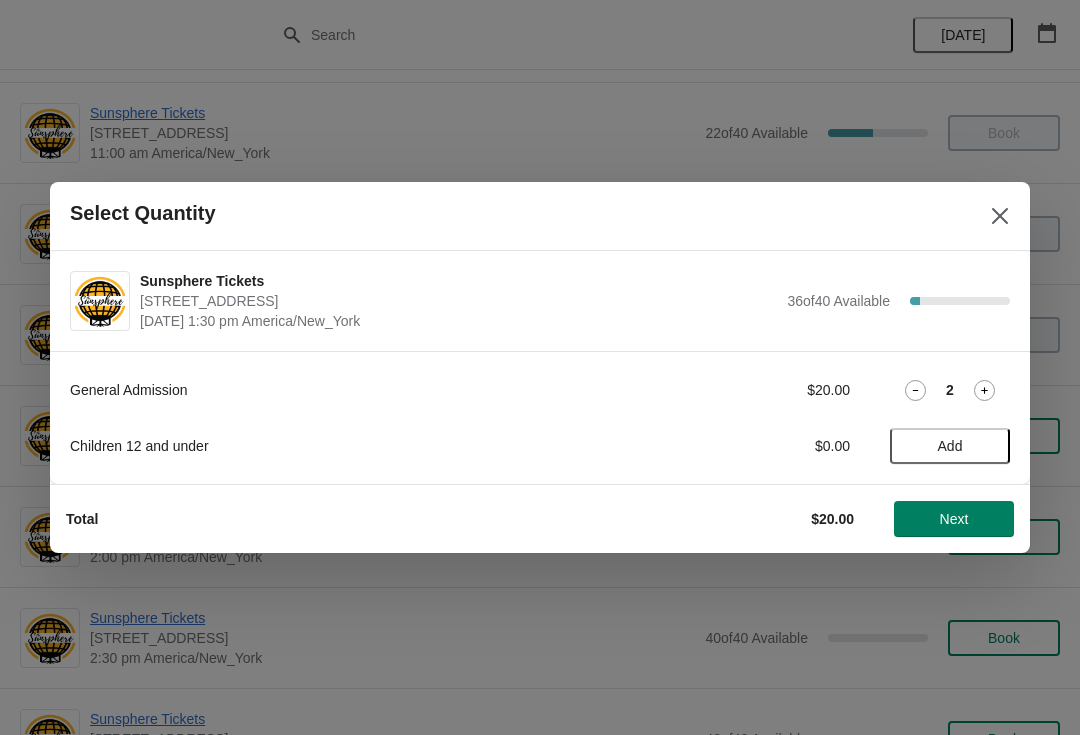 click 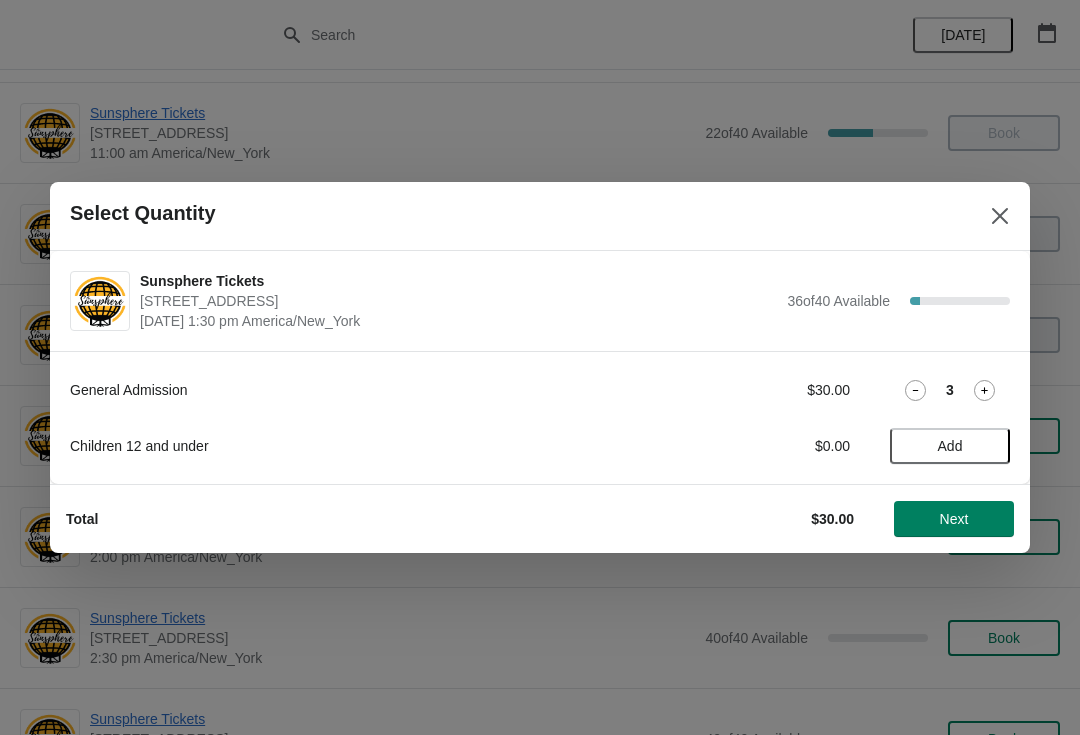 click 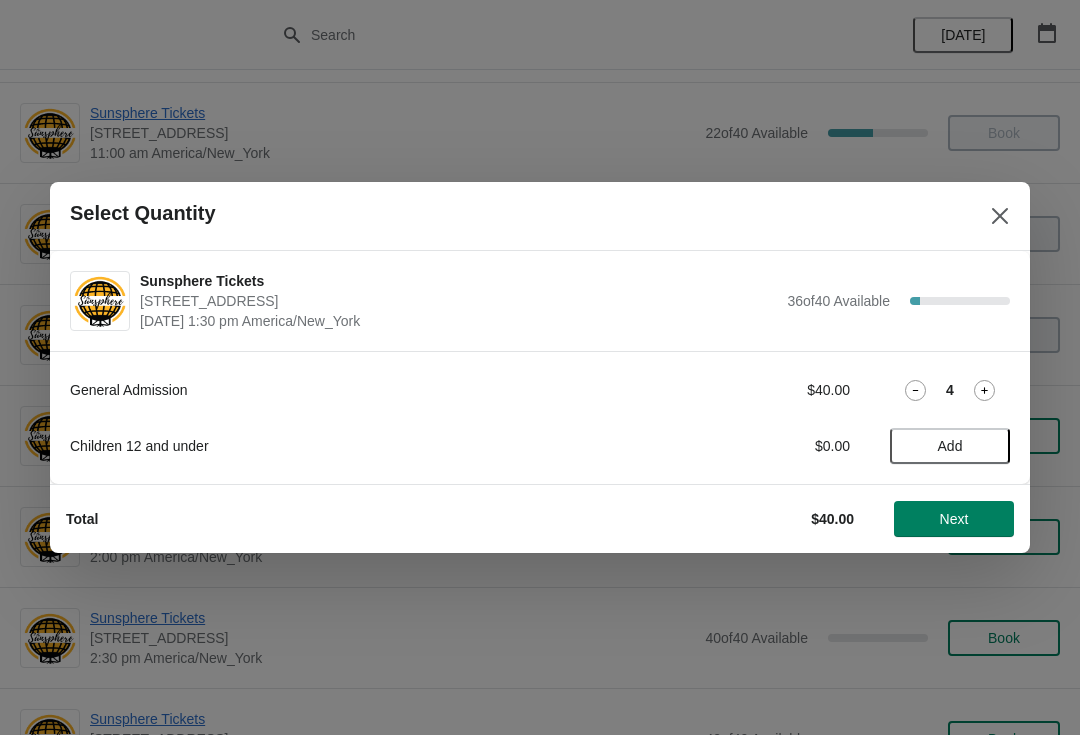 click on "Next" at bounding box center [954, 519] 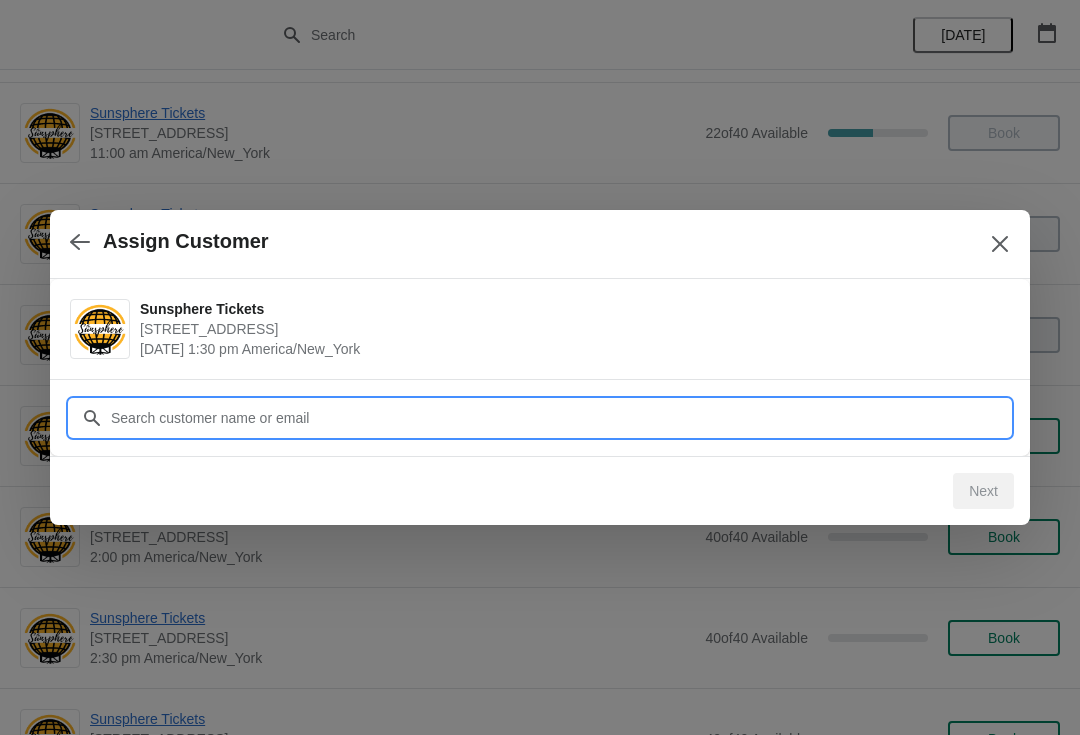 click on "Customer" at bounding box center (560, 418) 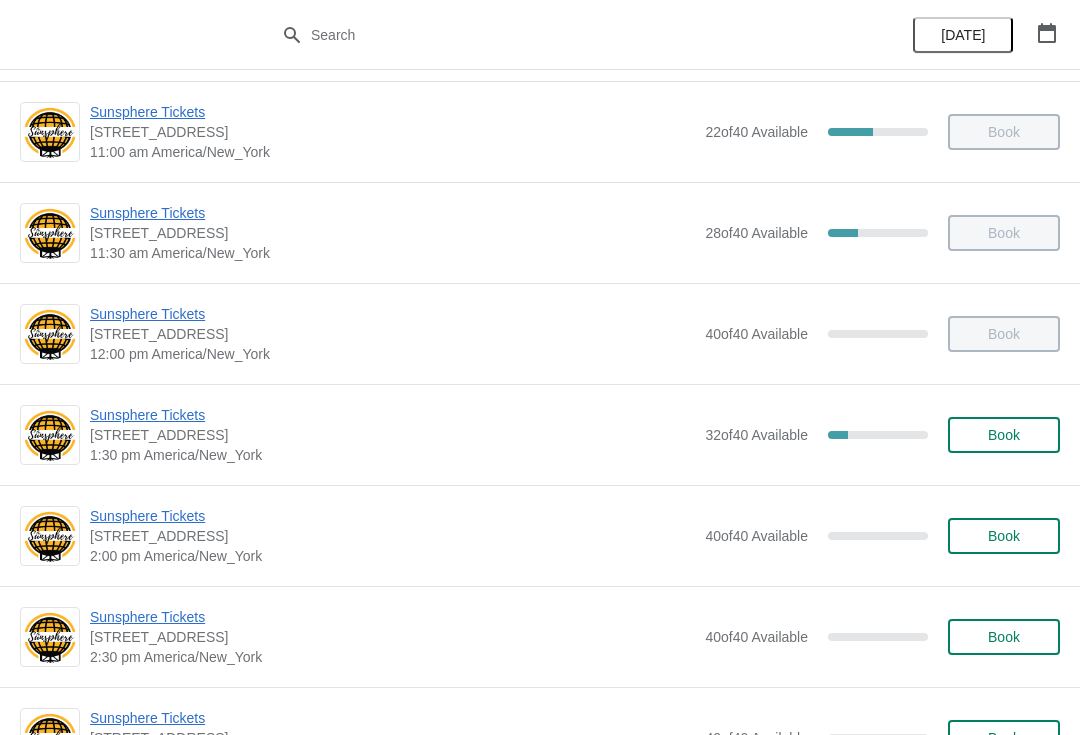 scroll, scrollTop: 307, scrollLeft: 0, axis: vertical 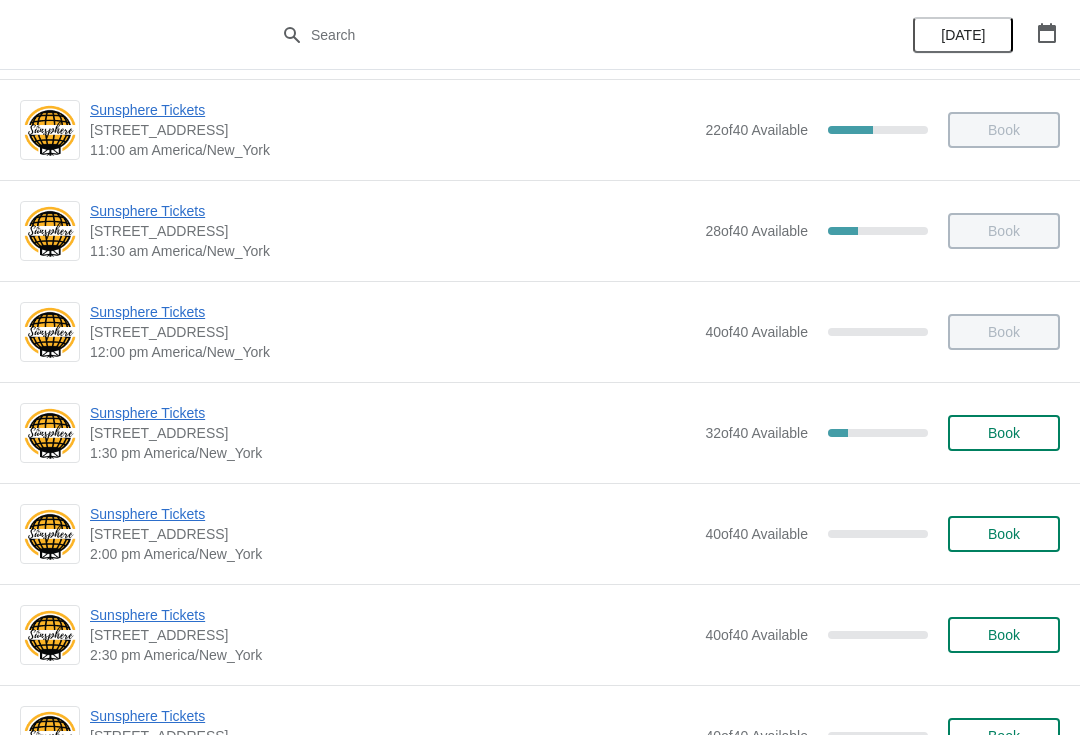 click on "Book" at bounding box center (1004, 433) 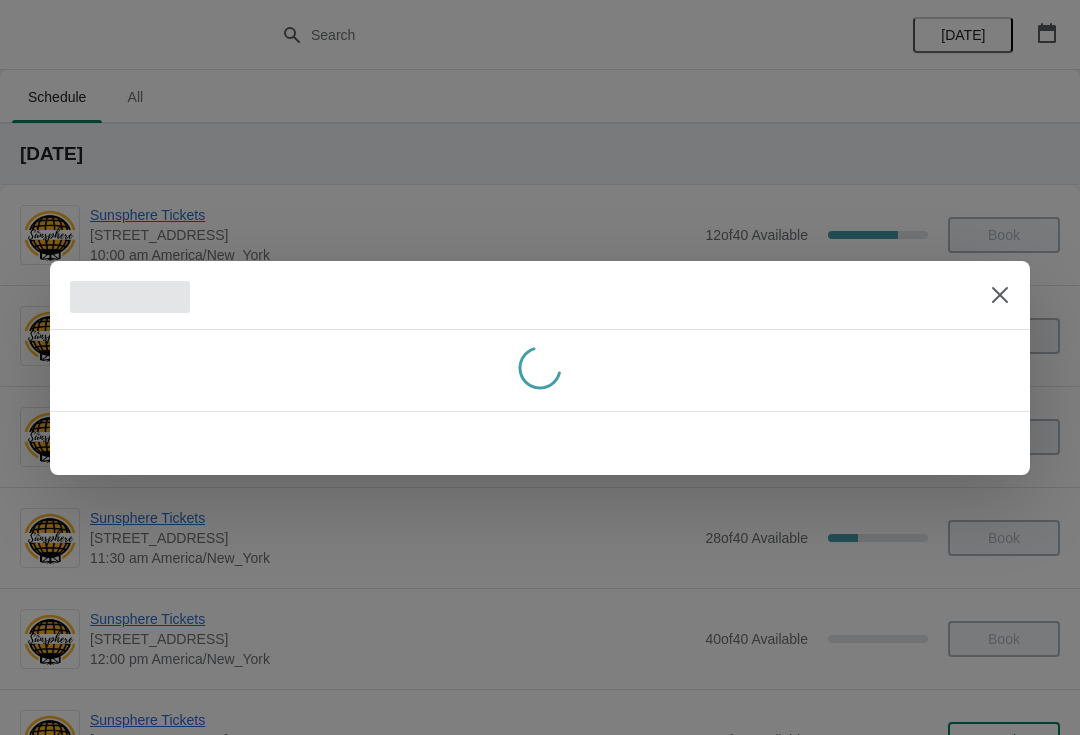 scroll, scrollTop: 307, scrollLeft: 0, axis: vertical 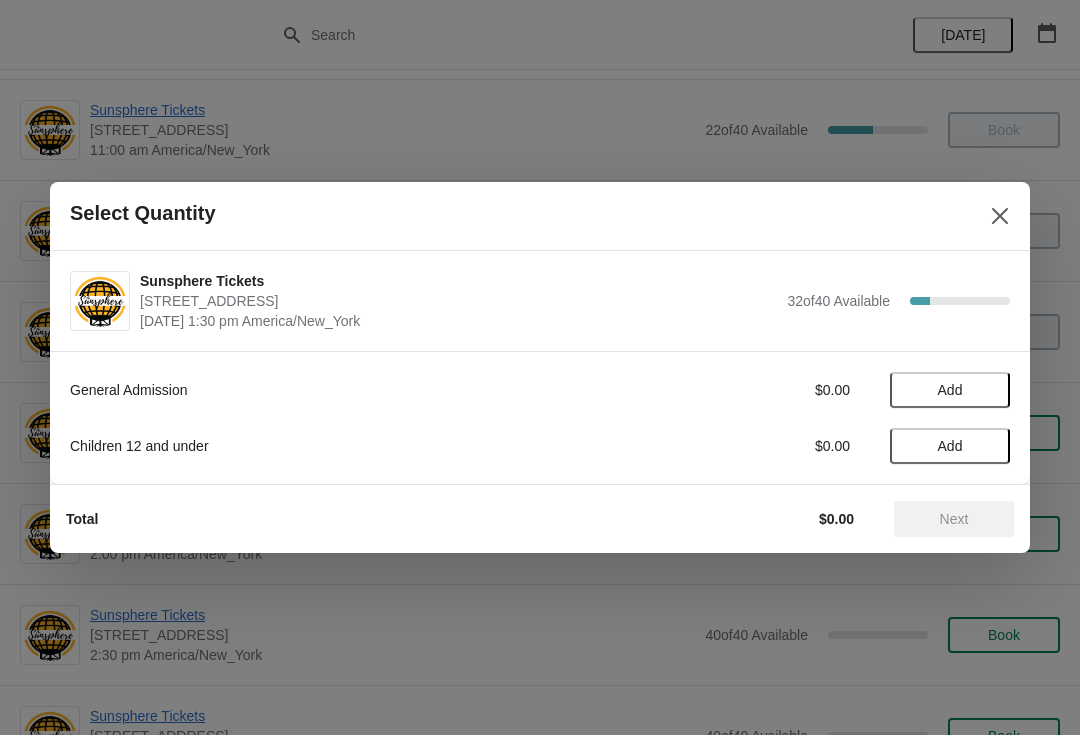 click on "Add" at bounding box center [950, 390] 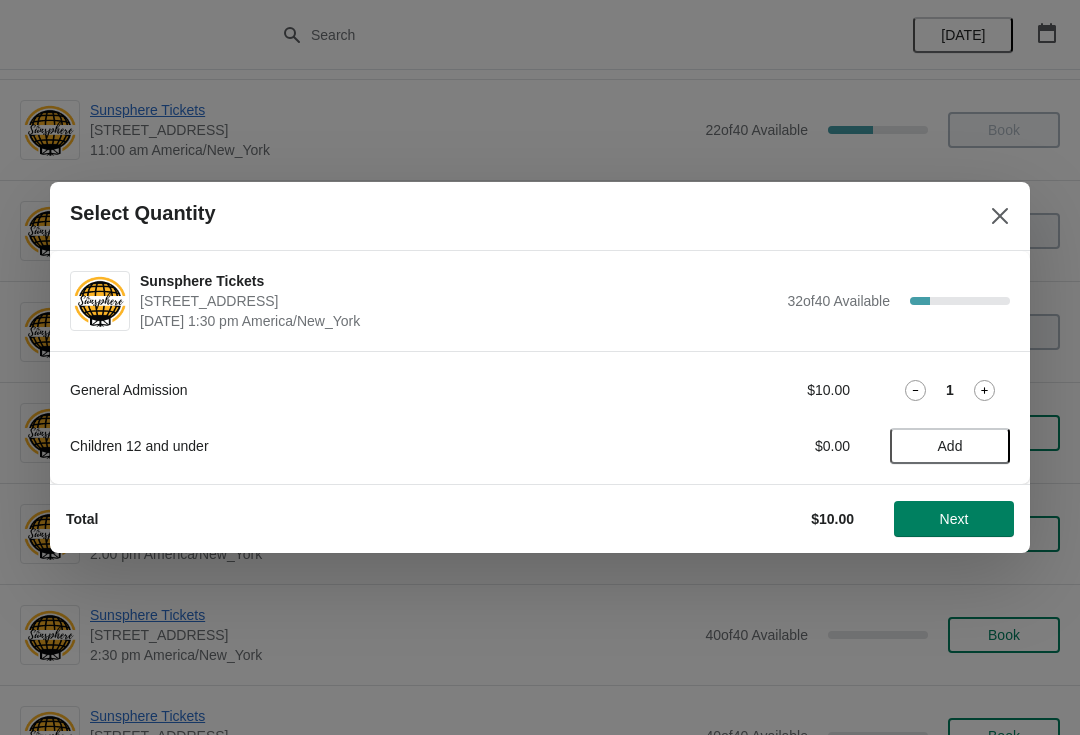 click 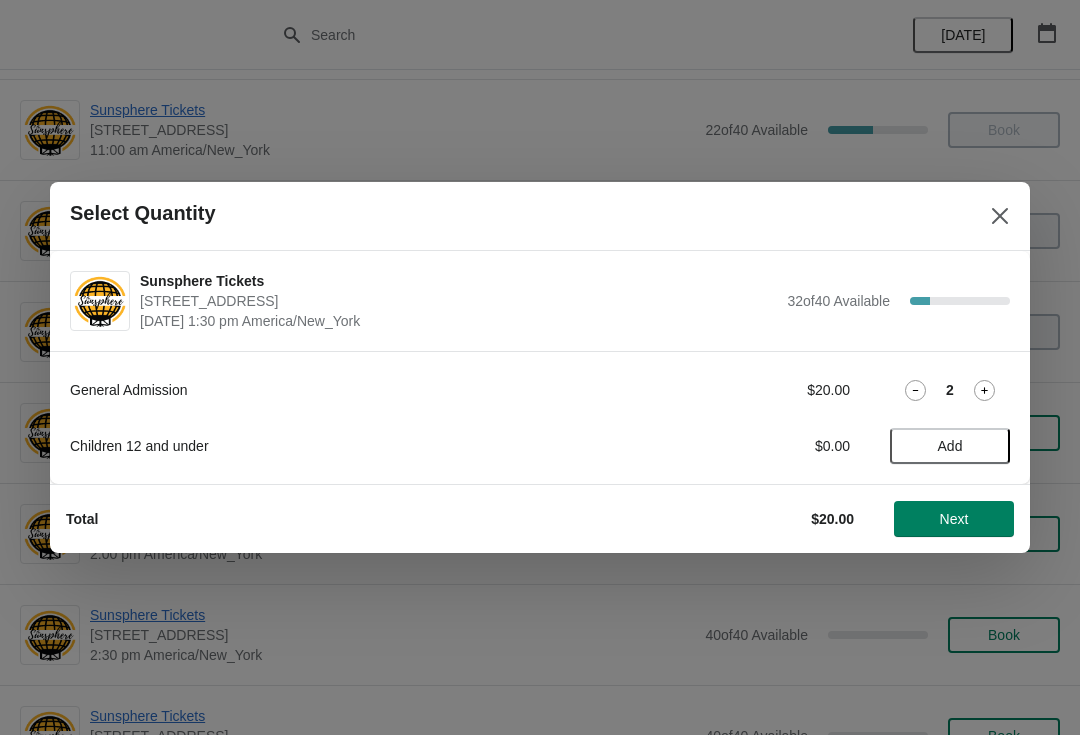 click 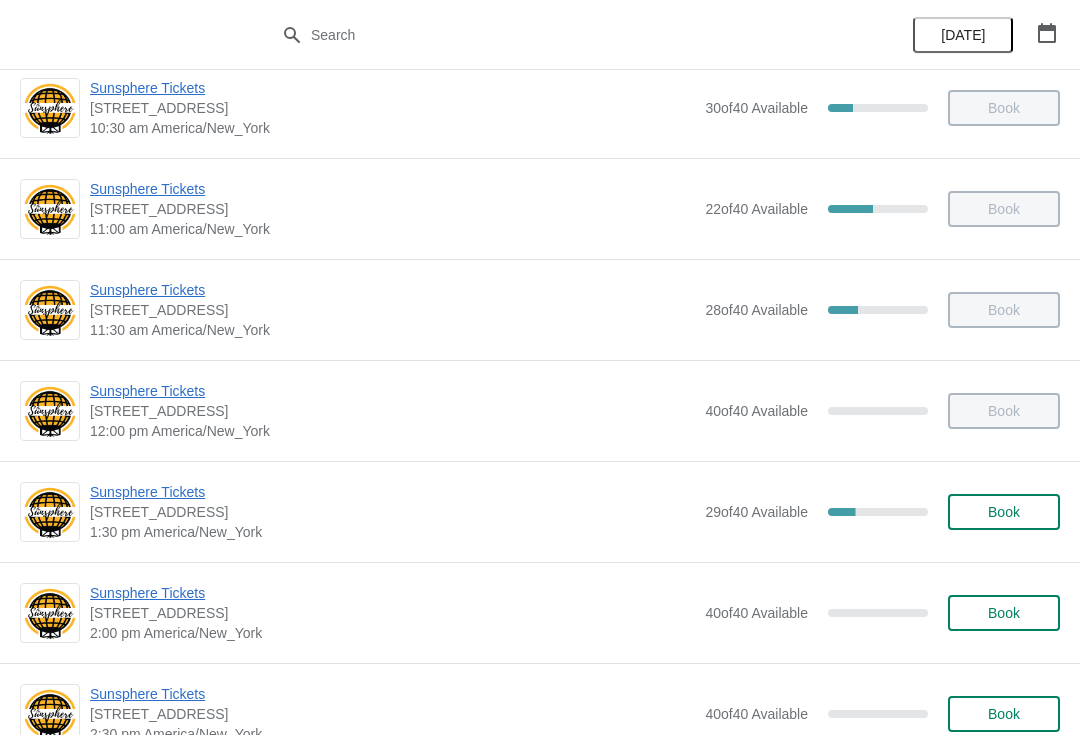 scroll, scrollTop: 230, scrollLeft: 0, axis: vertical 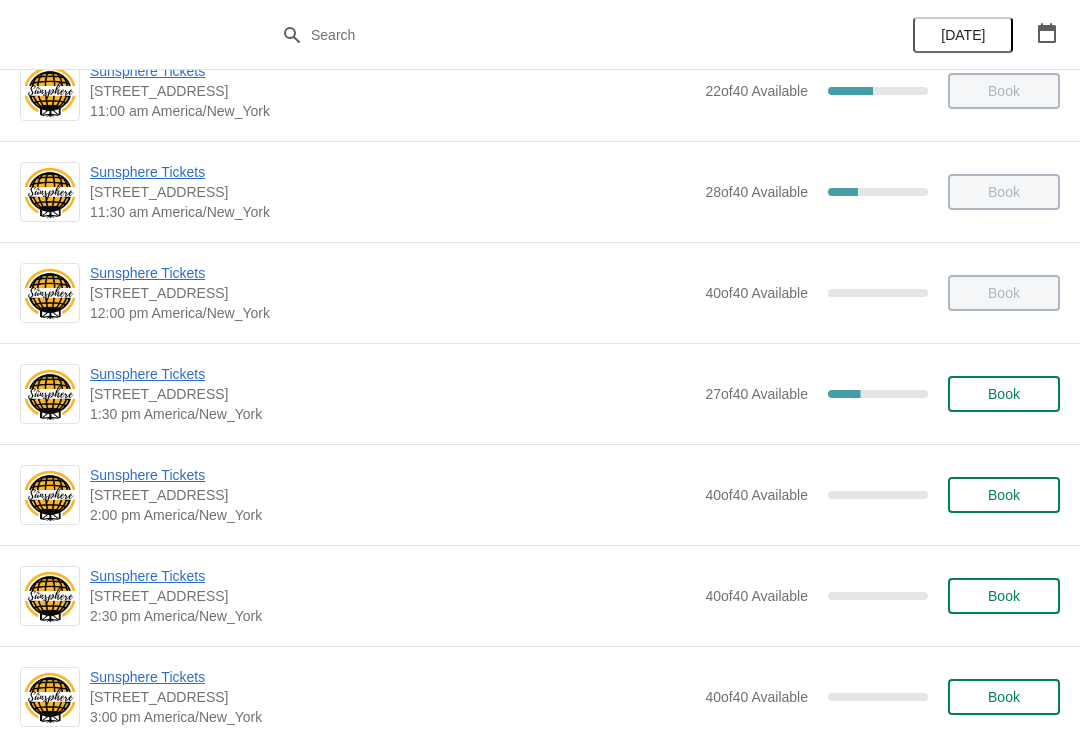click on "Book" at bounding box center [1004, 394] 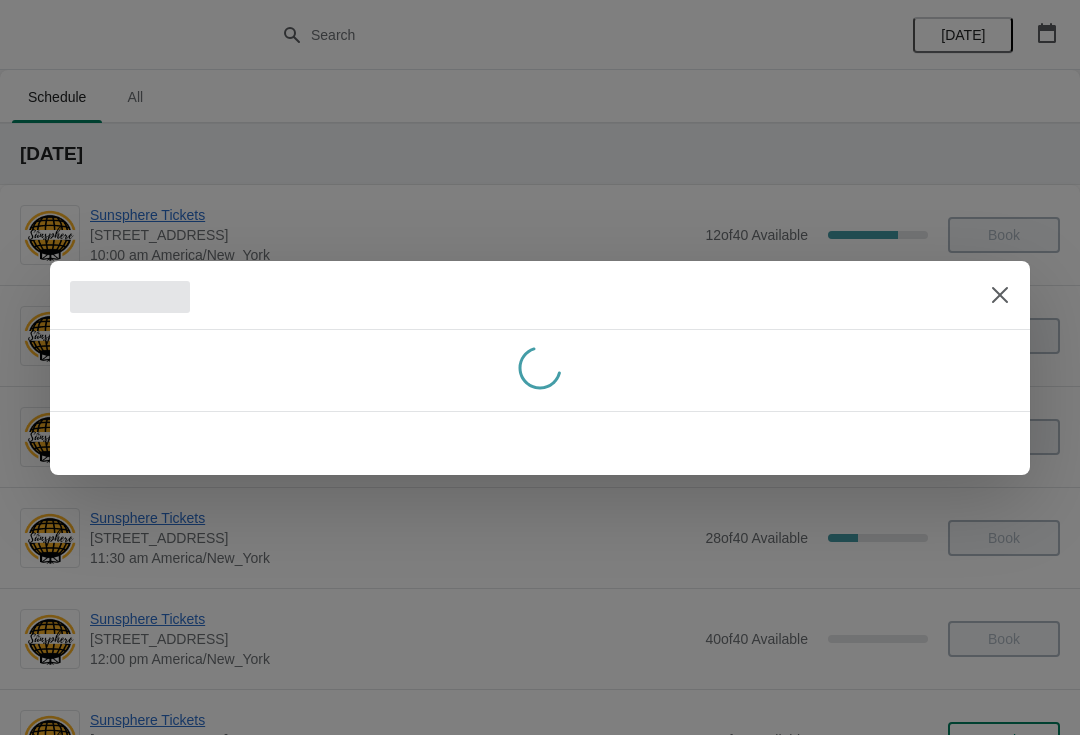 scroll, scrollTop: 346, scrollLeft: 0, axis: vertical 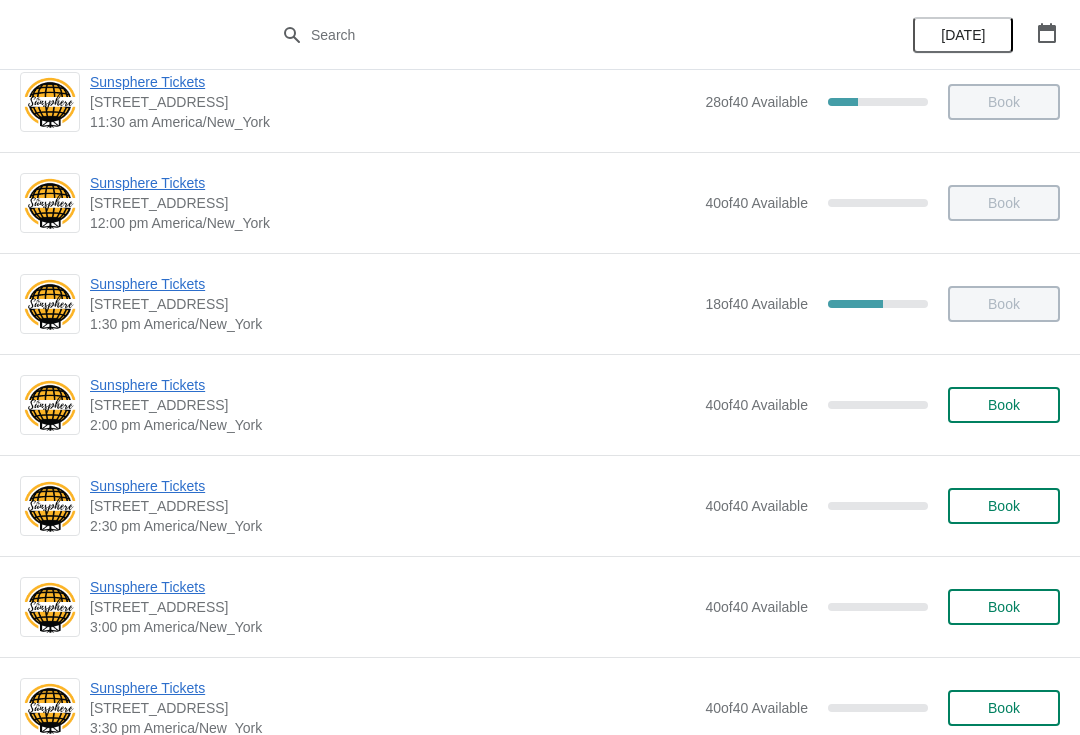click on "Book" at bounding box center [1004, 405] 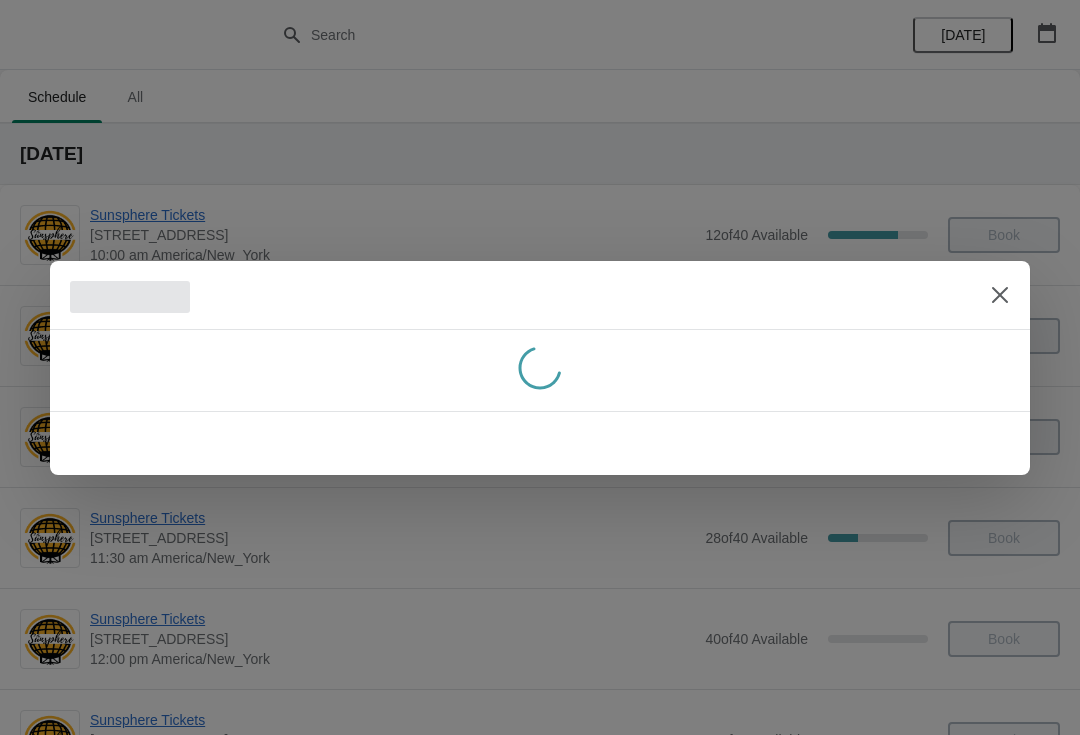 scroll, scrollTop: 0, scrollLeft: 0, axis: both 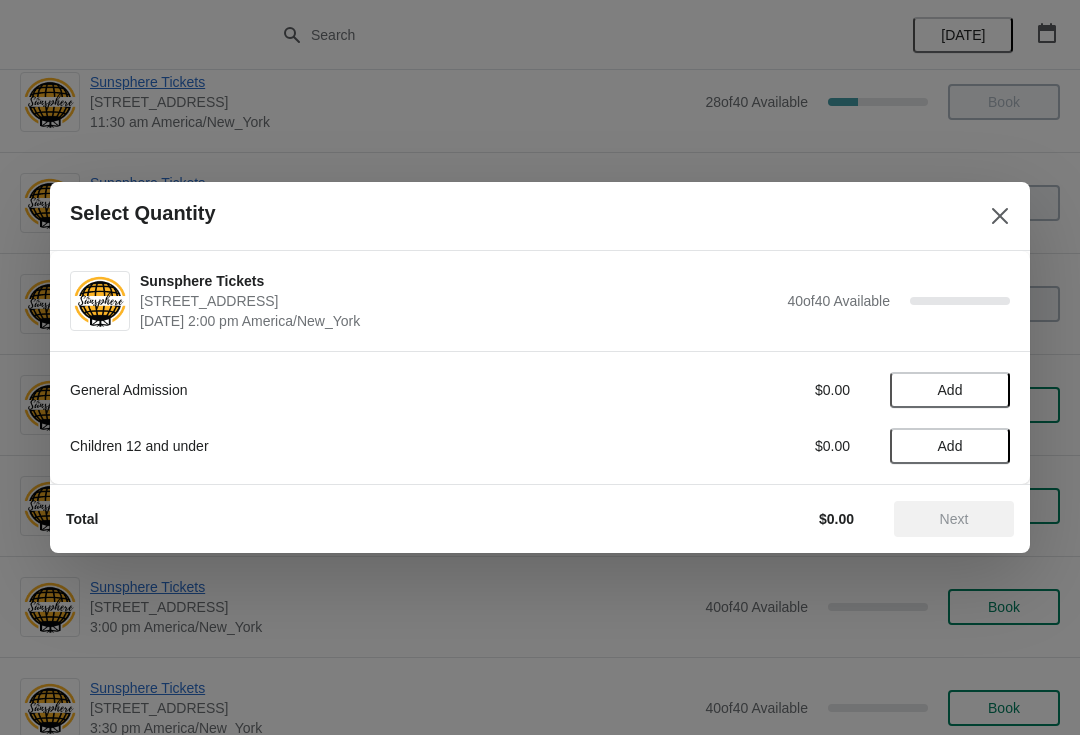 click on "Add" at bounding box center [950, 390] 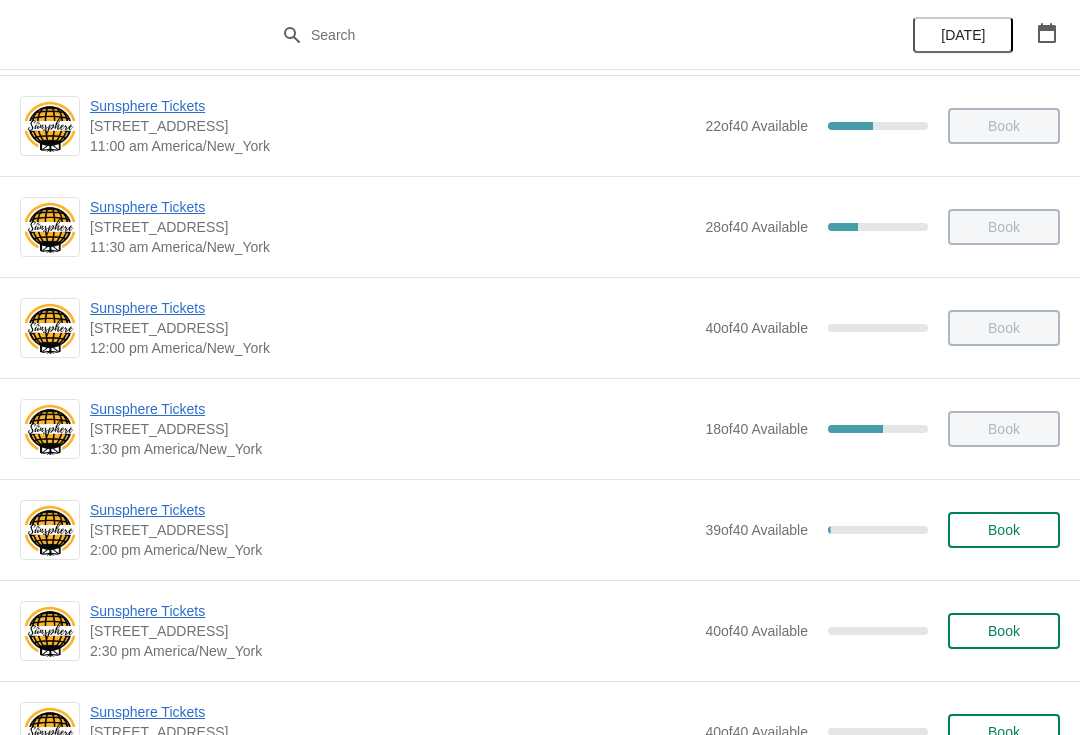 scroll, scrollTop: 391, scrollLeft: 0, axis: vertical 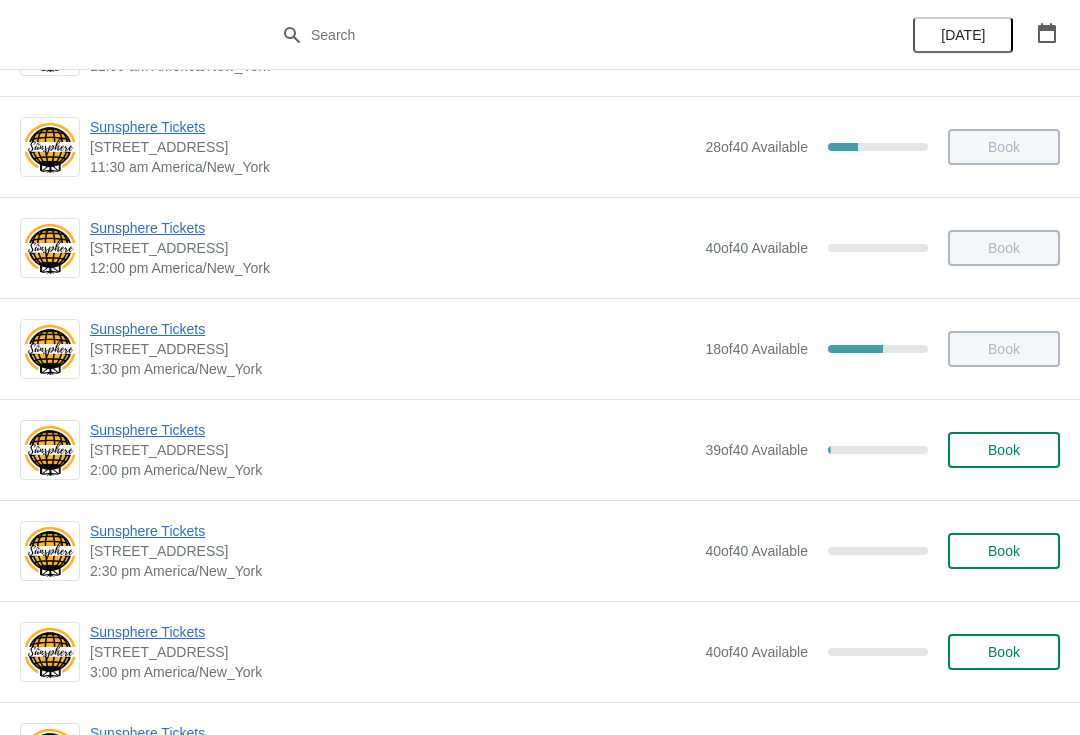 click on "Book" at bounding box center [1004, 450] 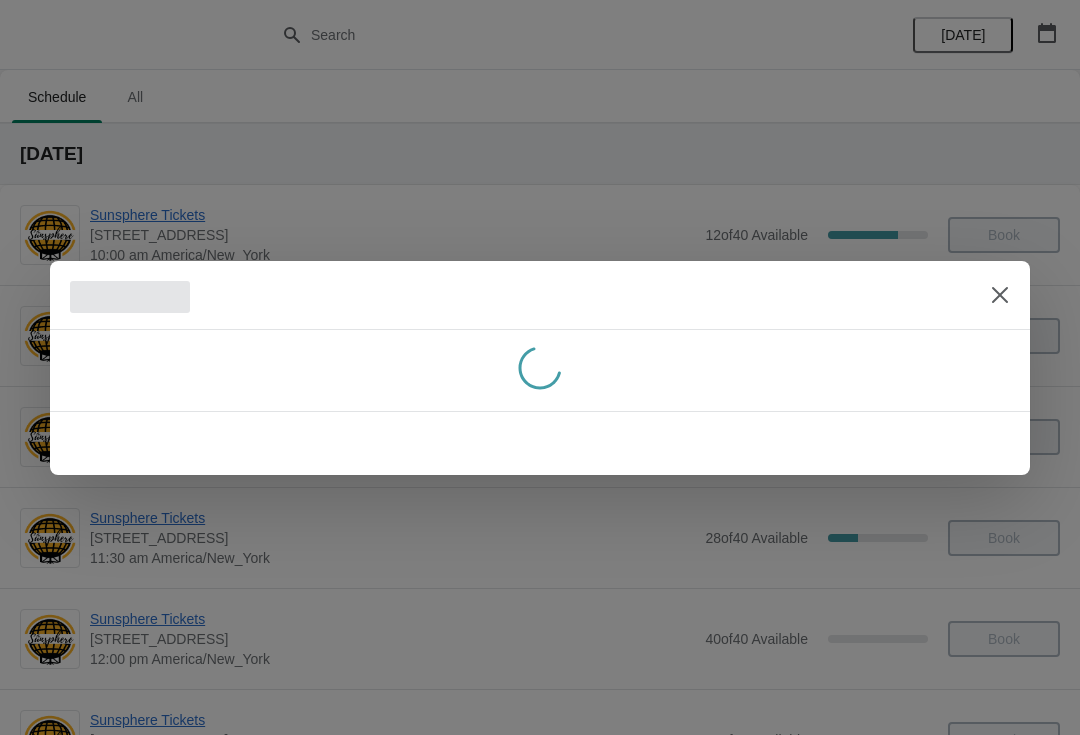 scroll, scrollTop: 0, scrollLeft: 0, axis: both 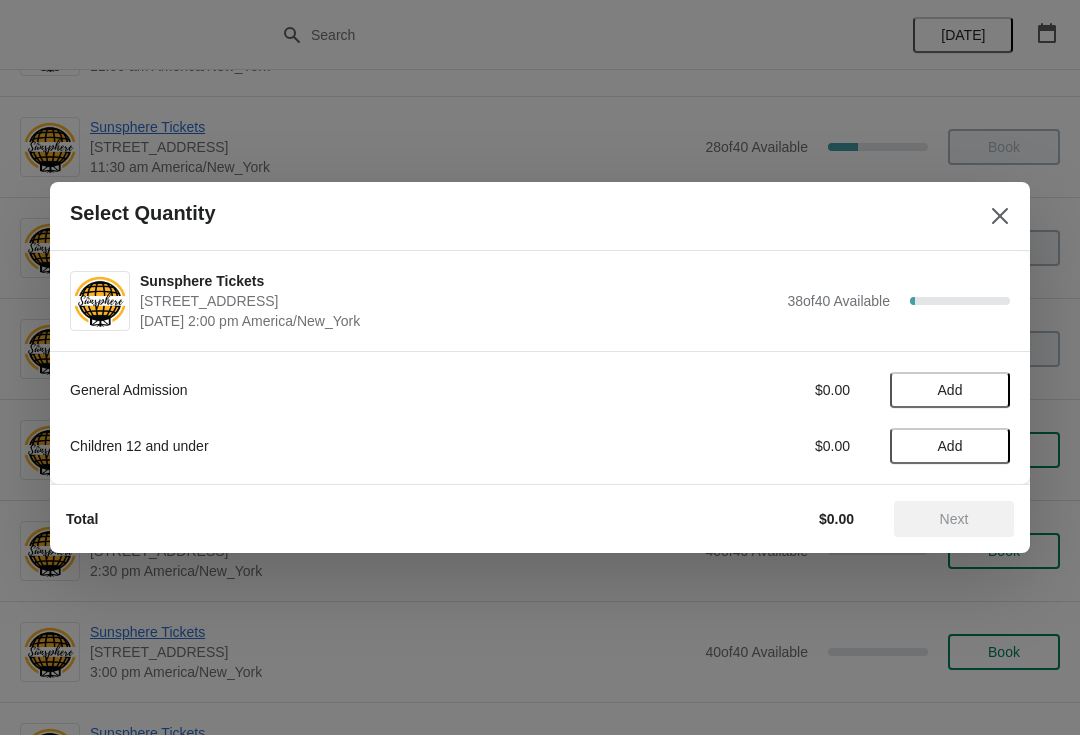 click on "Add" at bounding box center (950, 390) 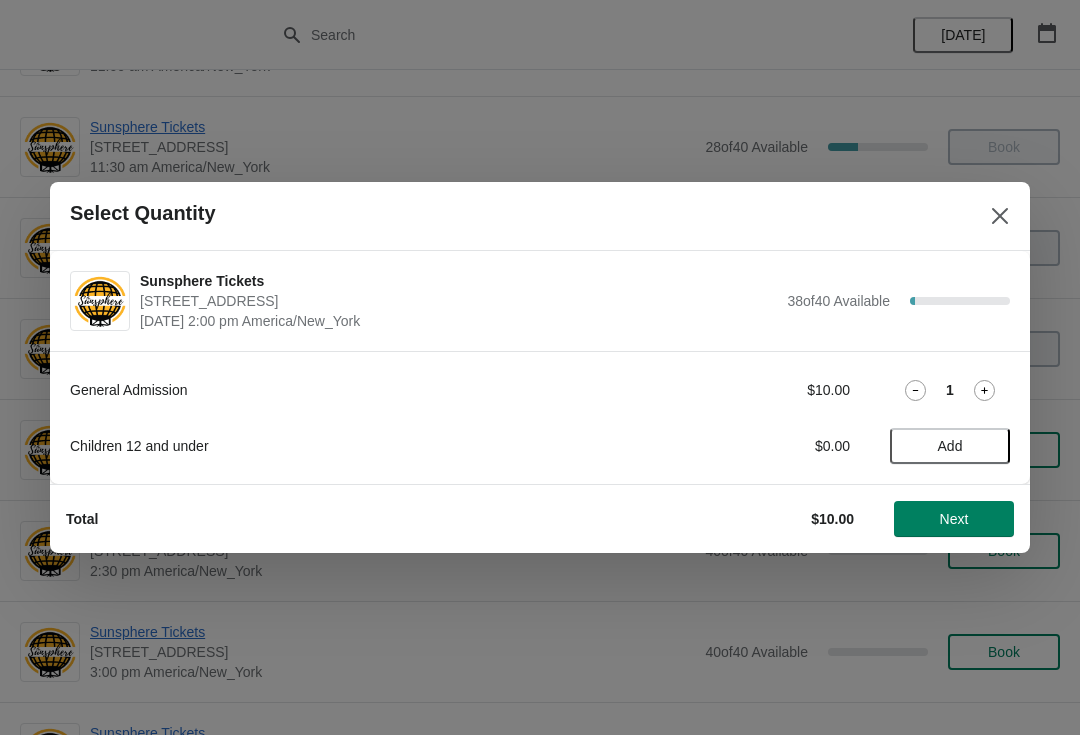 click 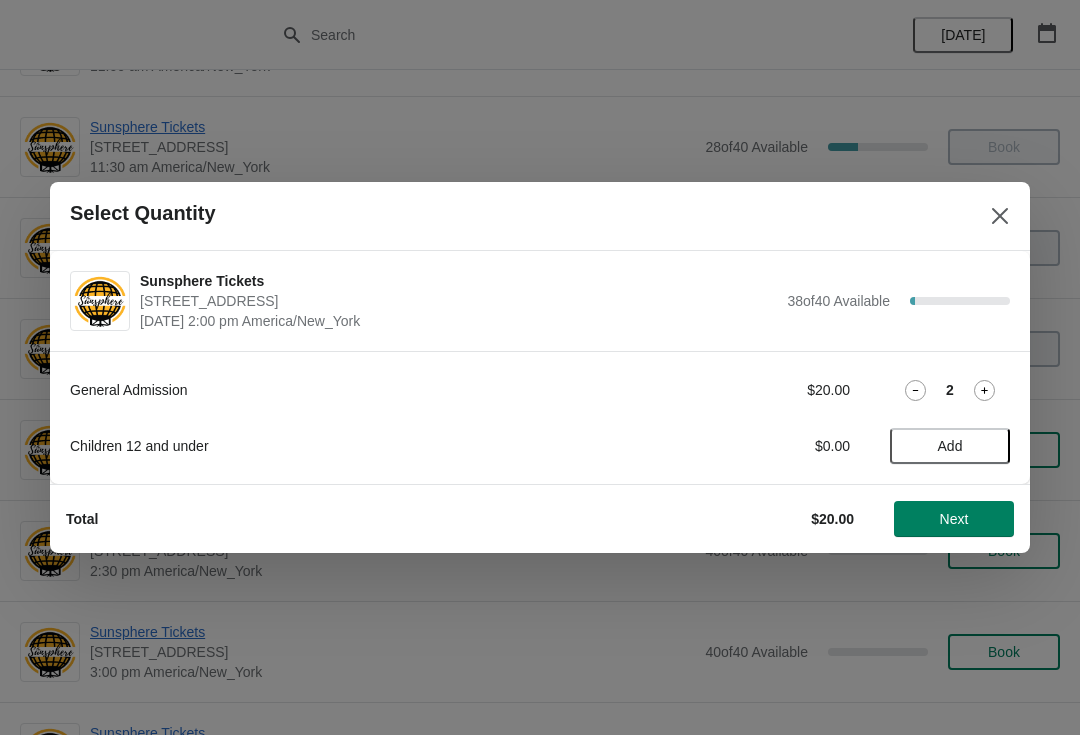 click 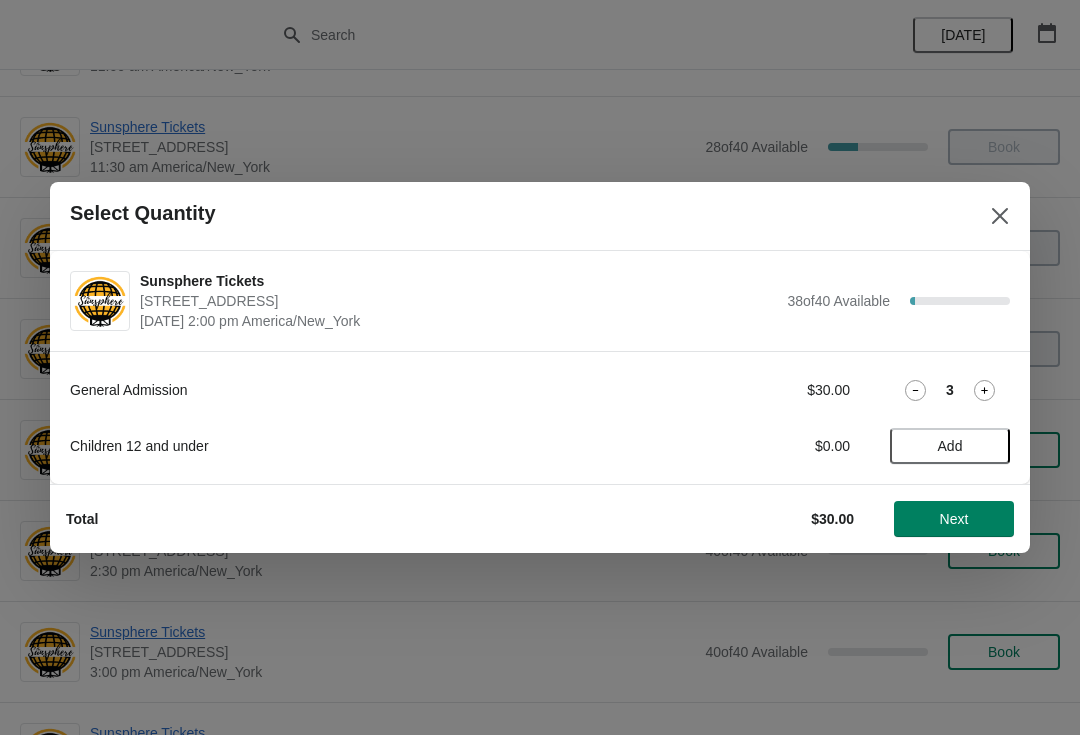click 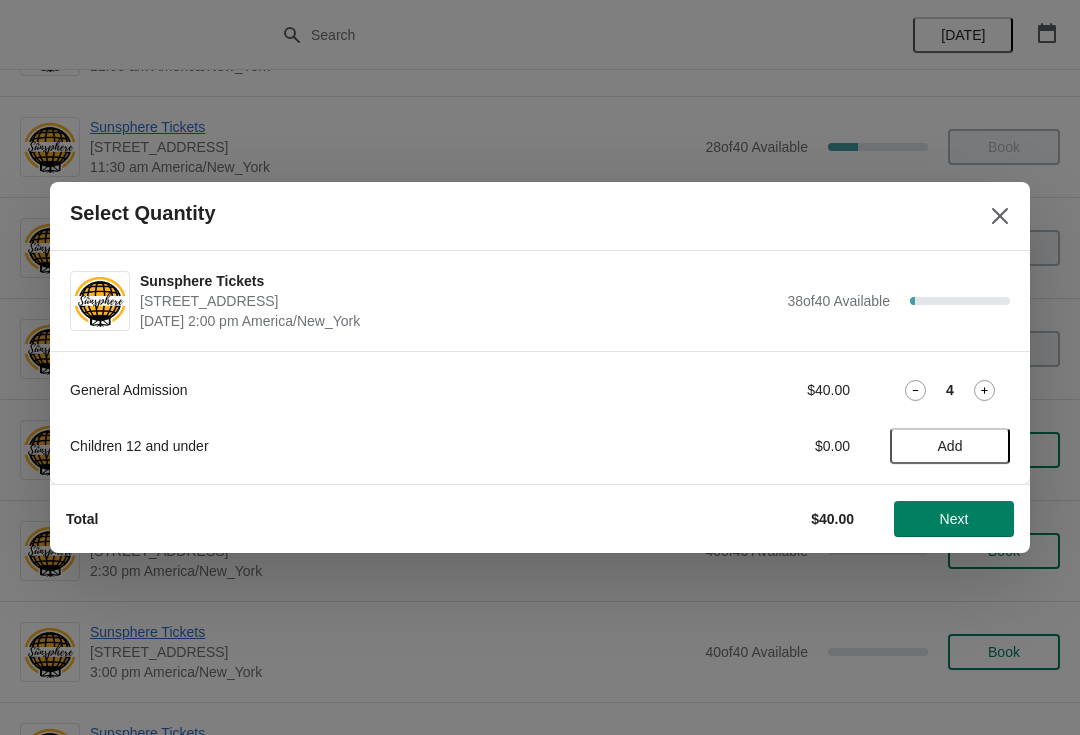 click on "Next" at bounding box center (954, 519) 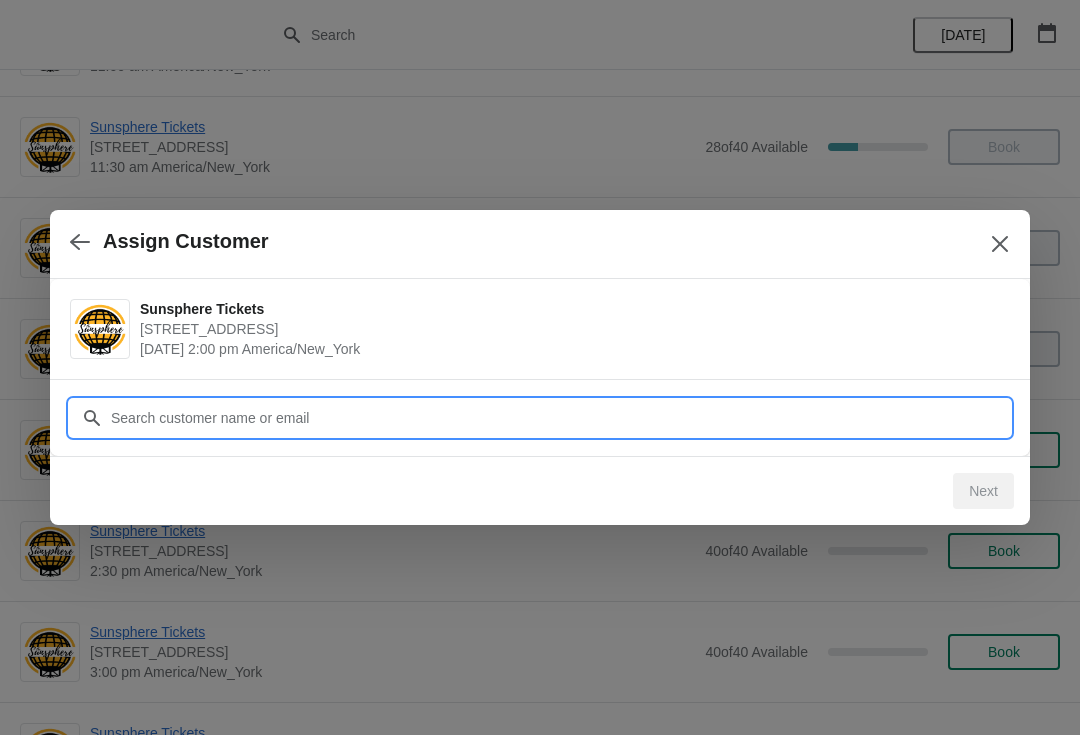 click on "Customer" at bounding box center (560, 418) 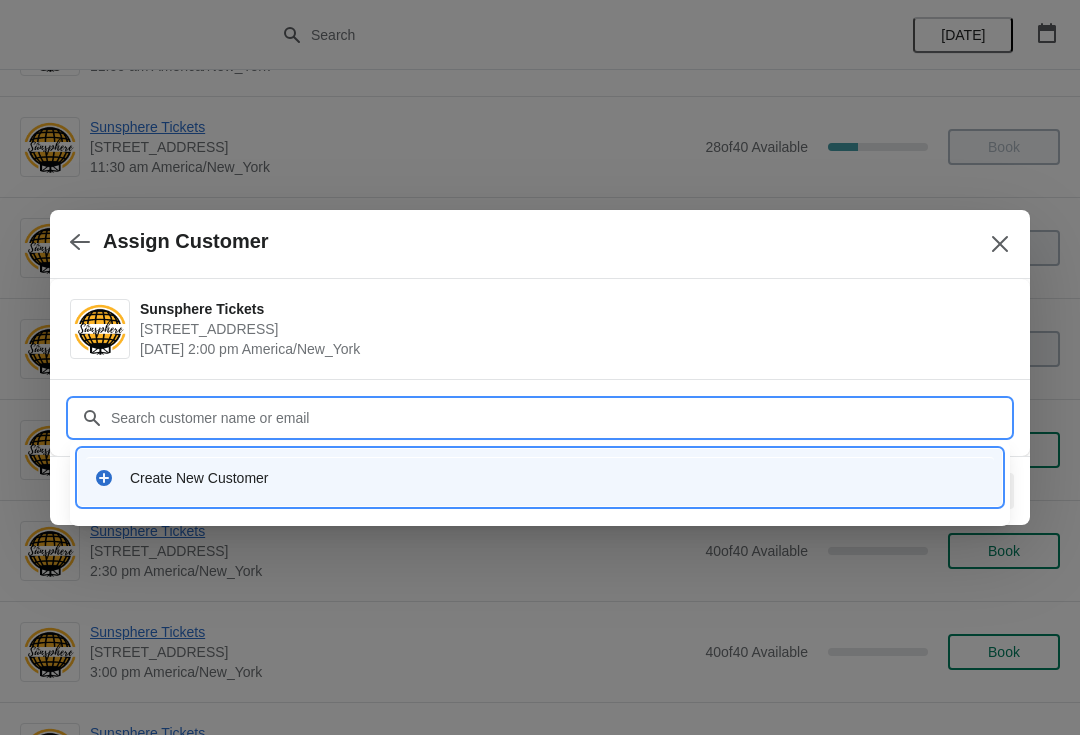 click on "Create New Customer" at bounding box center (558, 478) 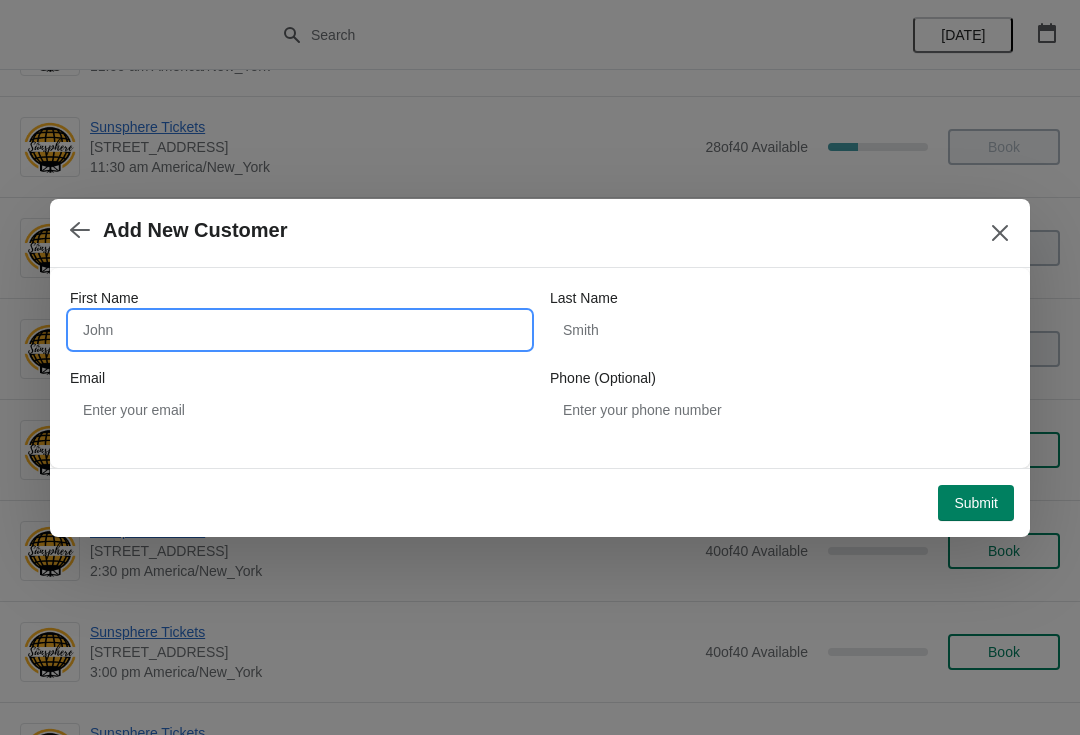 click on "First Name" at bounding box center (300, 330) 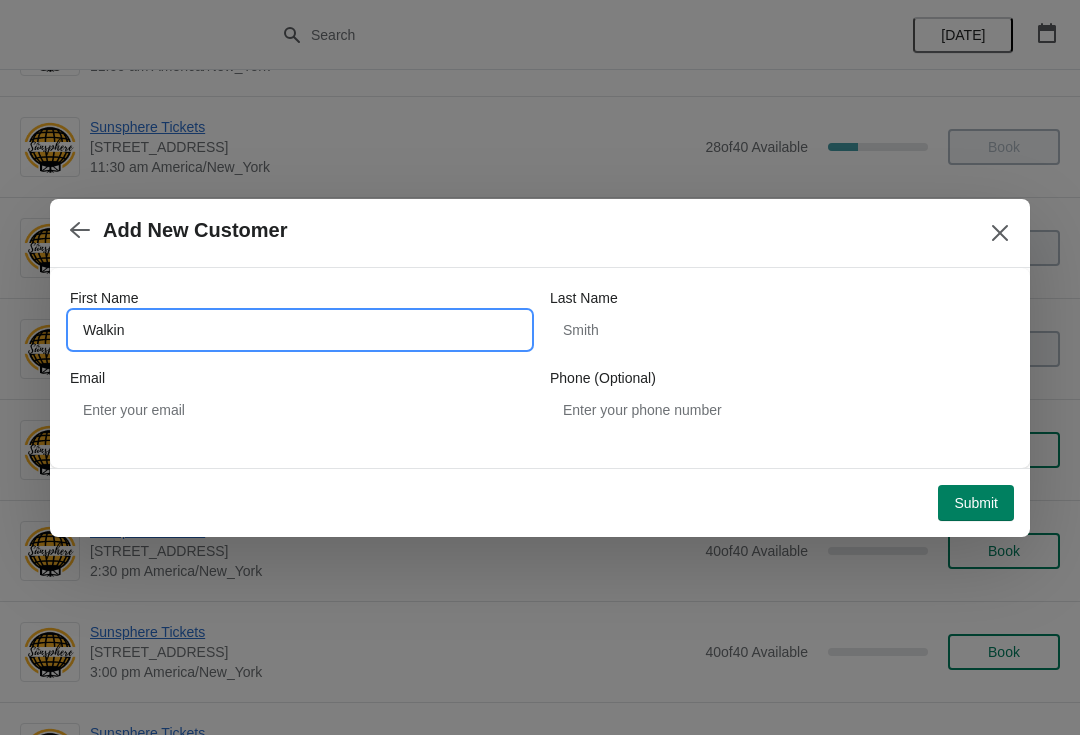 type on "Walkin" 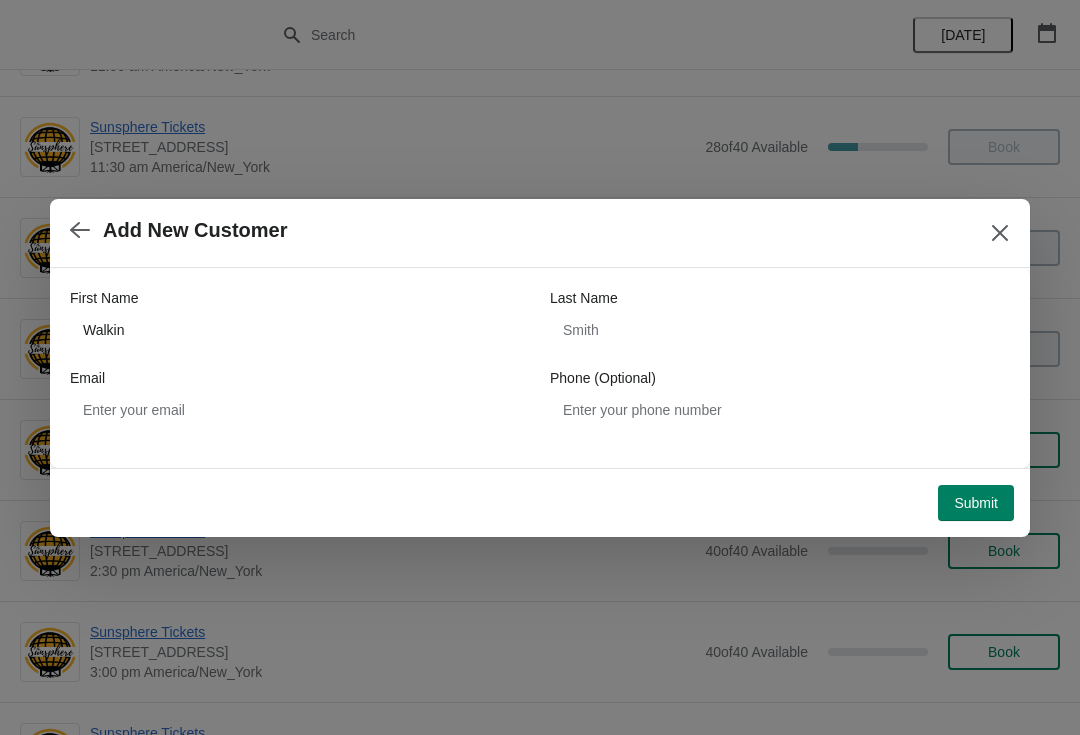 click on "Submit" at bounding box center [976, 503] 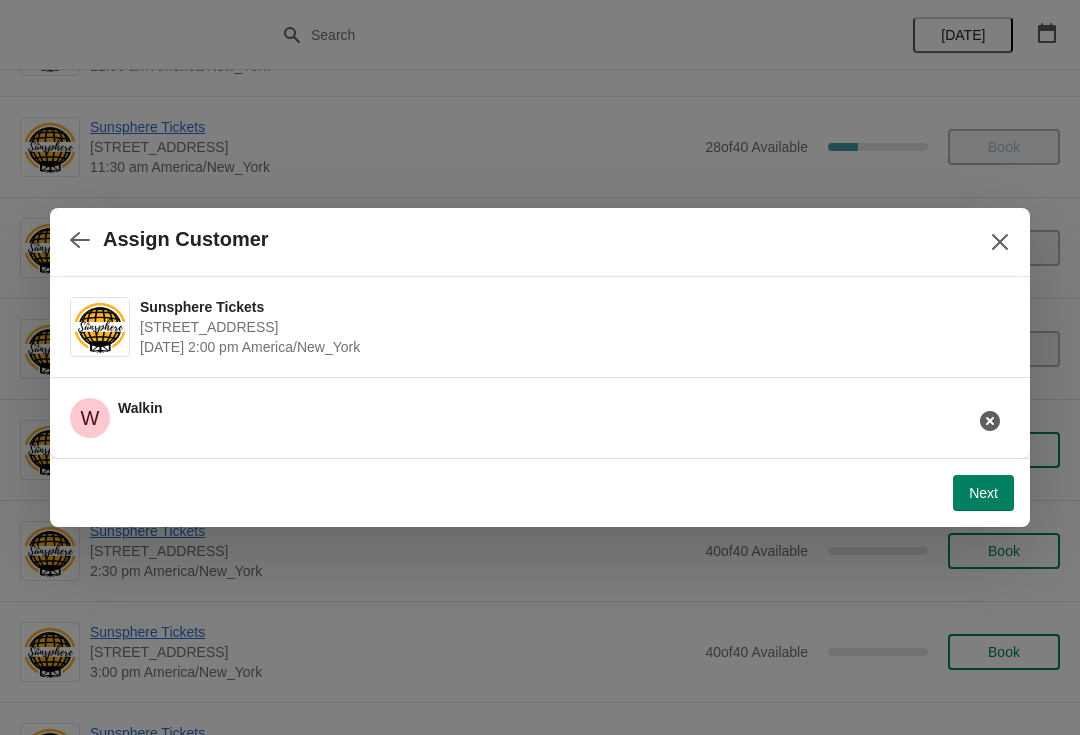 click on "Next" at bounding box center (983, 493) 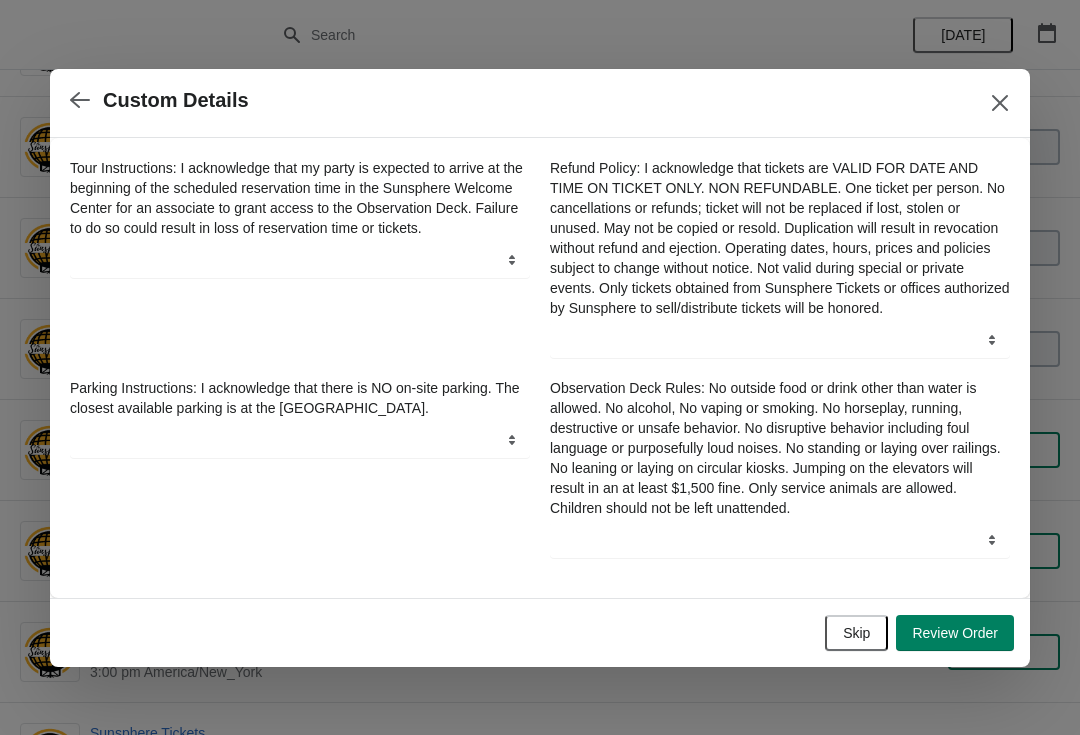 click on "Skip Review Order" at bounding box center (536, 629) 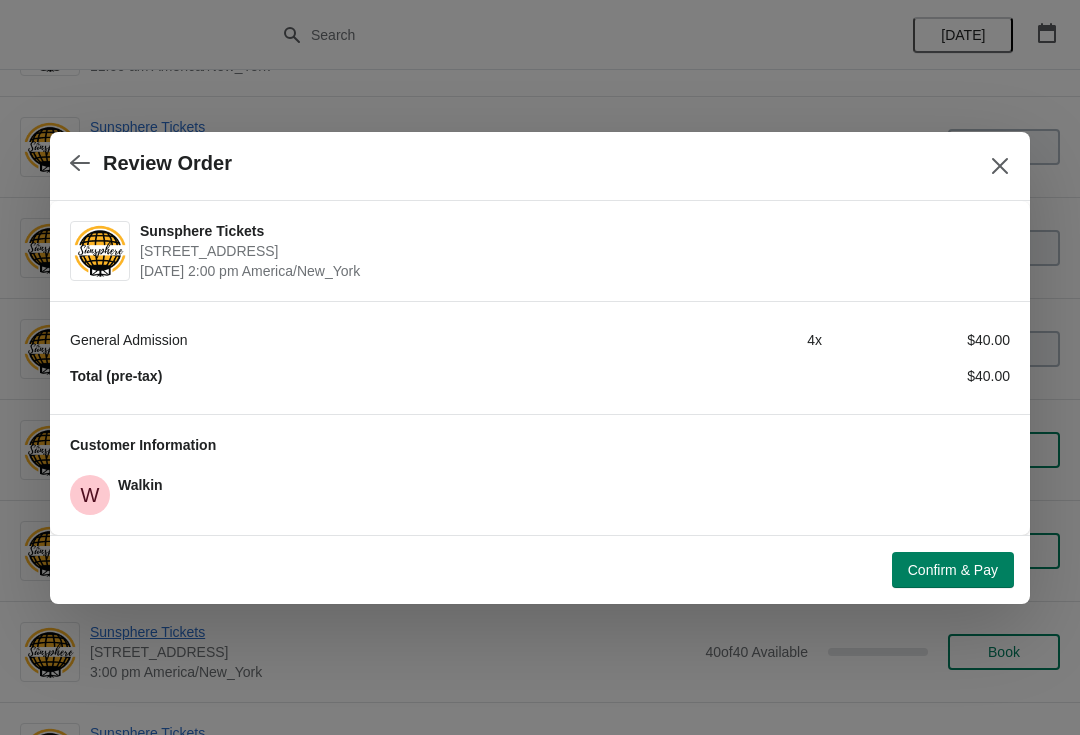 click on "Confirm & Pay" at bounding box center (953, 570) 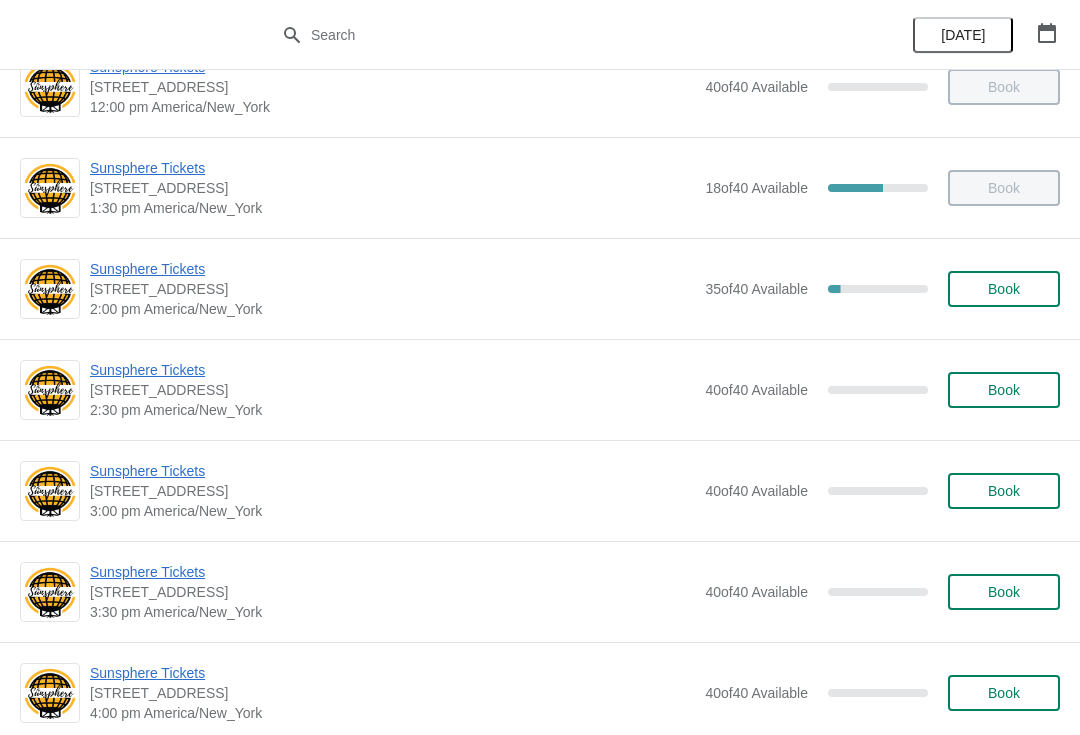scroll, scrollTop: 555, scrollLeft: 0, axis: vertical 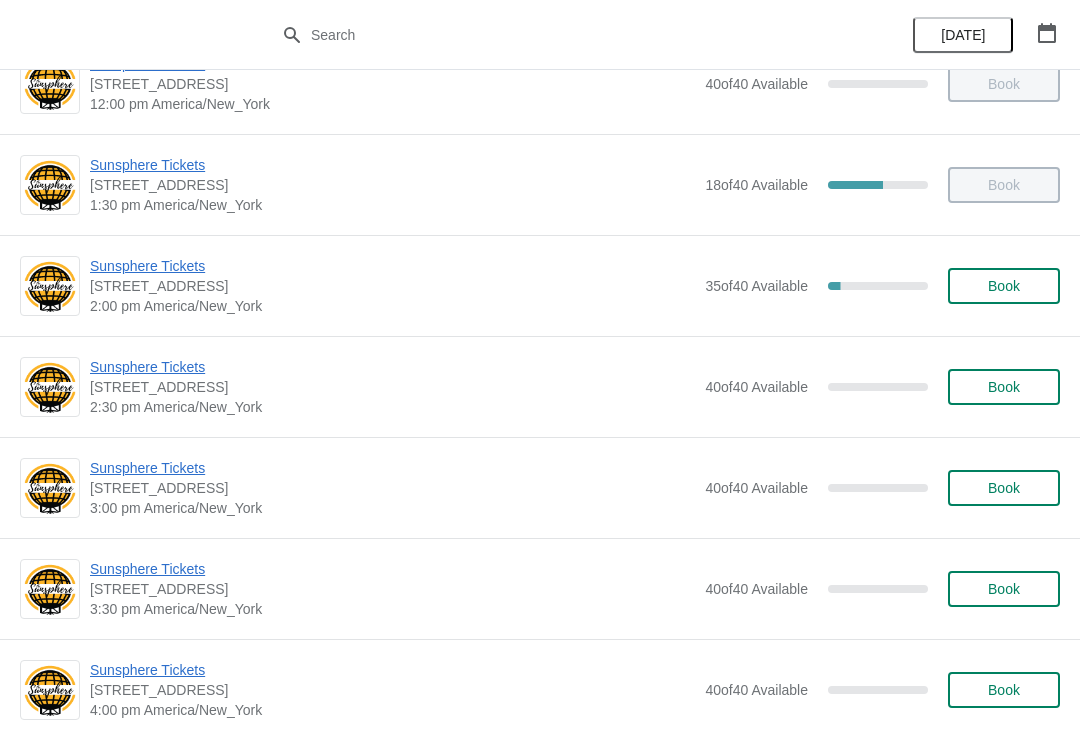 click on "Book" at bounding box center (1004, 286) 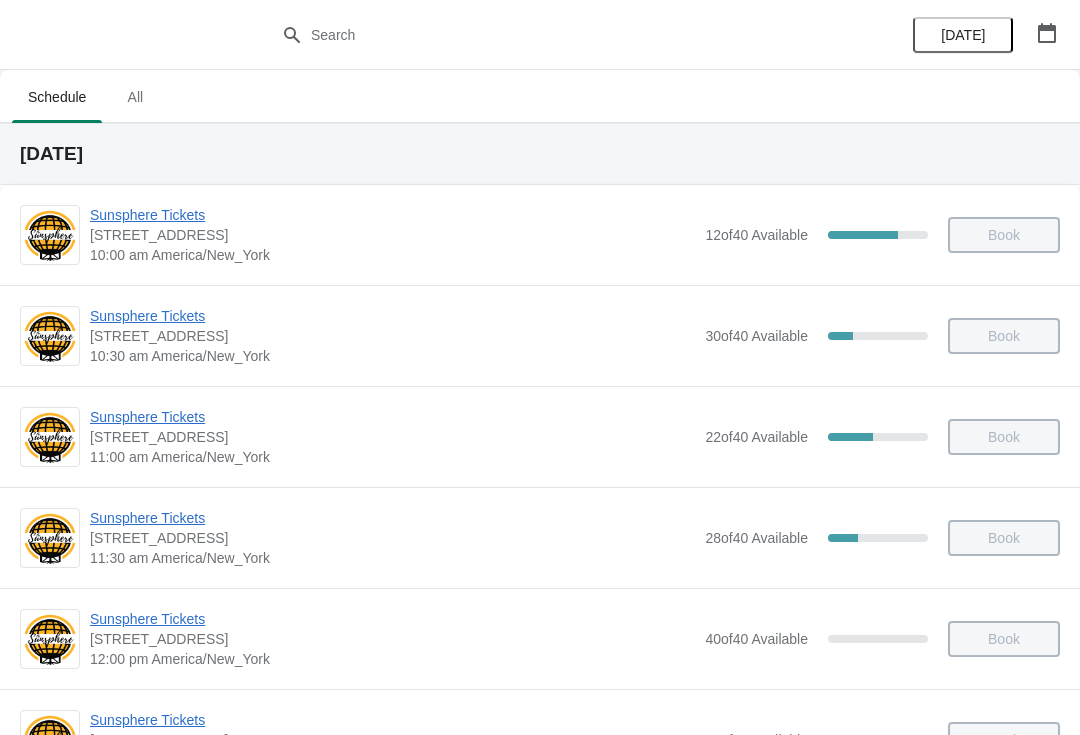 scroll, scrollTop: 555, scrollLeft: 0, axis: vertical 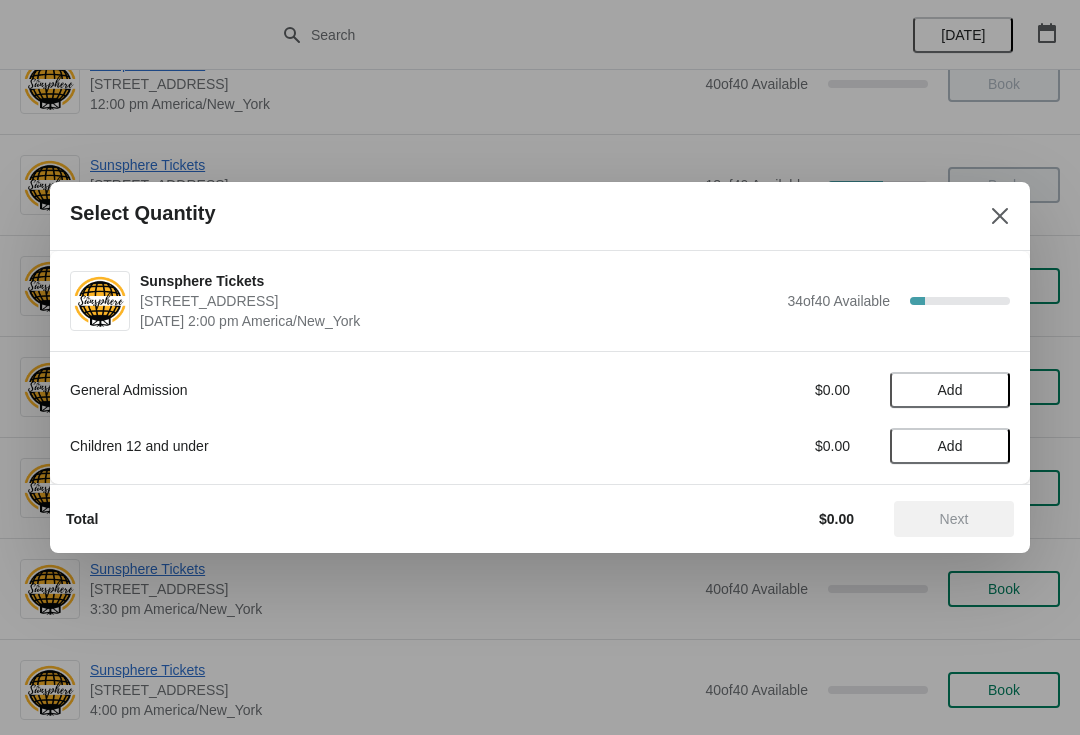 click on "Add" at bounding box center [950, 390] 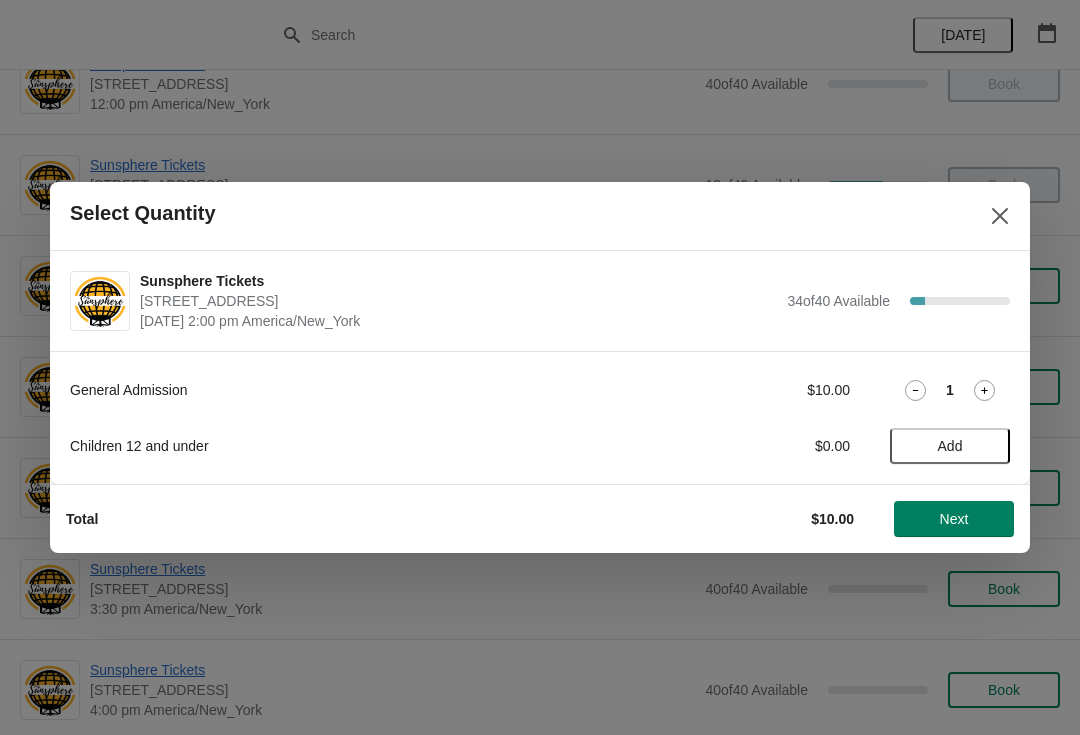 click 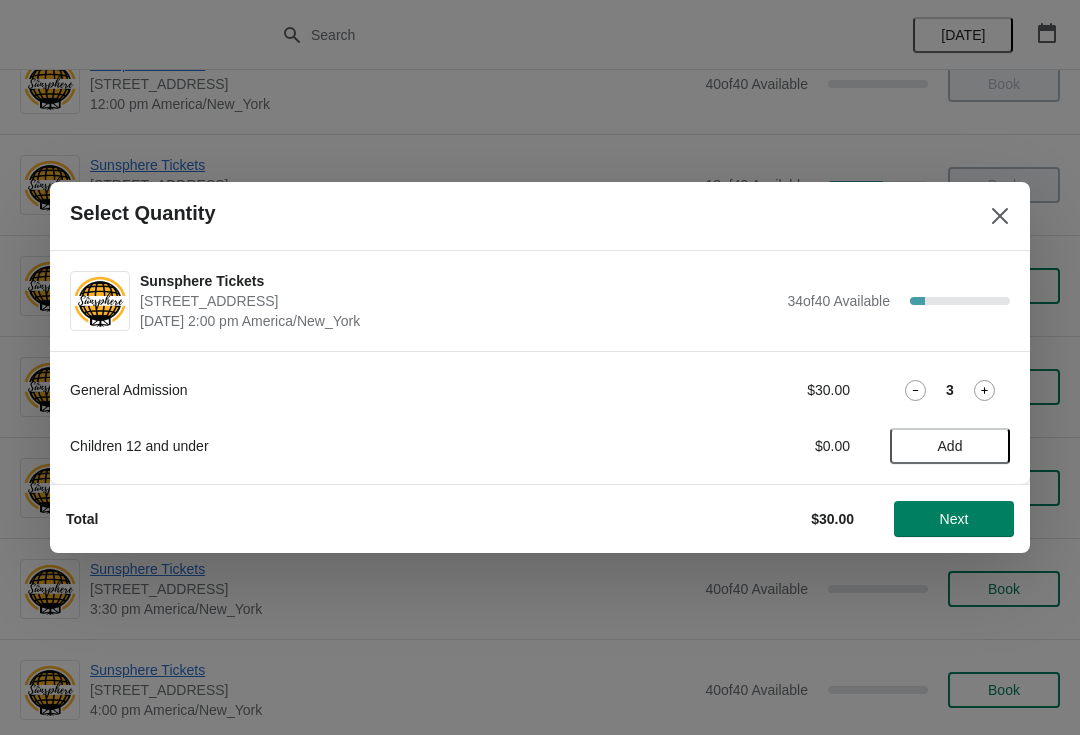 click 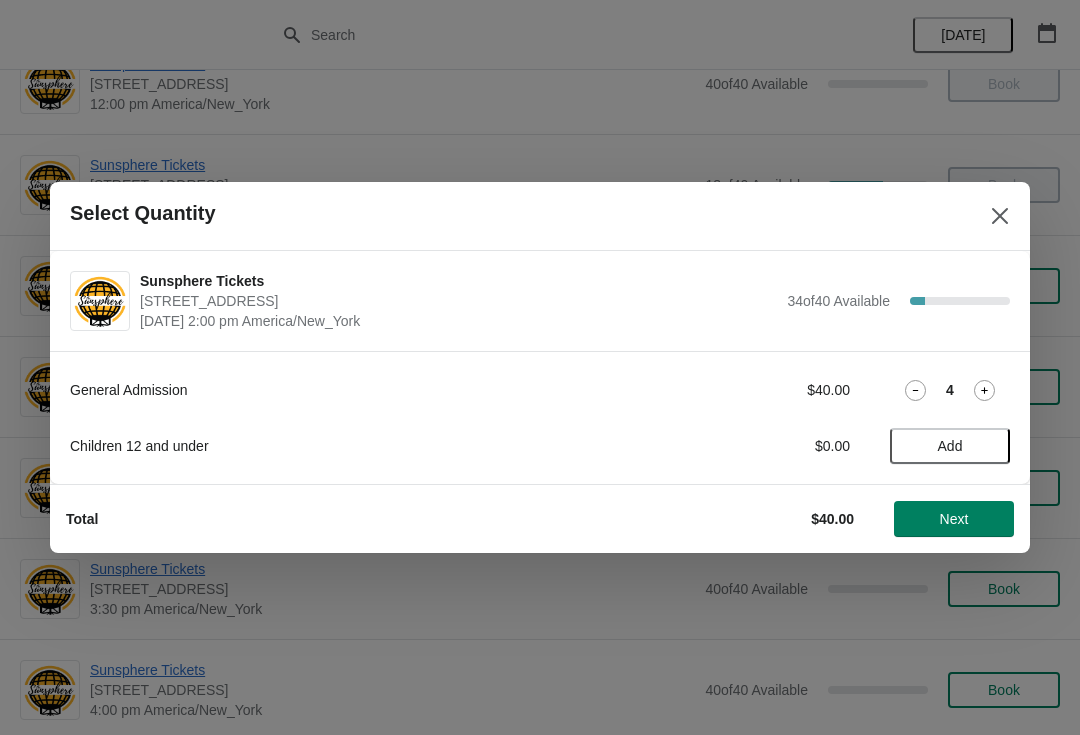 click on "Next" at bounding box center (954, 519) 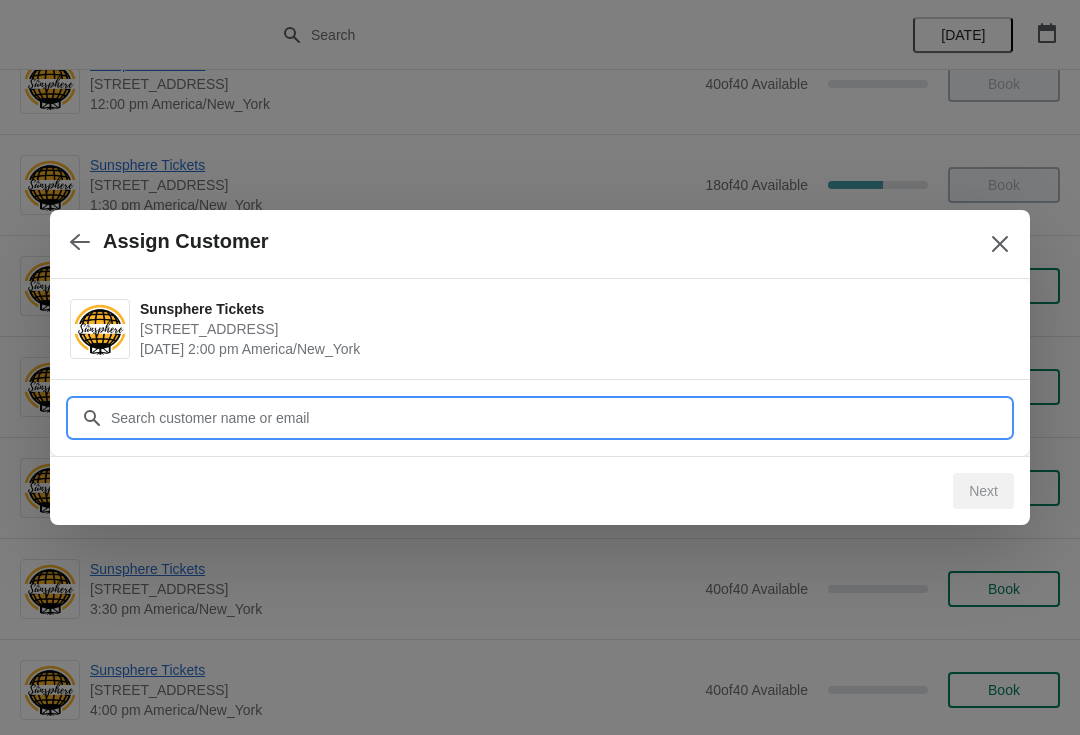 click on "Customer" at bounding box center [560, 418] 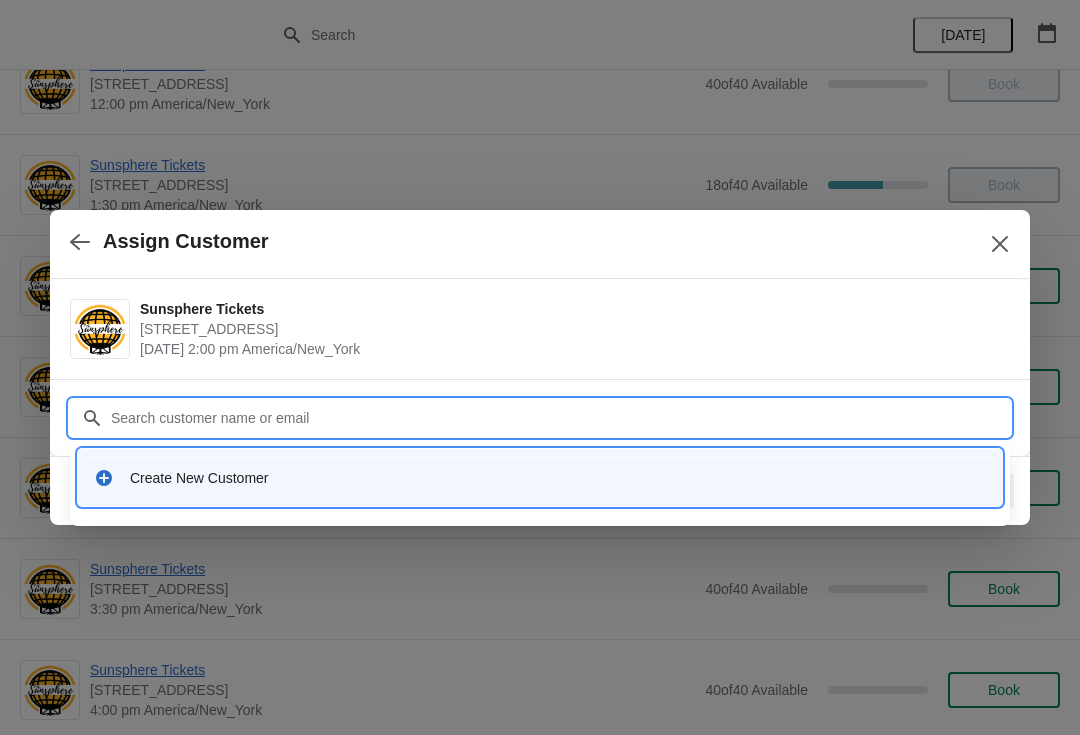 click on "Create New Customer" at bounding box center (540, 477) 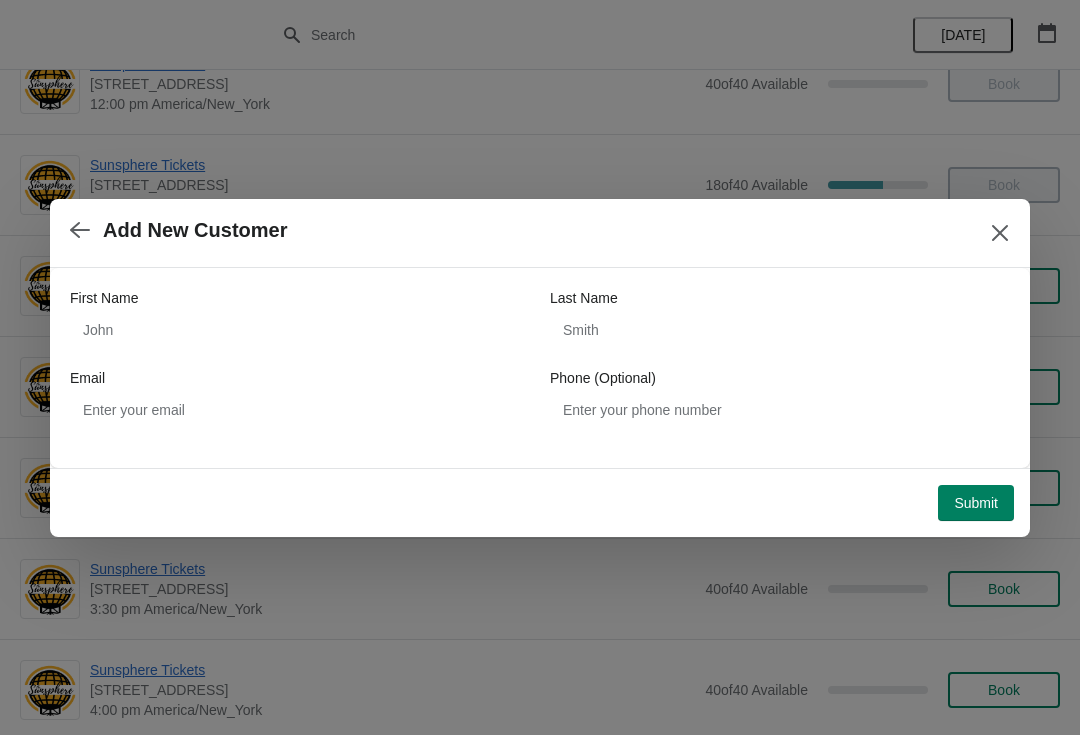 click on "First Name Last Name Email Phone (Optional)" at bounding box center (540, 358) 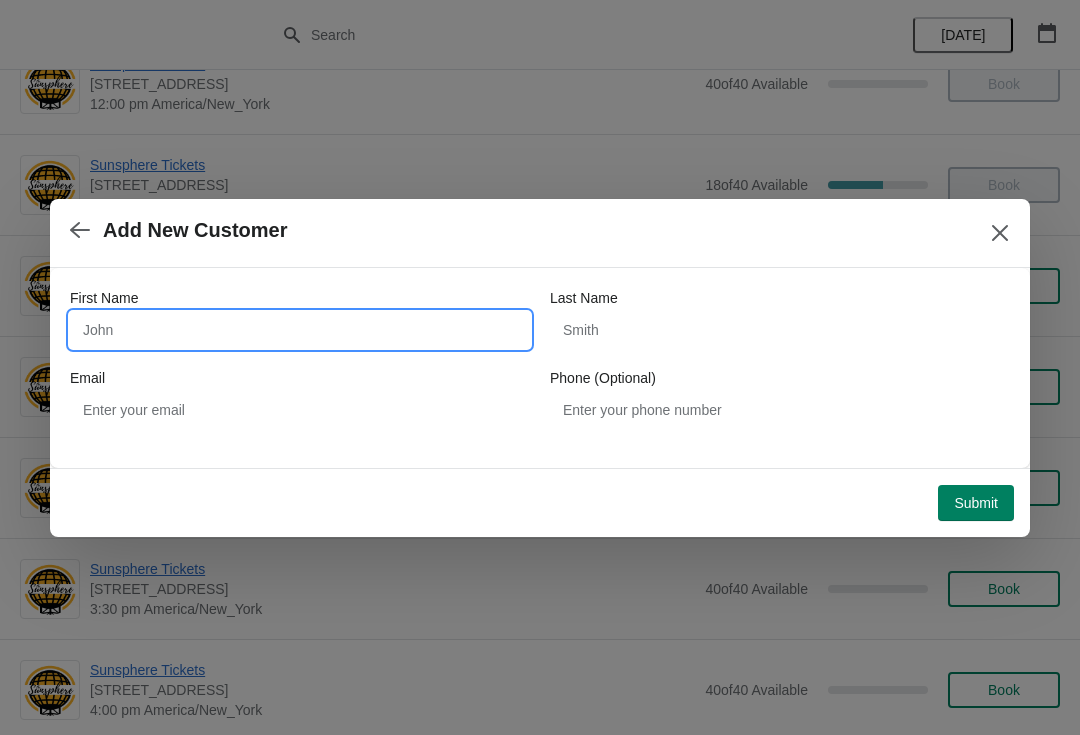 click on "First Name" at bounding box center [300, 330] 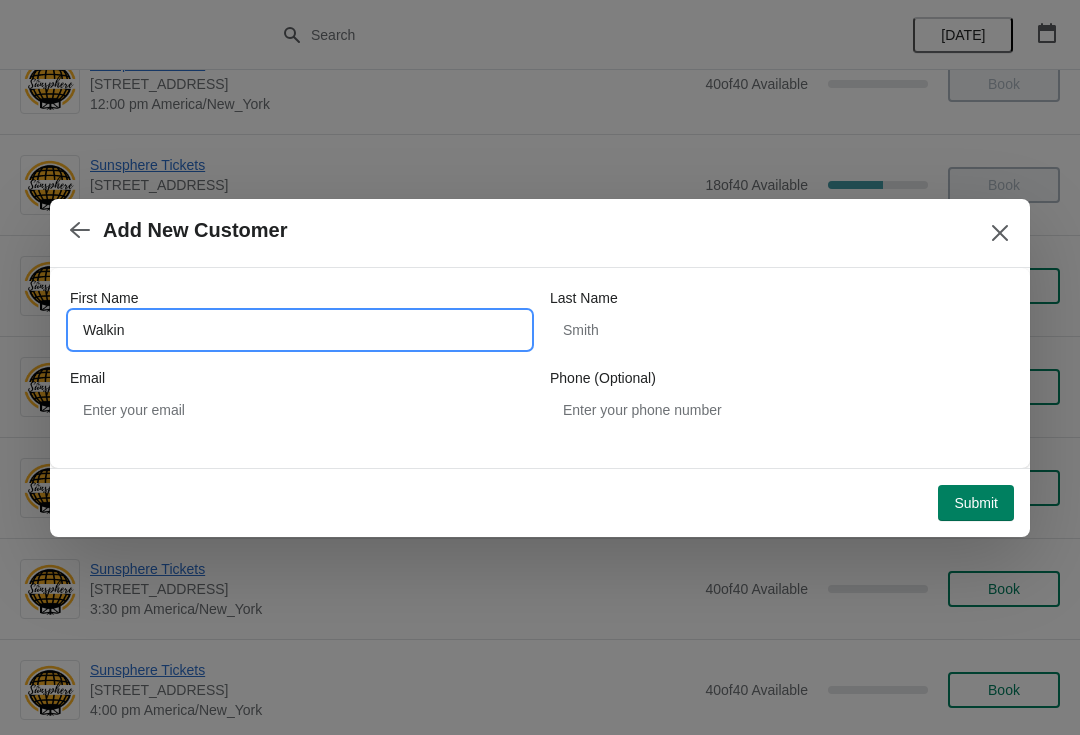 type on "Walkin" 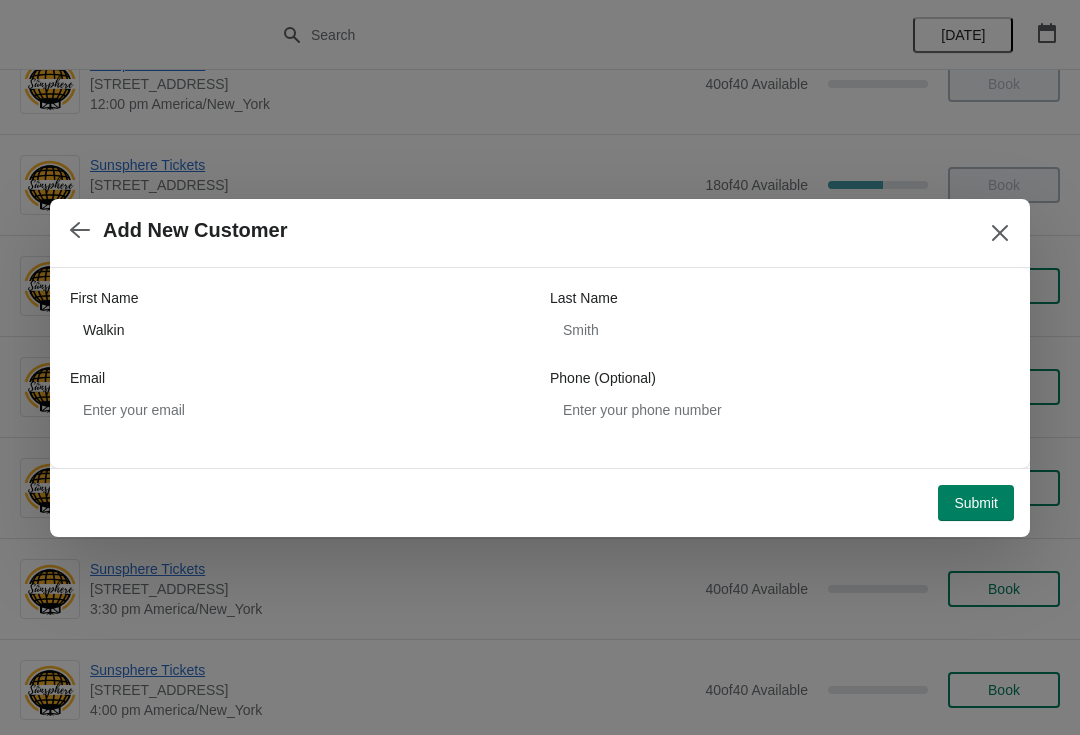 click on "Submit" at bounding box center (976, 503) 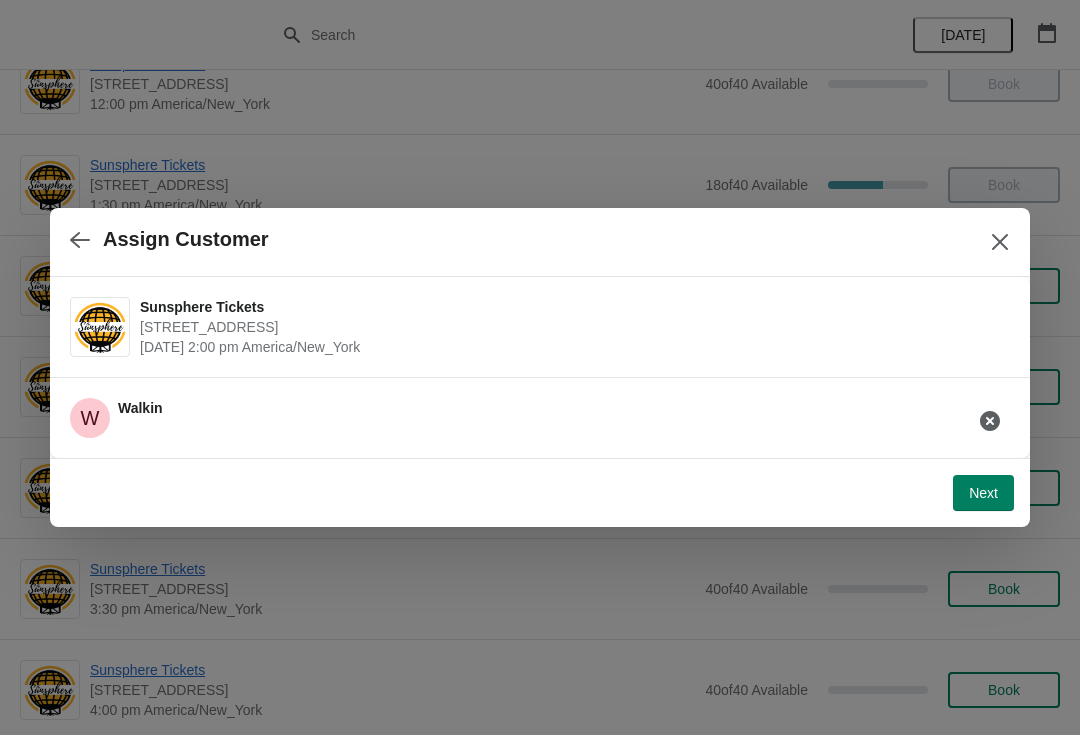 click on "Next" at bounding box center (983, 493) 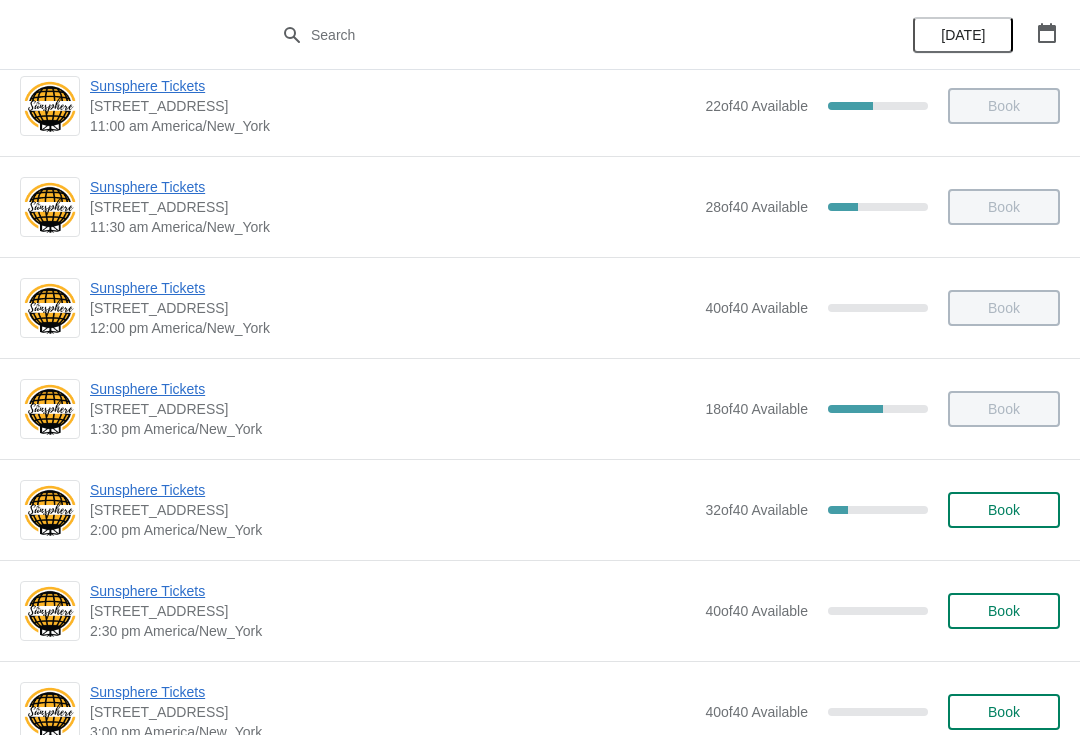 scroll, scrollTop: 329, scrollLeft: 0, axis: vertical 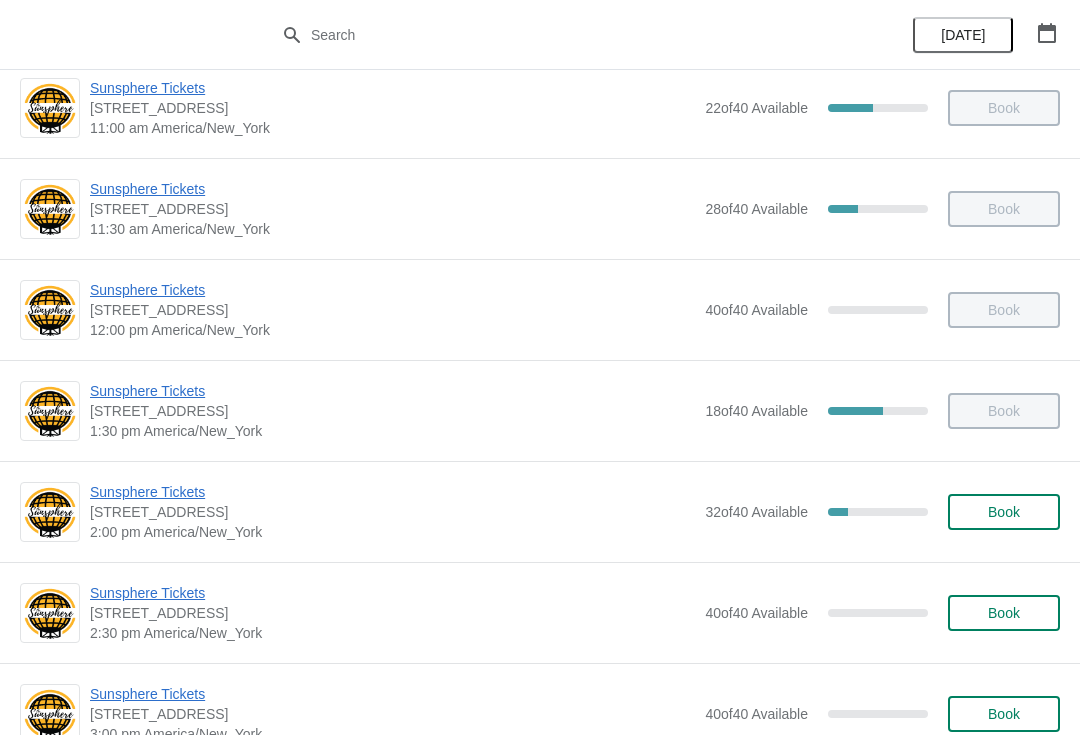 click on "Sunsphere Tickets [STREET_ADDRESS] 1:30 pm [GEOGRAPHIC_DATA]/New_York 18  of  40   Available 55.00000000000001 % Book" at bounding box center [540, 410] 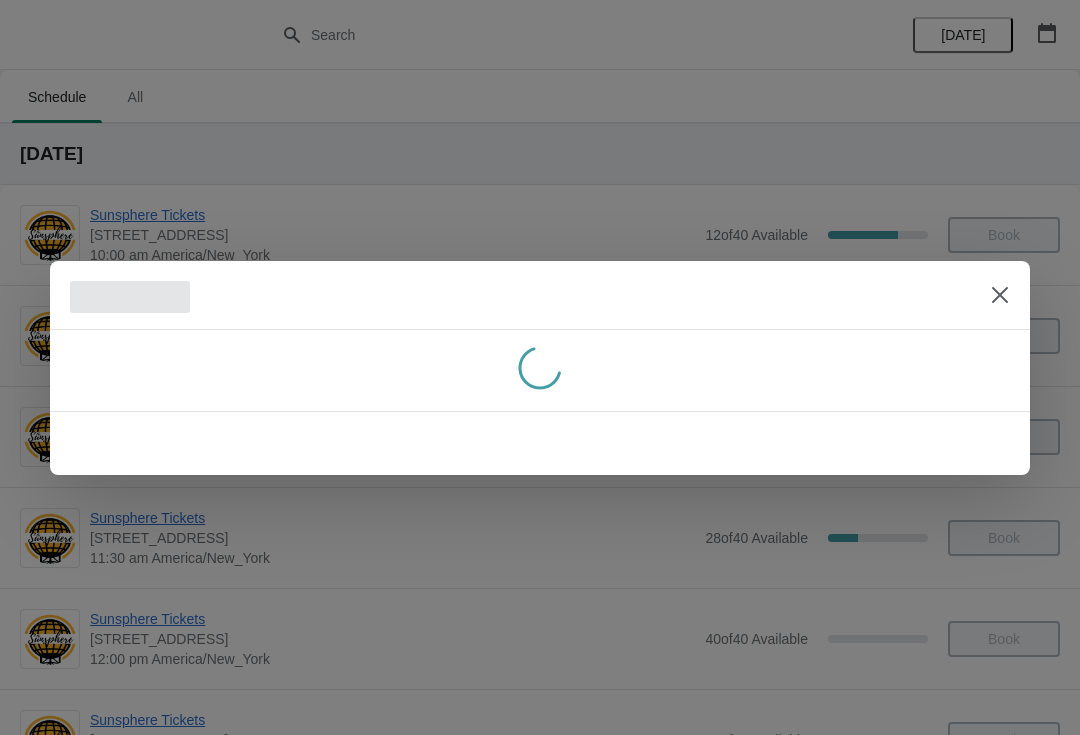 scroll, scrollTop: 0, scrollLeft: 0, axis: both 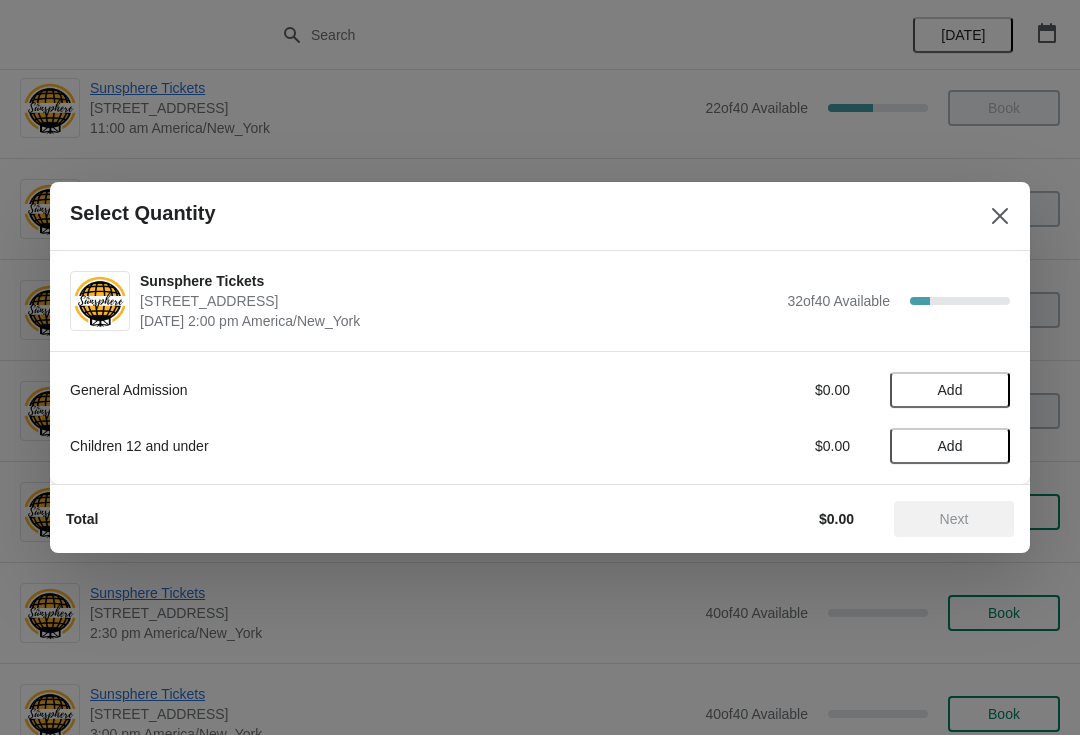 click on "Add" at bounding box center [950, 390] 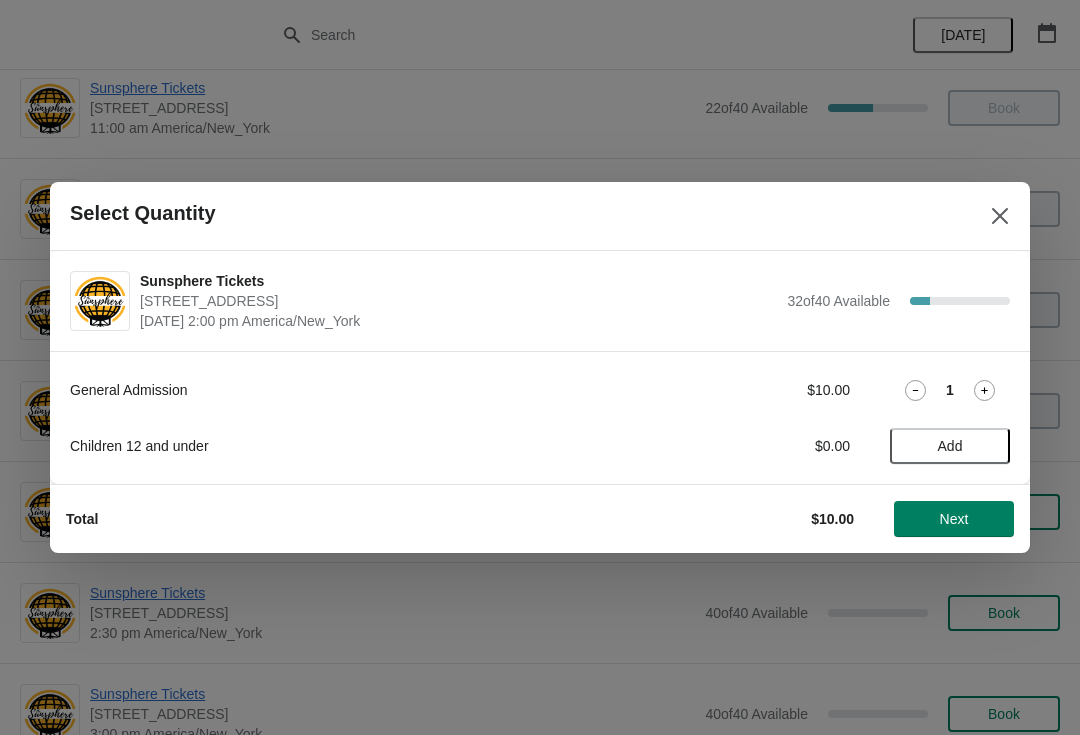click on "Add" at bounding box center (950, 446) 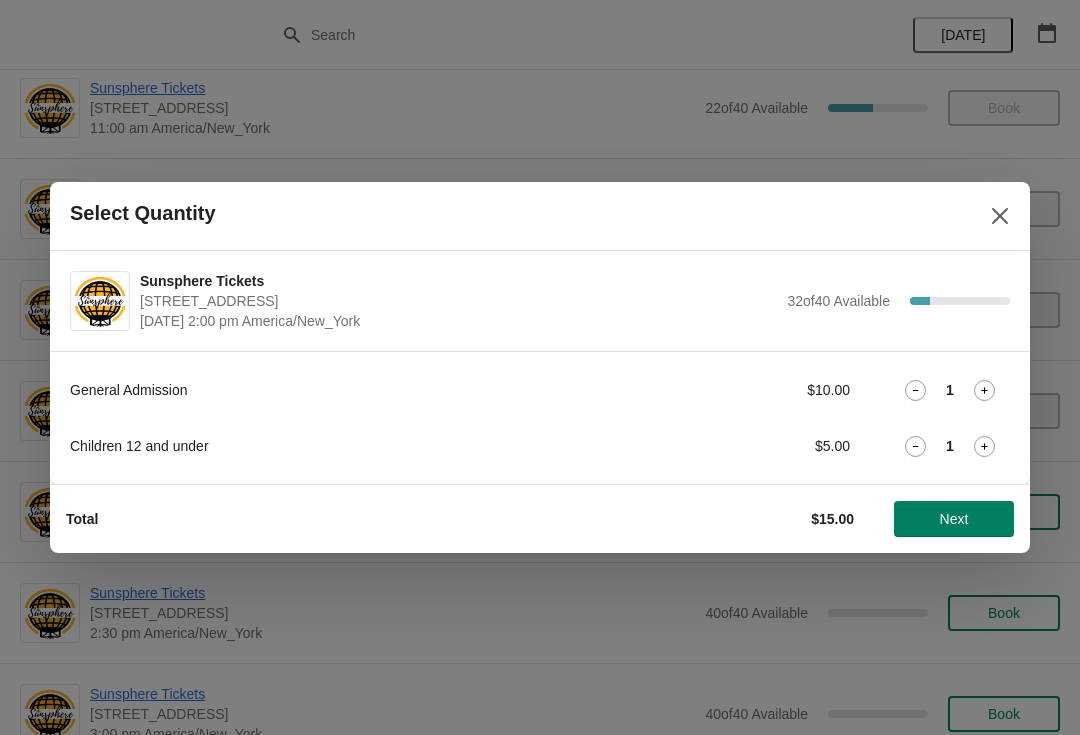click on "Next" at bounding box center [954, 519] 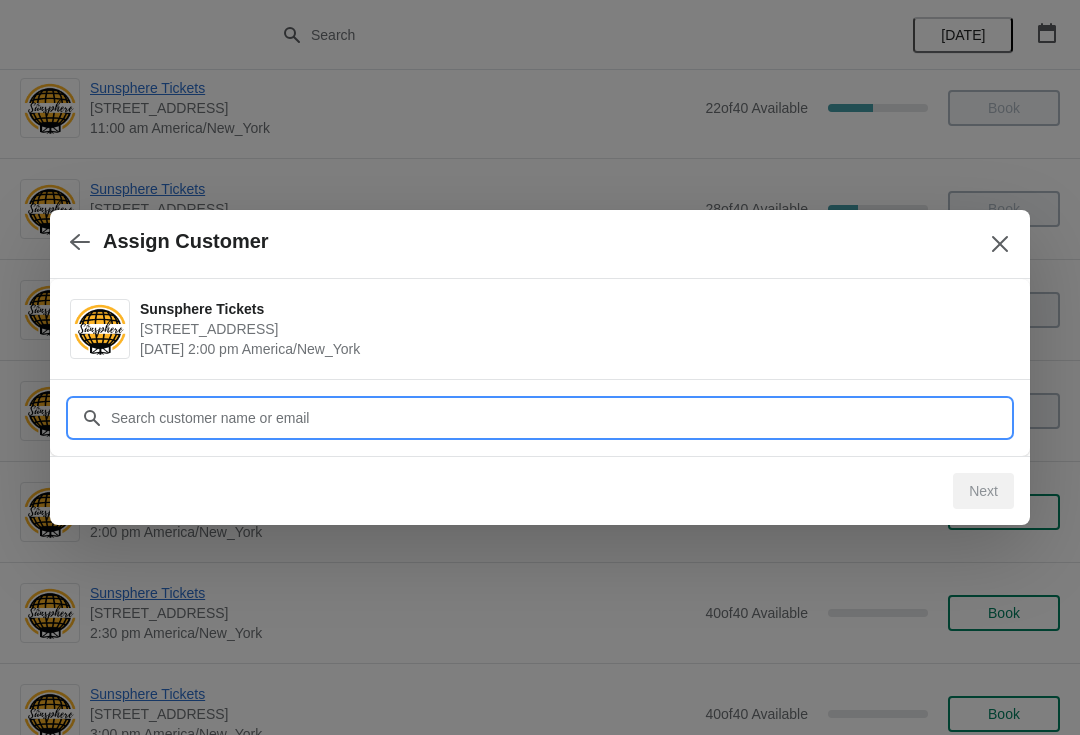 click on "Assign Customer Sunsphere Tickets 810 Clinch Avenue, Knoxville, TN, USA July 8 | 2:00 pm America/New_York Customer Next" at bounding box center [540, 10040] 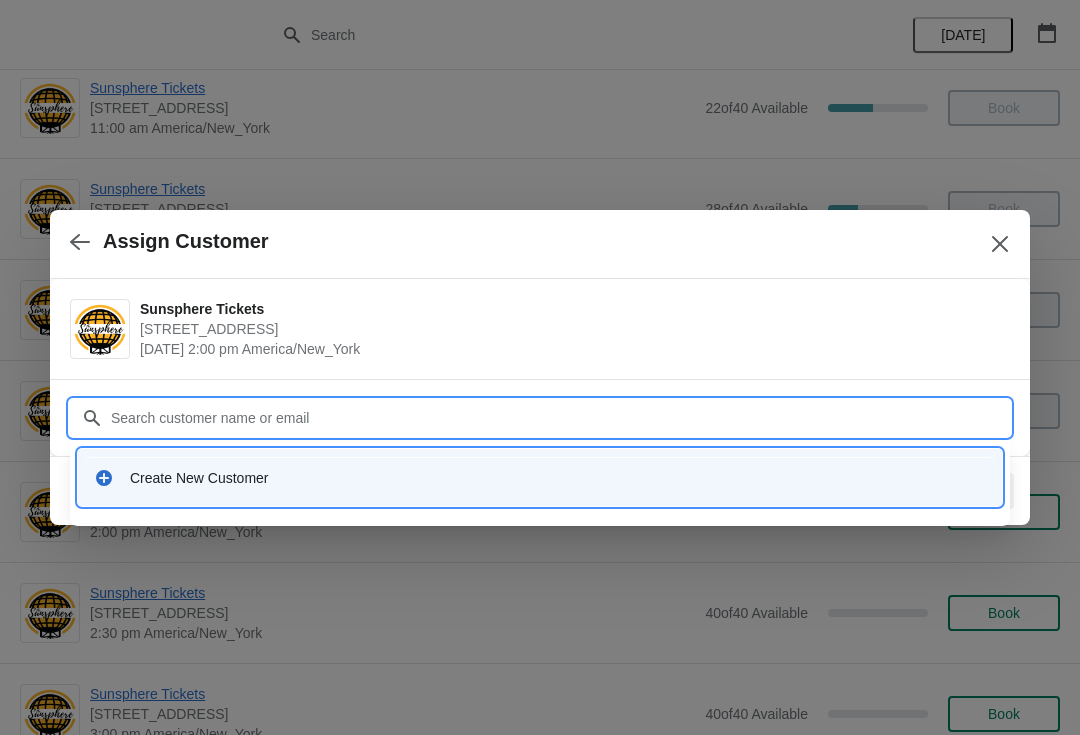 click on "Create New Customer" at bounding box center (558, 478) 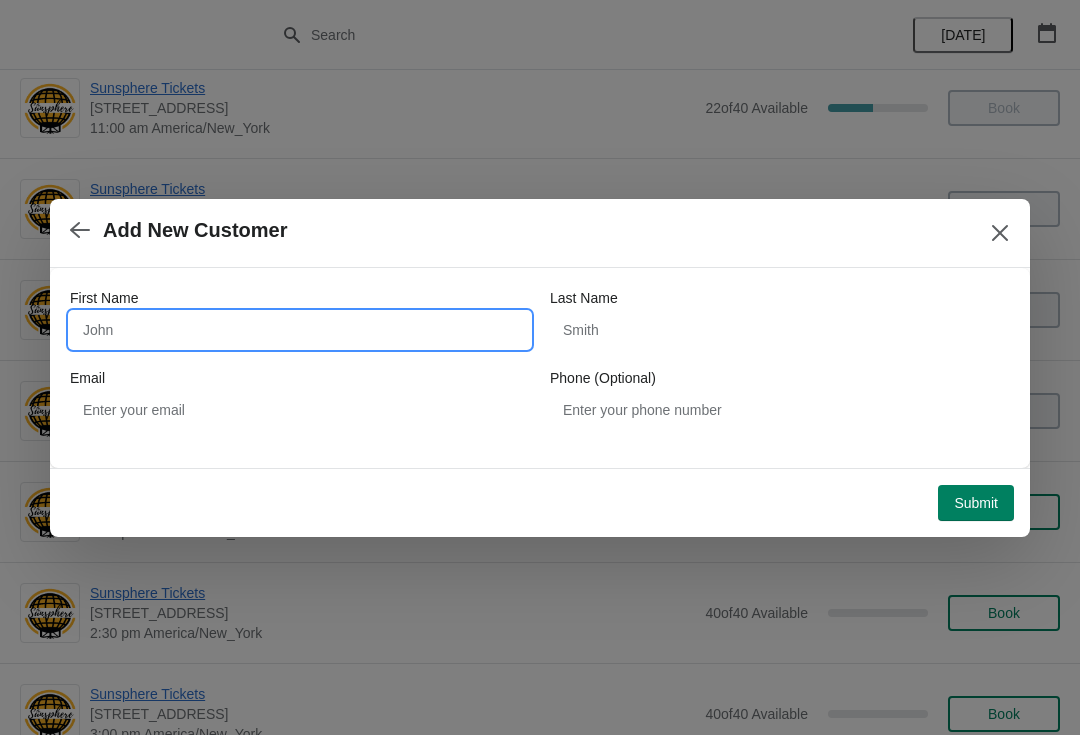 click on "First Name" at bounding box center (300, 330) 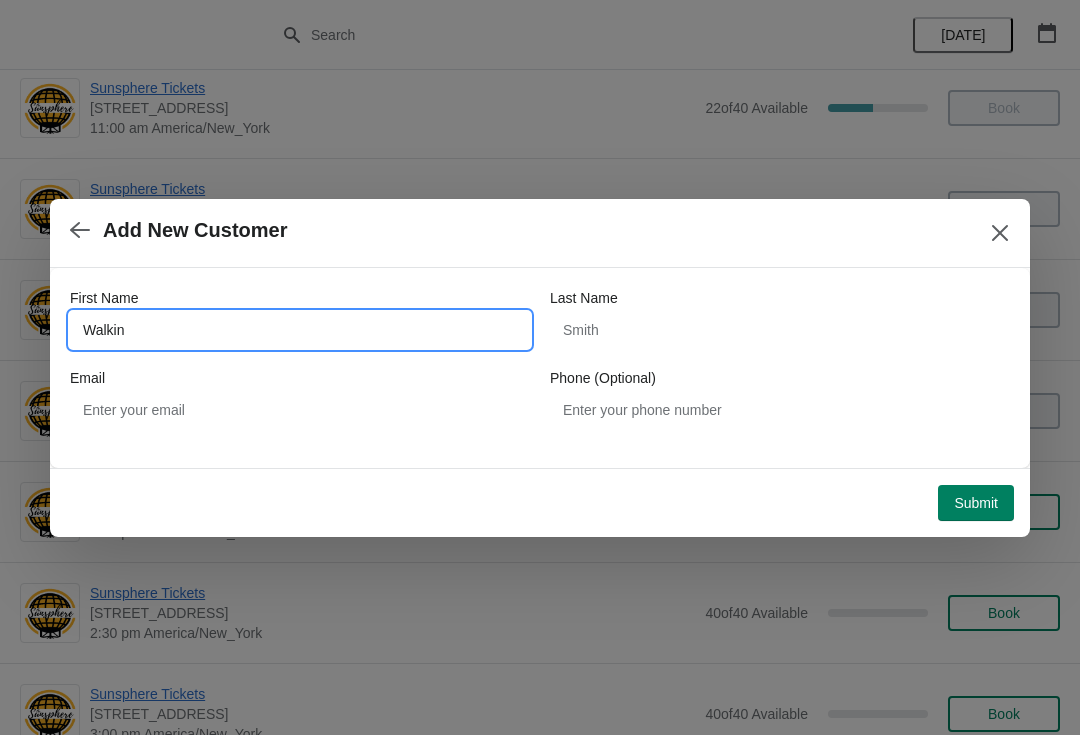 type on "Walkin" 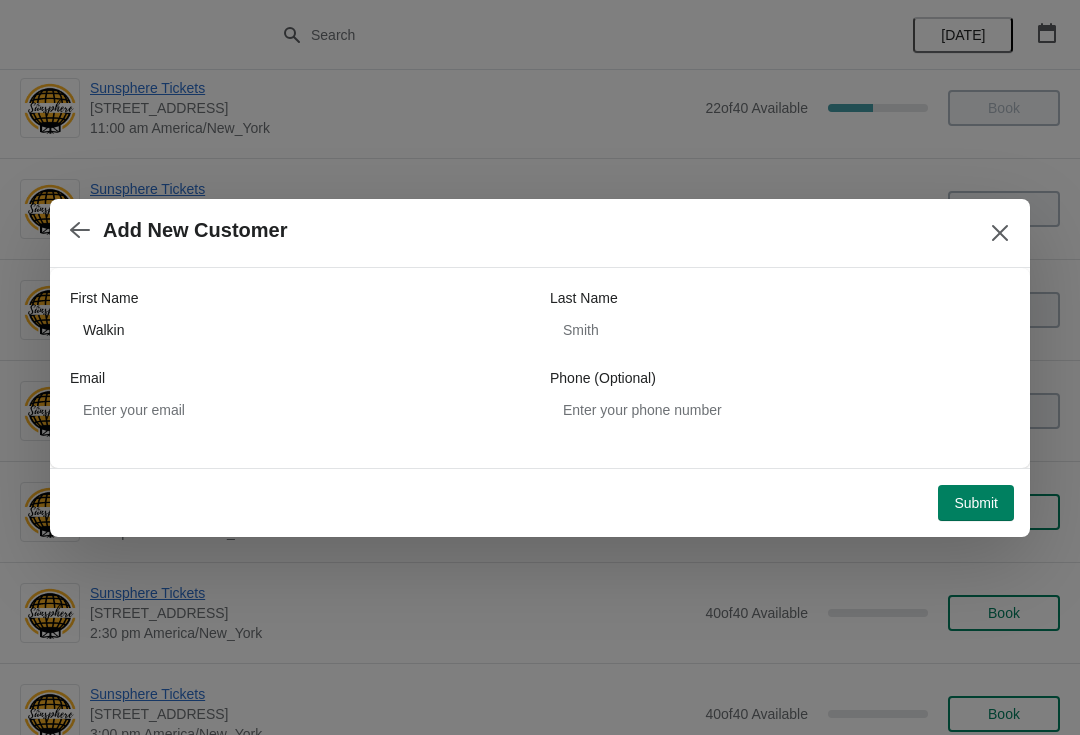 click on "Submit" at bounding box center (976, 503) 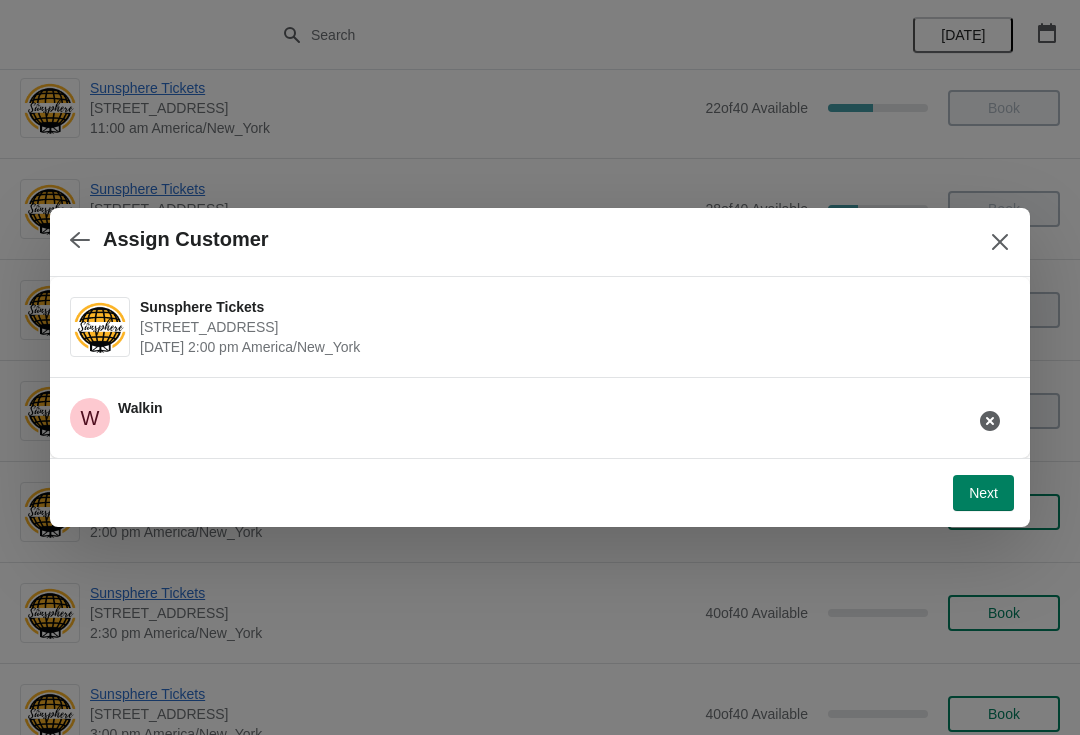 click on "Next" at bounding box center (983, 493) 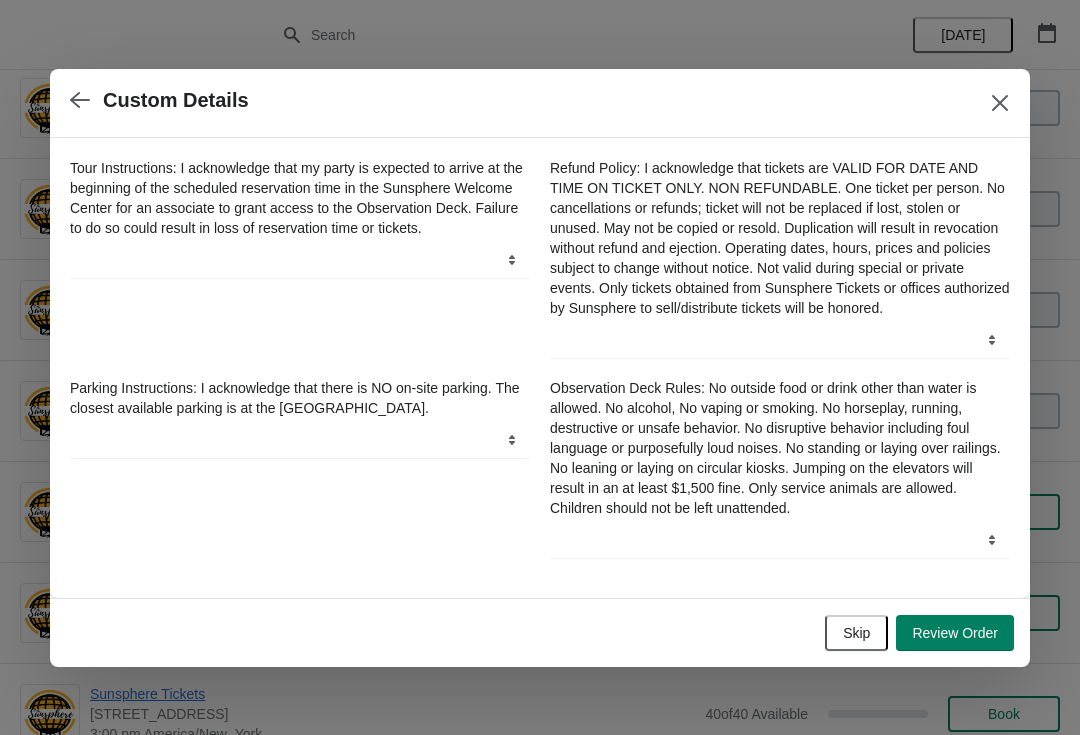 click on "Skip" at bounding box center (856, 633) 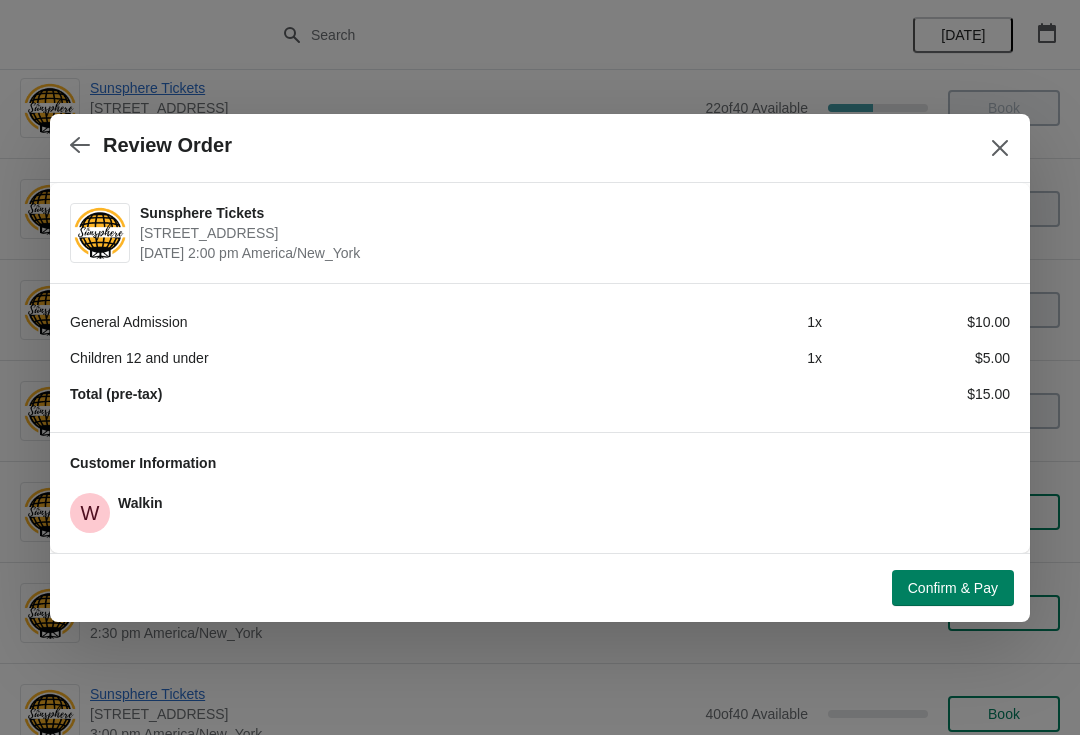 click on "Confirm & Pay" at bounding box center (953, 588) 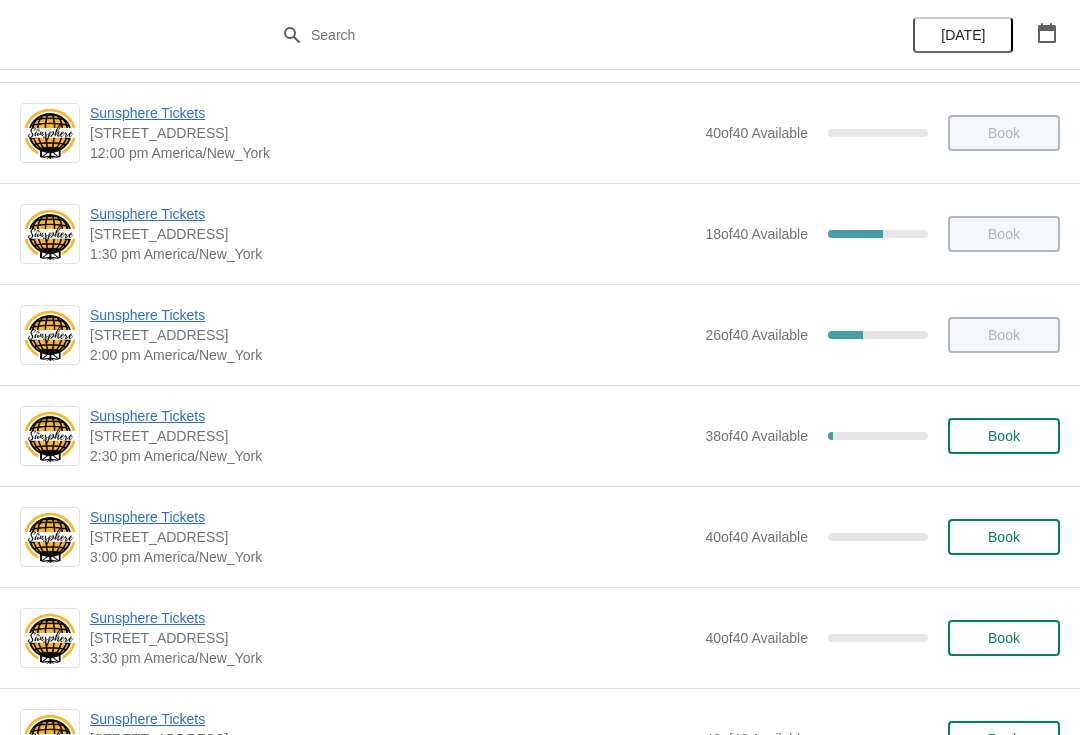 scroll, scrollTop: 578, scrollLeft: 0, axis: vertical 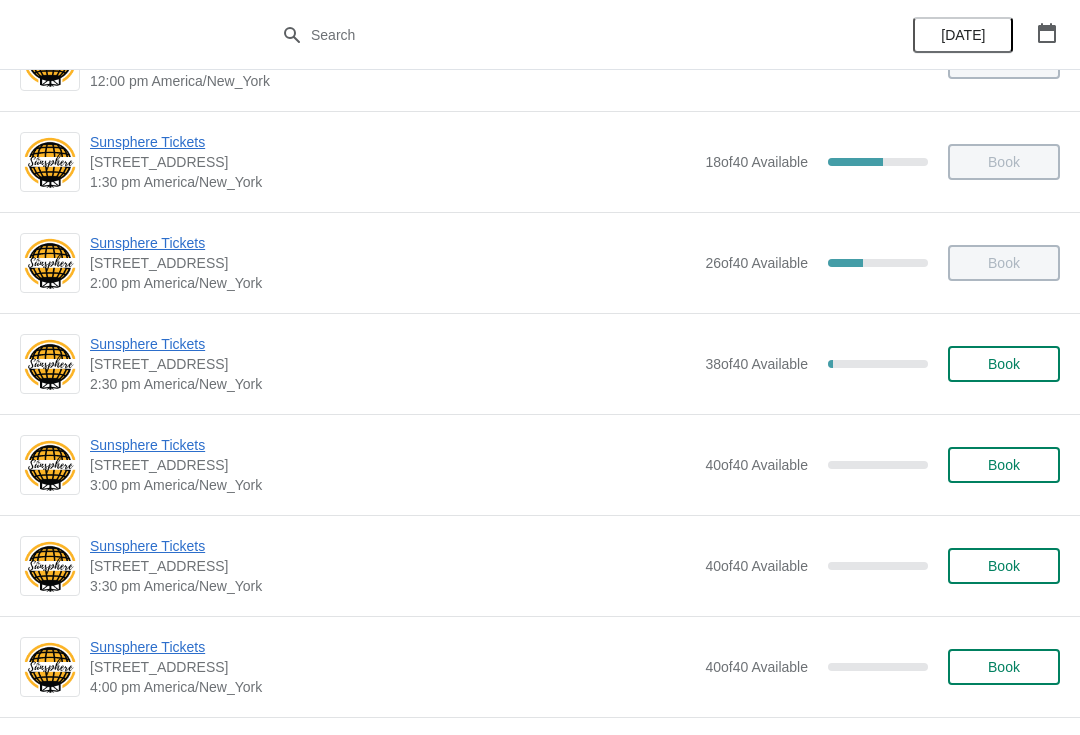 click on "Sunsphere Tickets" at bounding box center (392, 344) 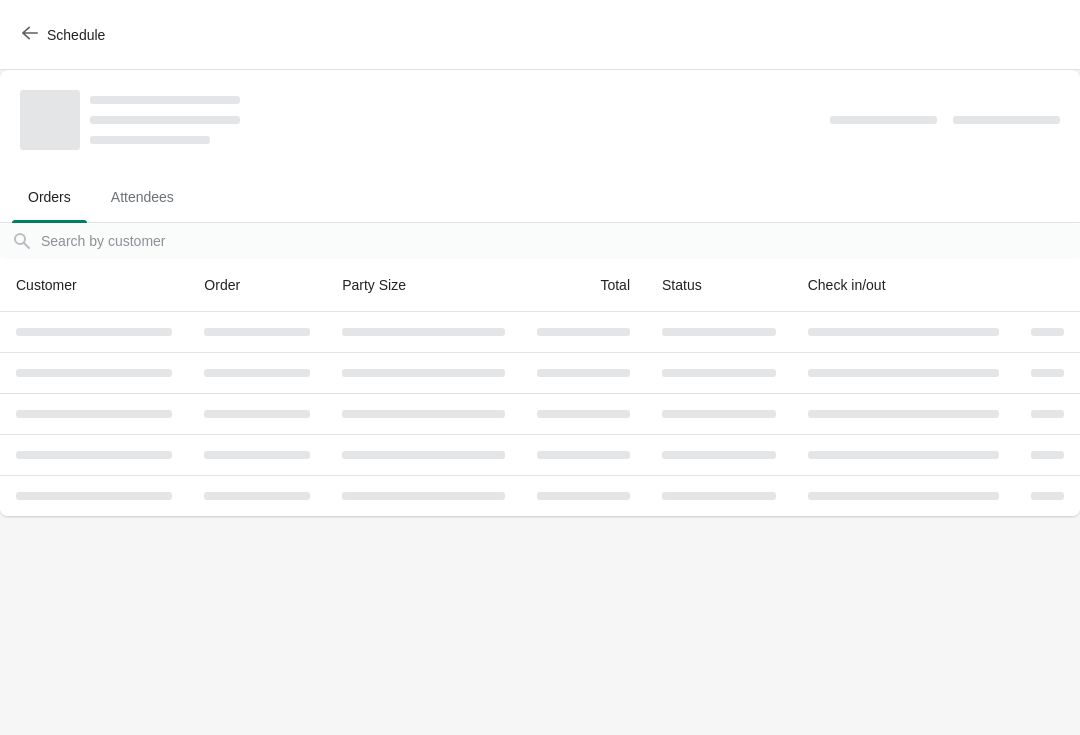 scroll, scrollTop: 0, scrollLeft: 0, axis: both 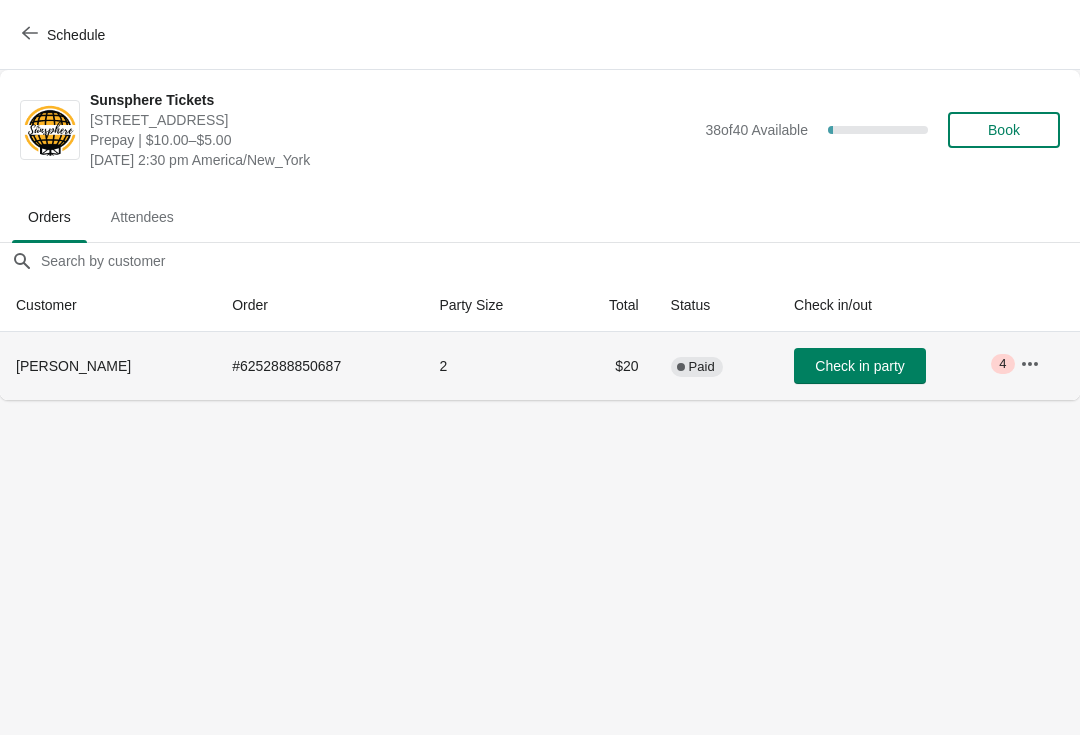click on "Check in party" at bounding box center (859, 366) 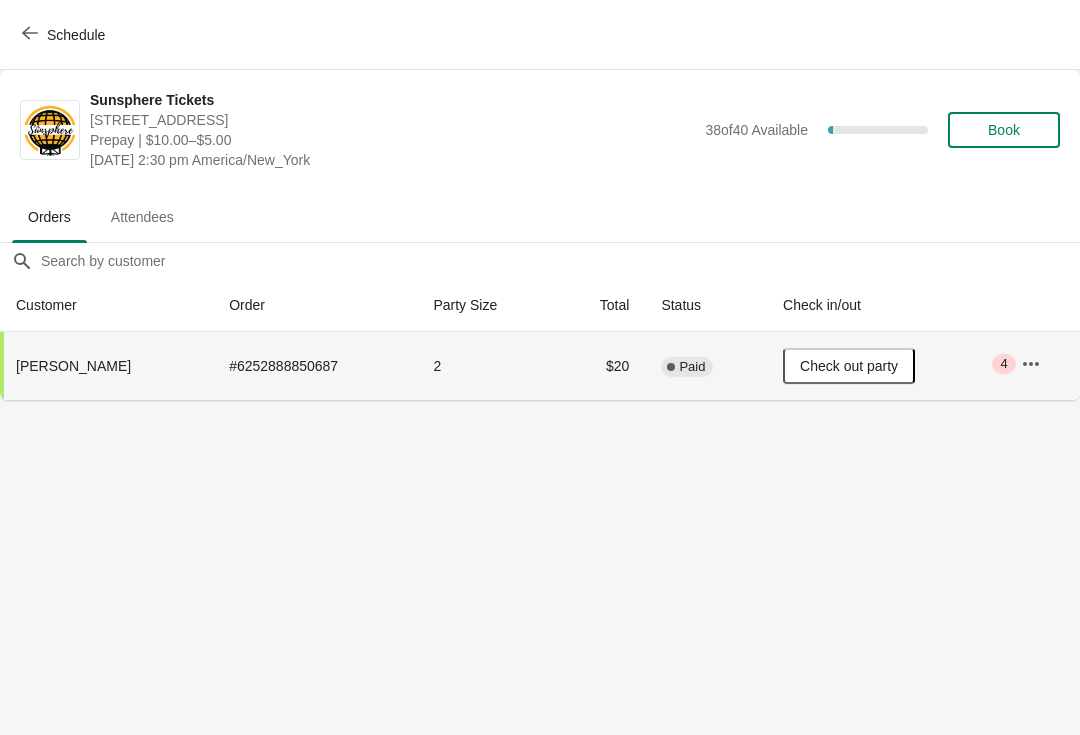 click on "Book" at bounding box center [1004, 130] 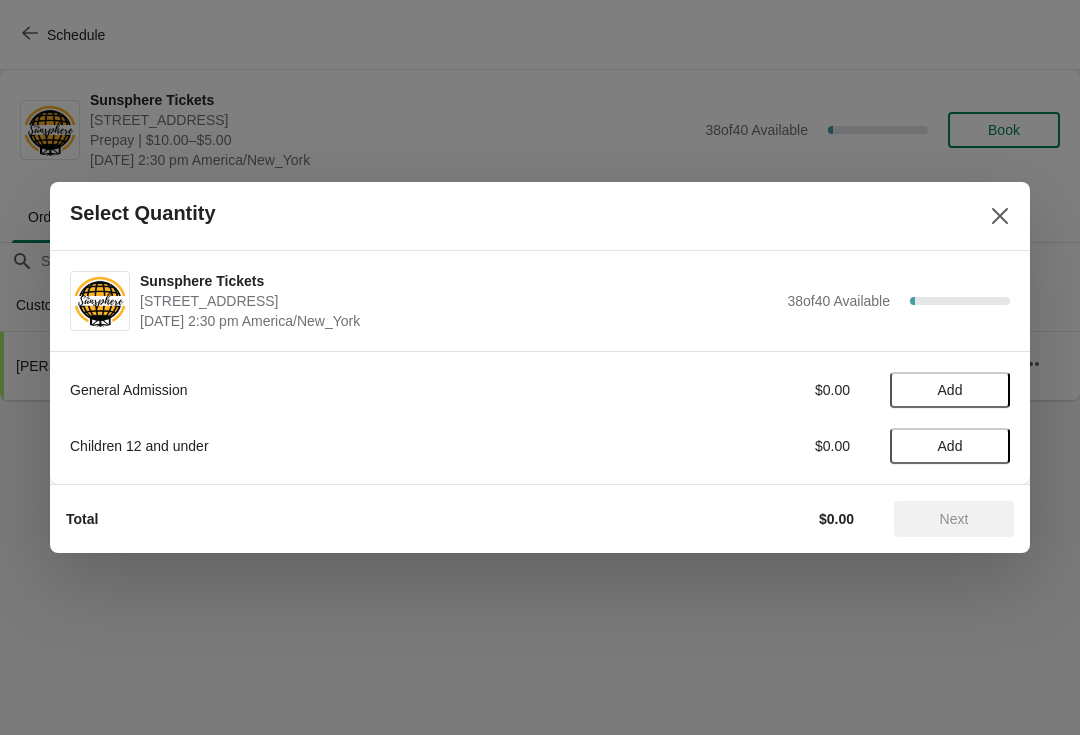 click on "Add" at bounding box center [950, 390] 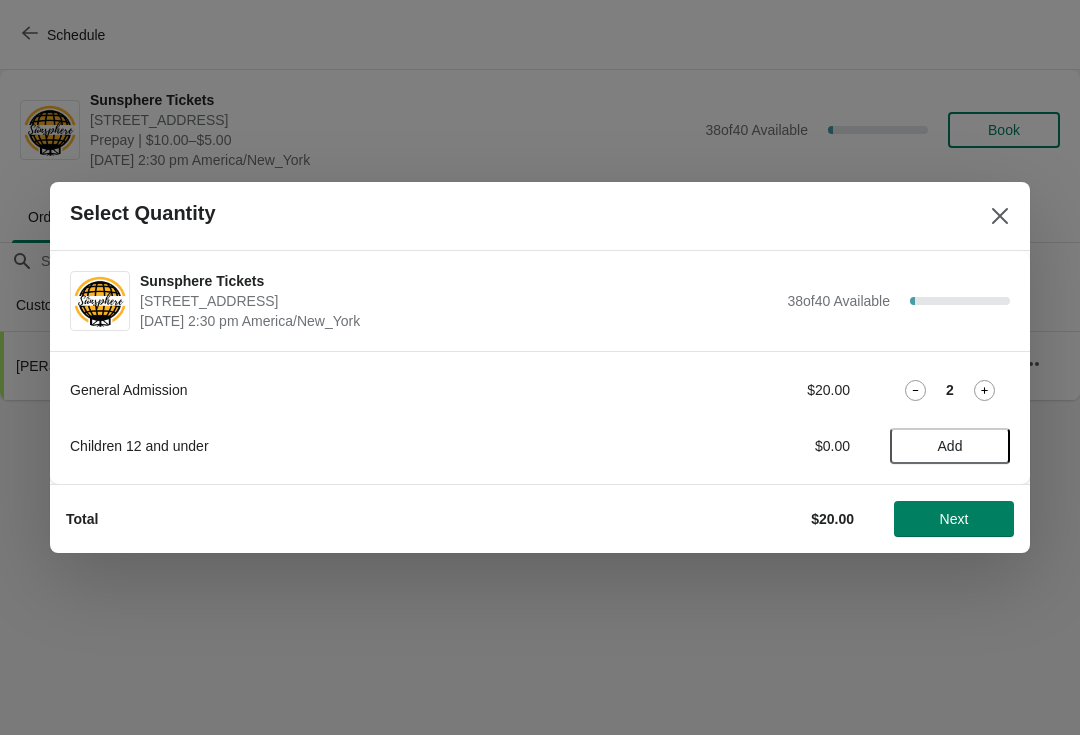 click 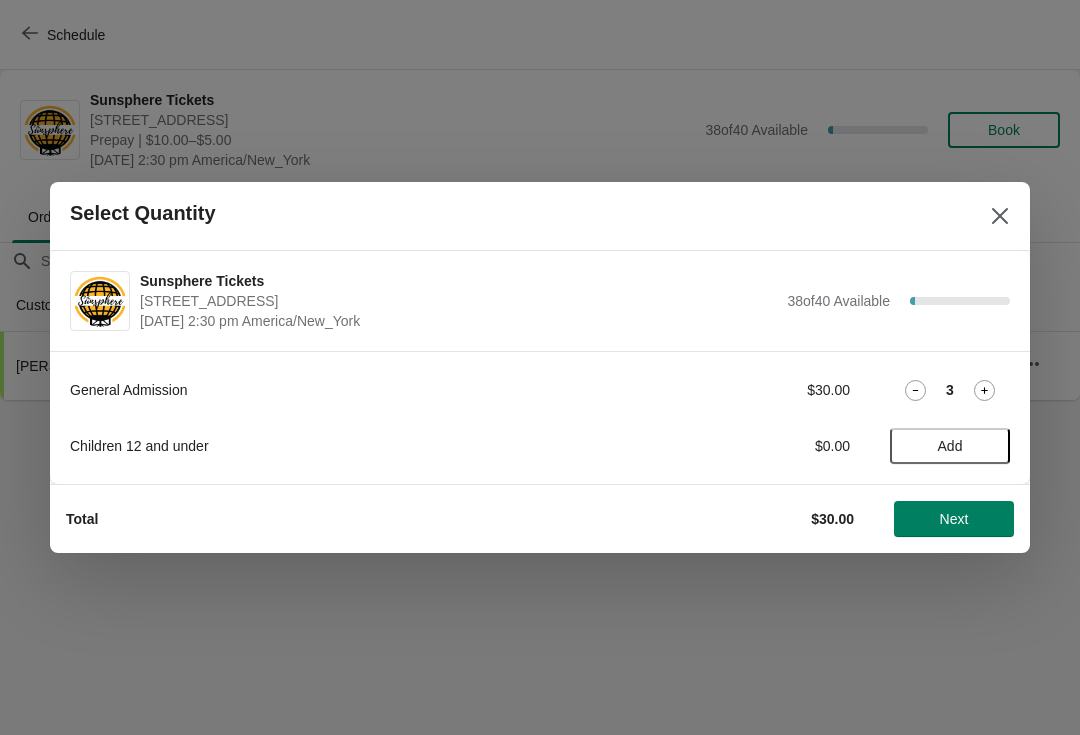 click on "Next" at bounding box center (954, 519) 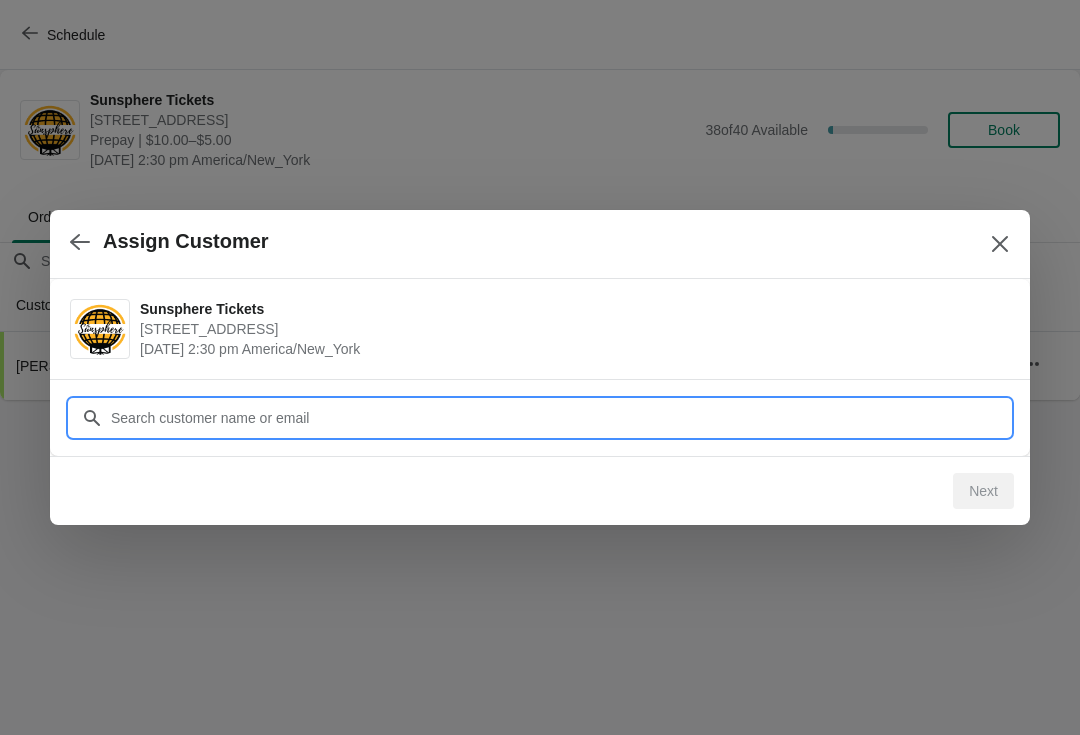 click on "Assign Customer Sunsphere Tickets [STREET_ADDRESS] [DATE] 2:30 pm [GEOGRAPHIC_DATA]/New_York Customer Next" at bounding box center [540, 400] 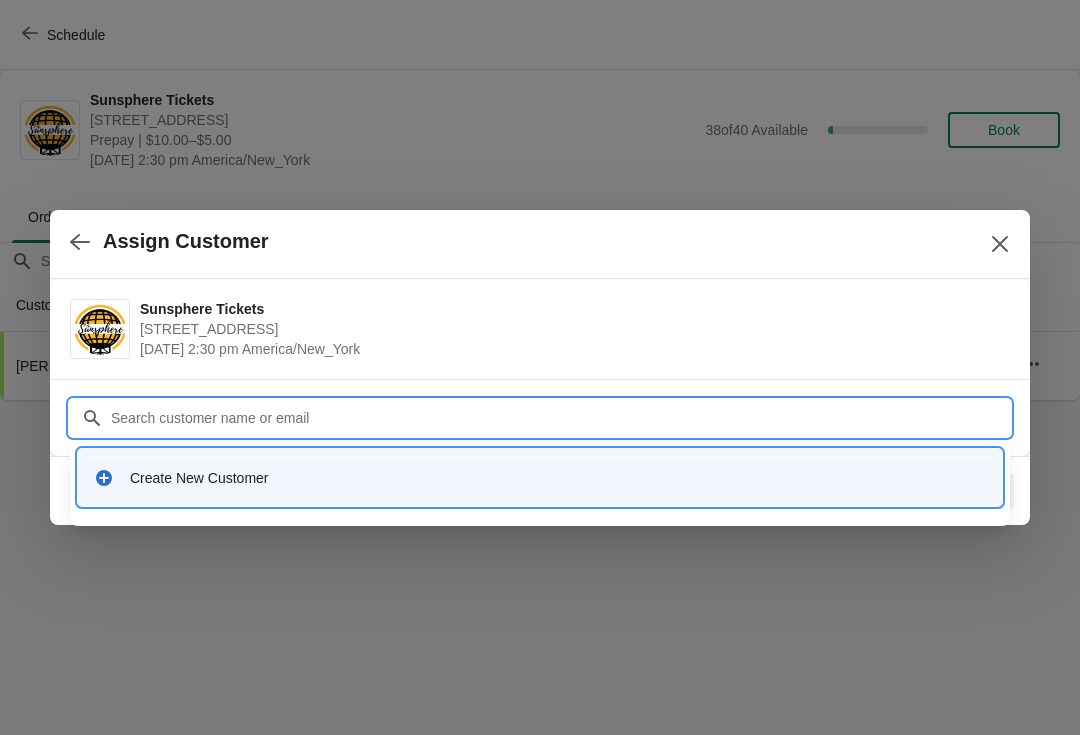 click on "Create New Customer" at bounding box center (540, 477) 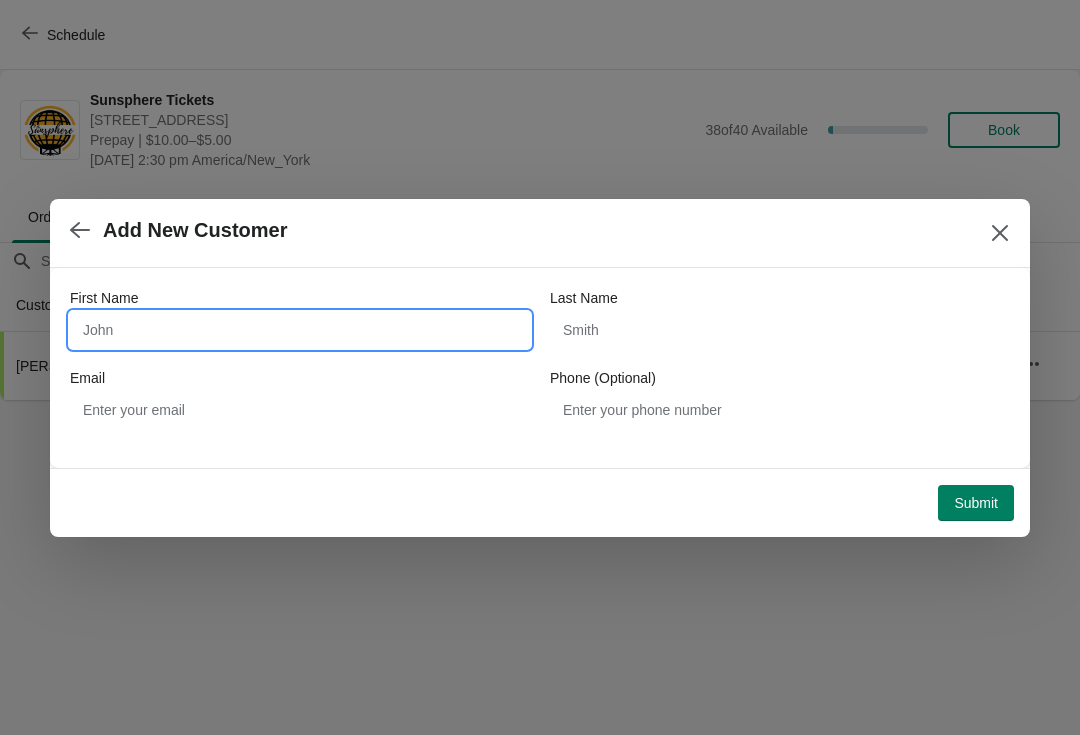 click on "First Name" at bounding box center (300, 330) 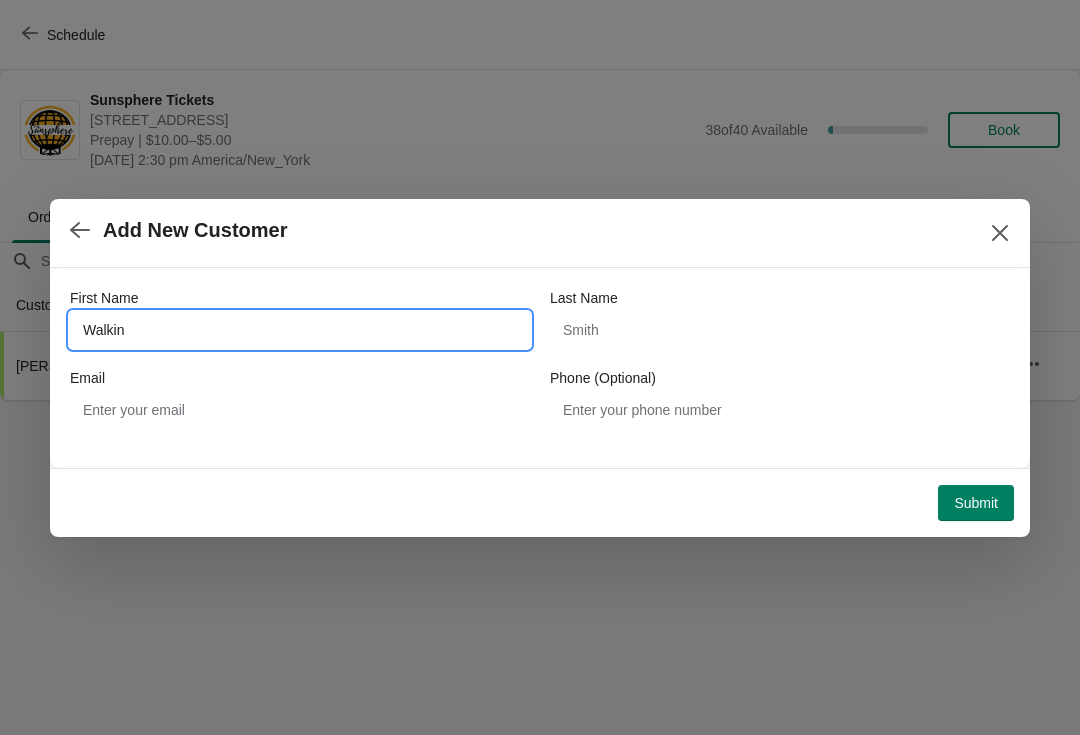 type on "Walkin" 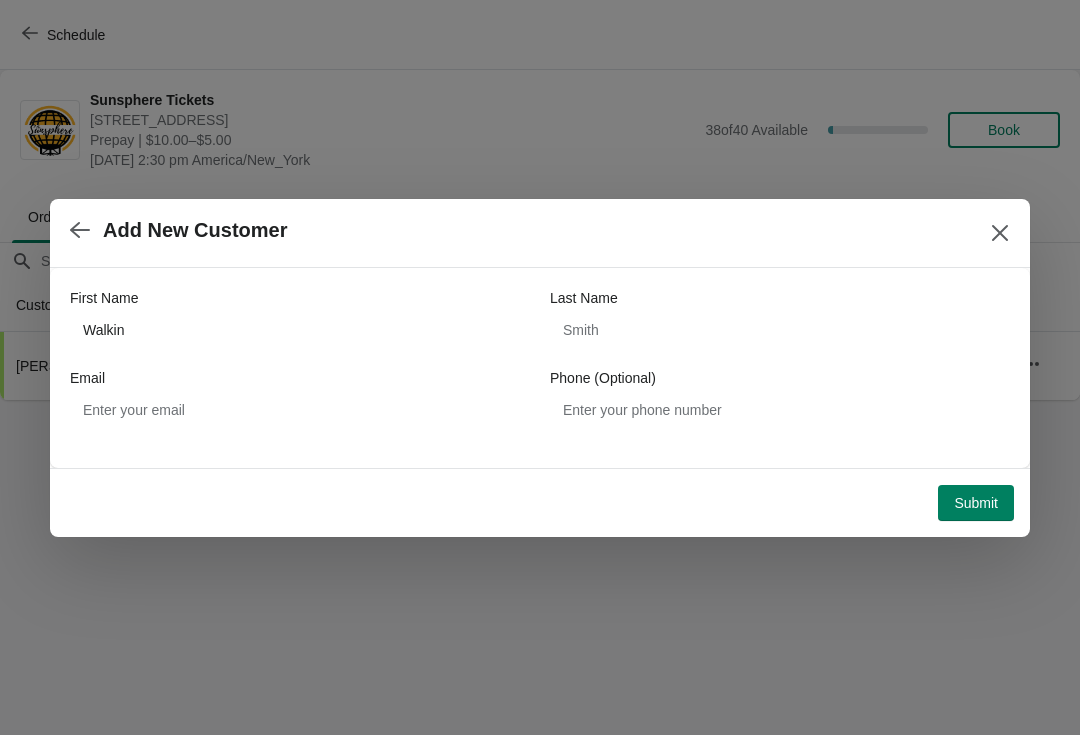 click on "Submit" at bounding box center [976, 503] 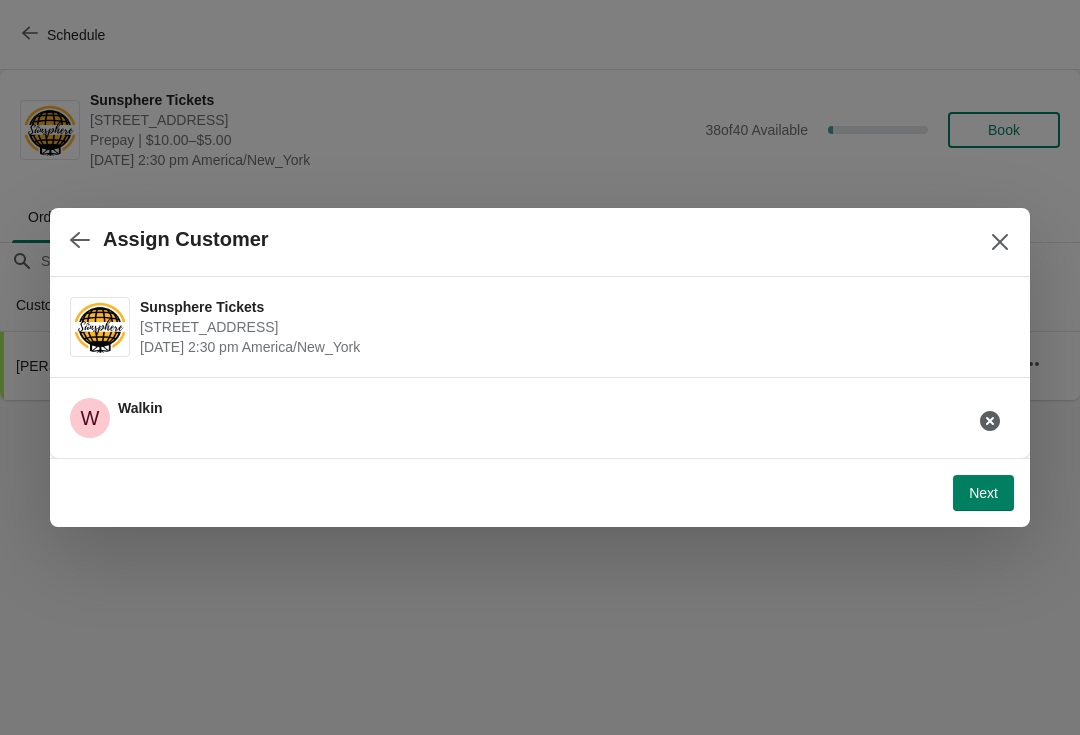 click on "Next" at bounding box center (983, 493) 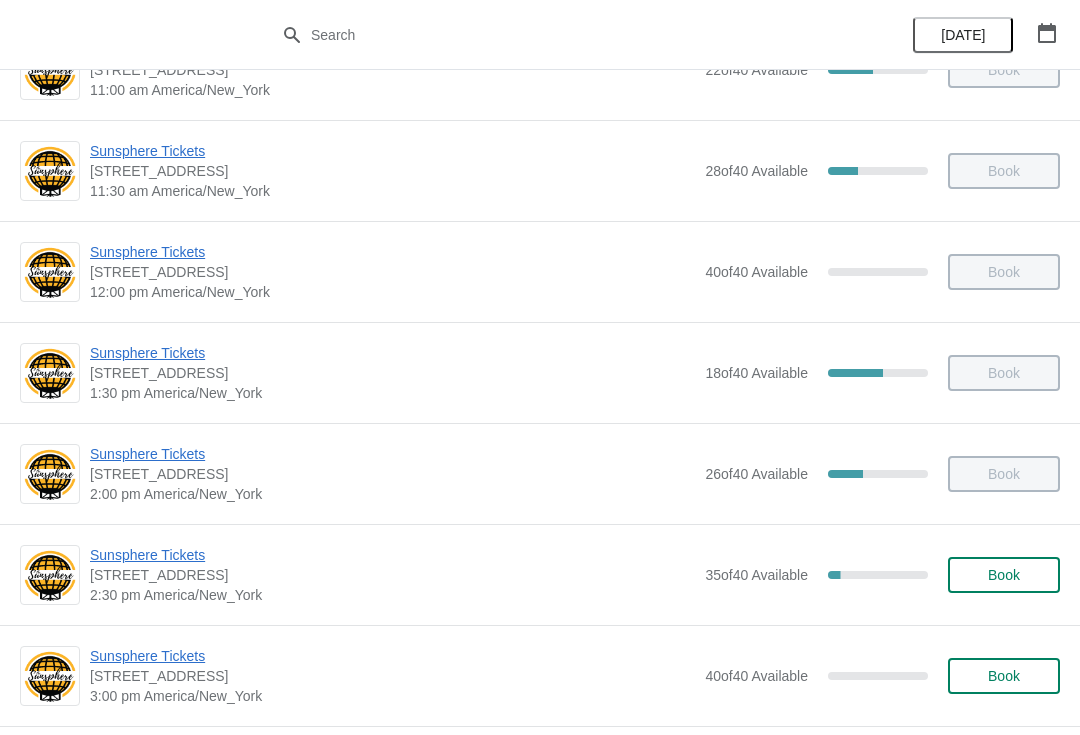 scroll, scrollTop: 414, scrollLeft: 0, axis: vertical 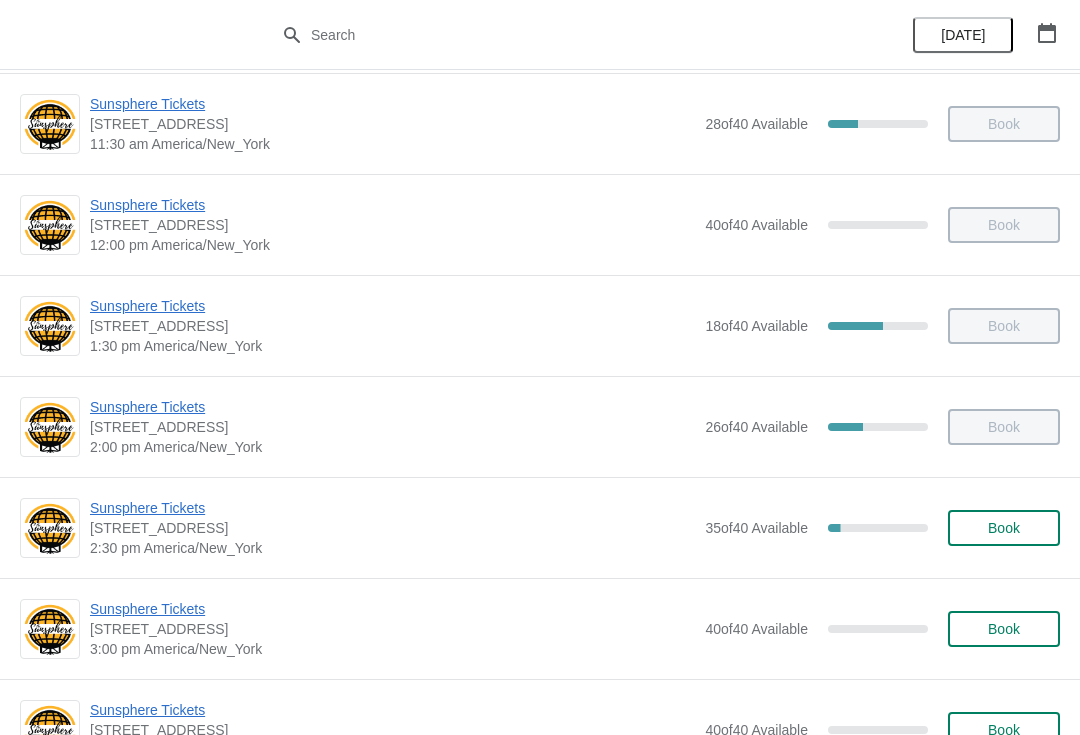 click on "Book" at bounding box center (1004, 528) 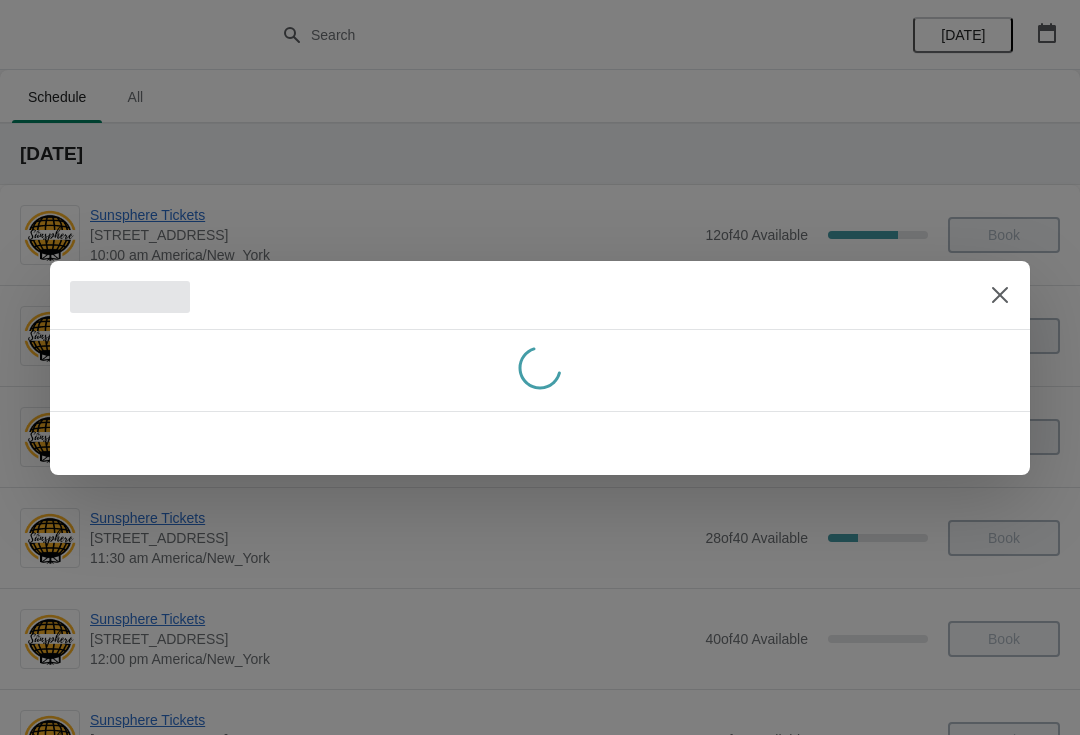 scroll, scrollTop: 414, scrollLeft: 0, axis: vertical 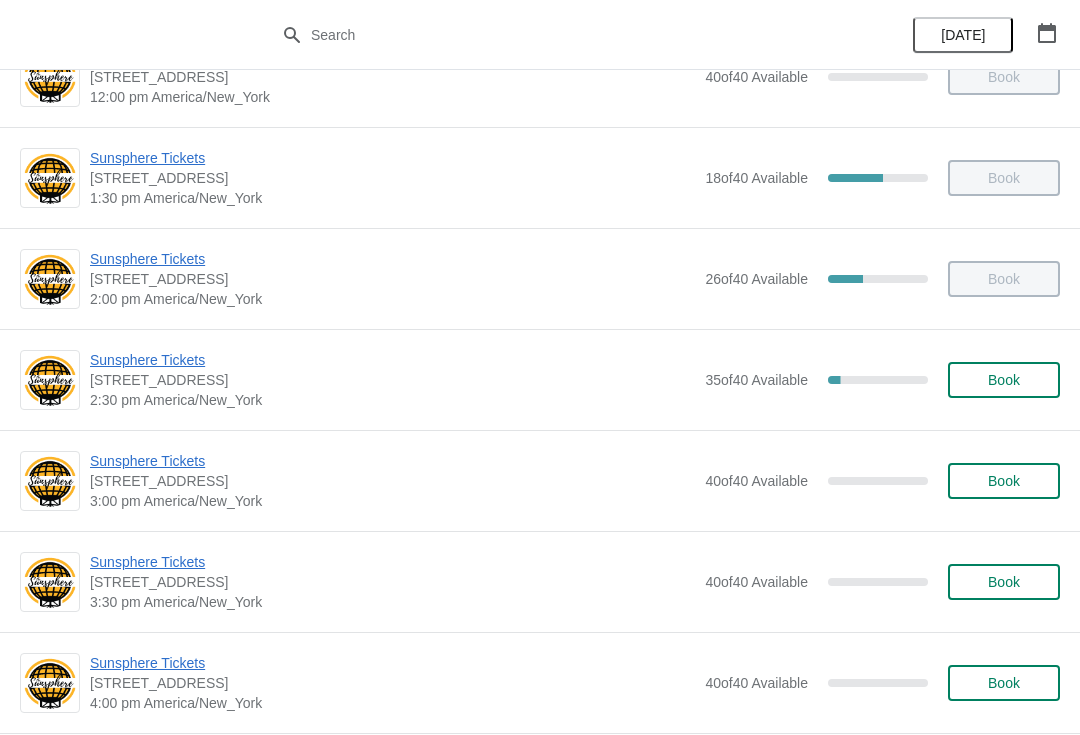 click on "Book" at bounding box center [1004, 380] 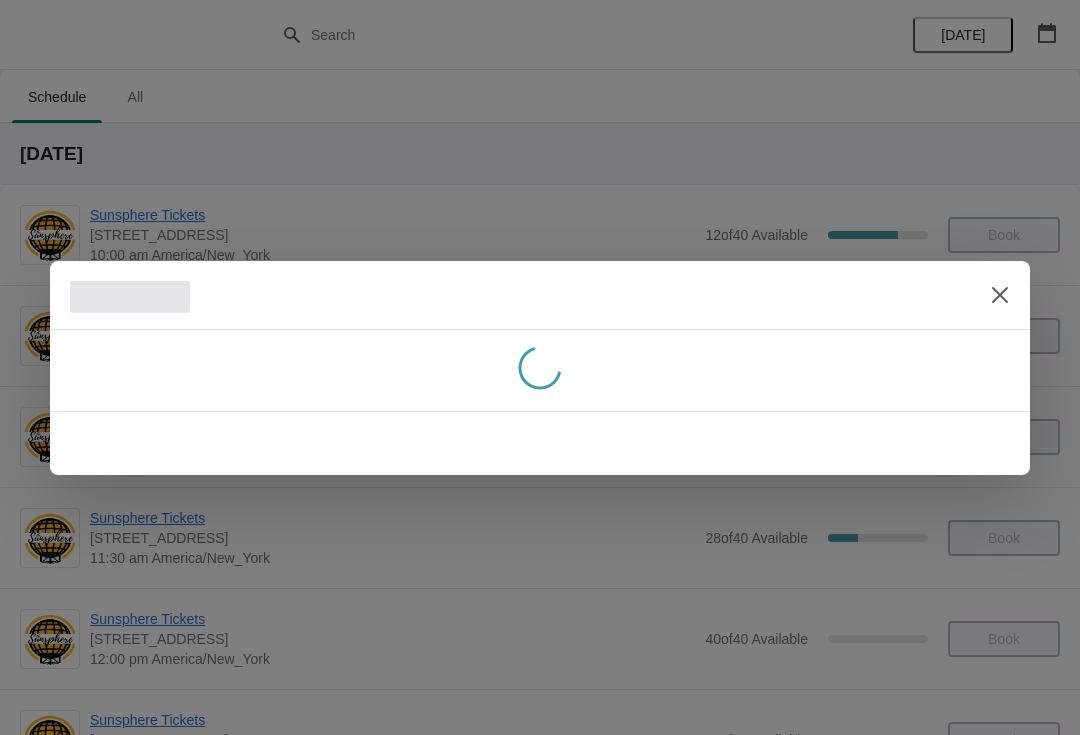 scroll, scrollTop: 562, scrollLeft: 0, axis: vertical 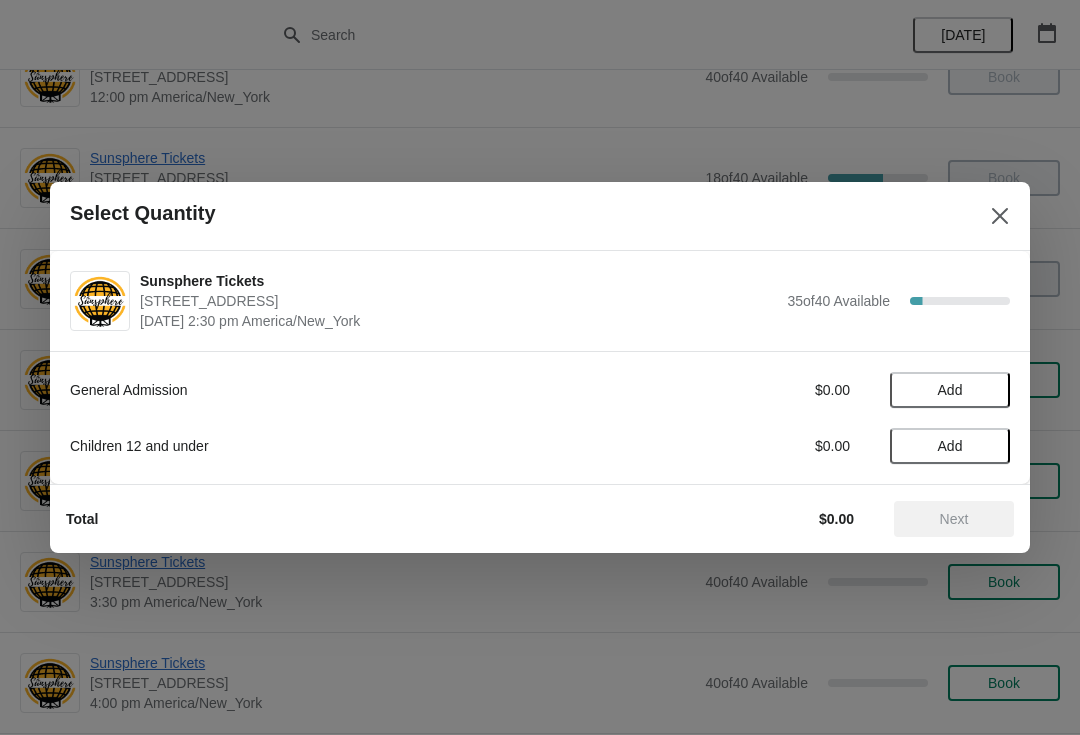 click on "Add" at bounding box center (950, 390) 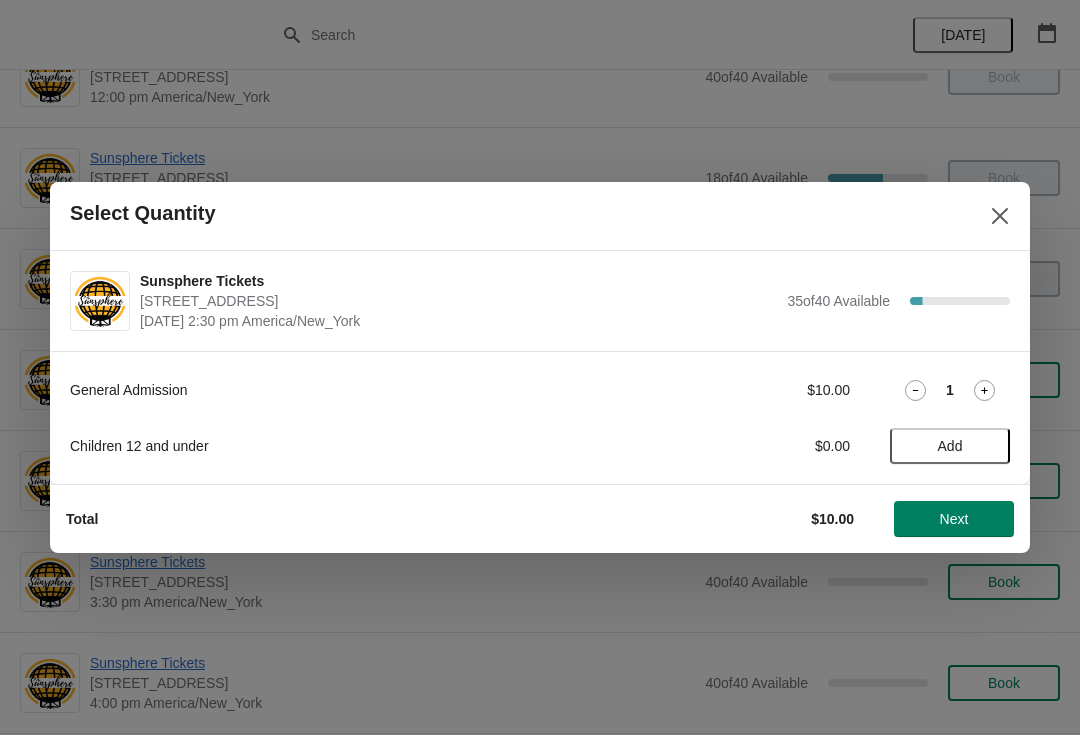 click 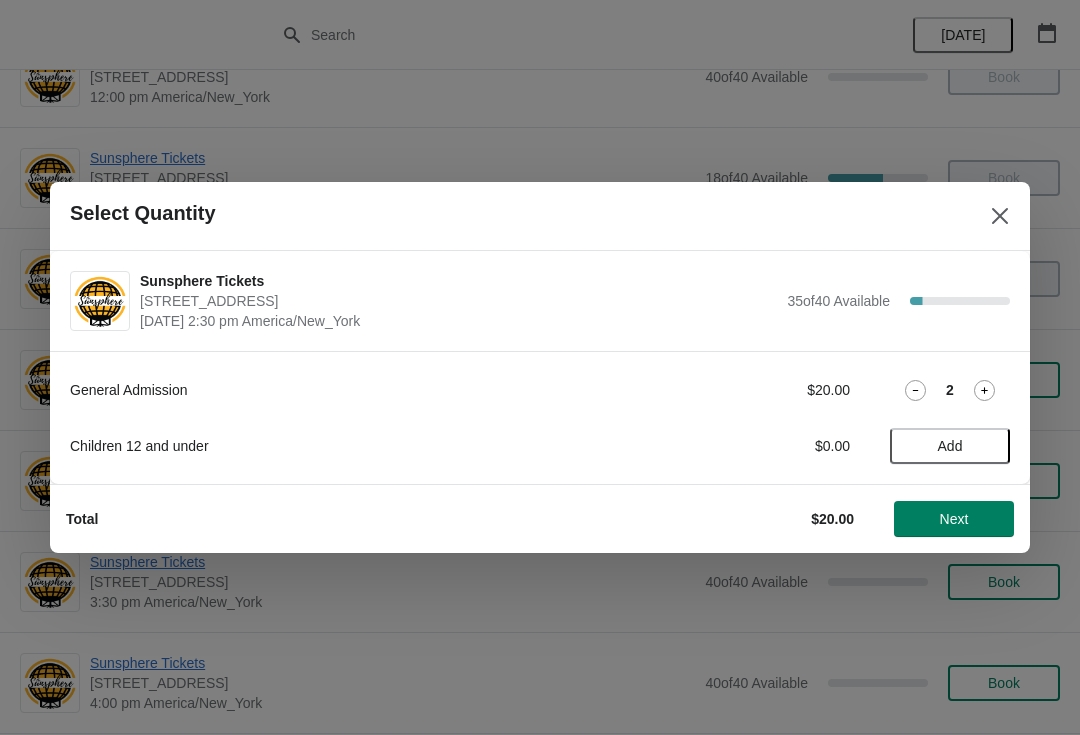 click 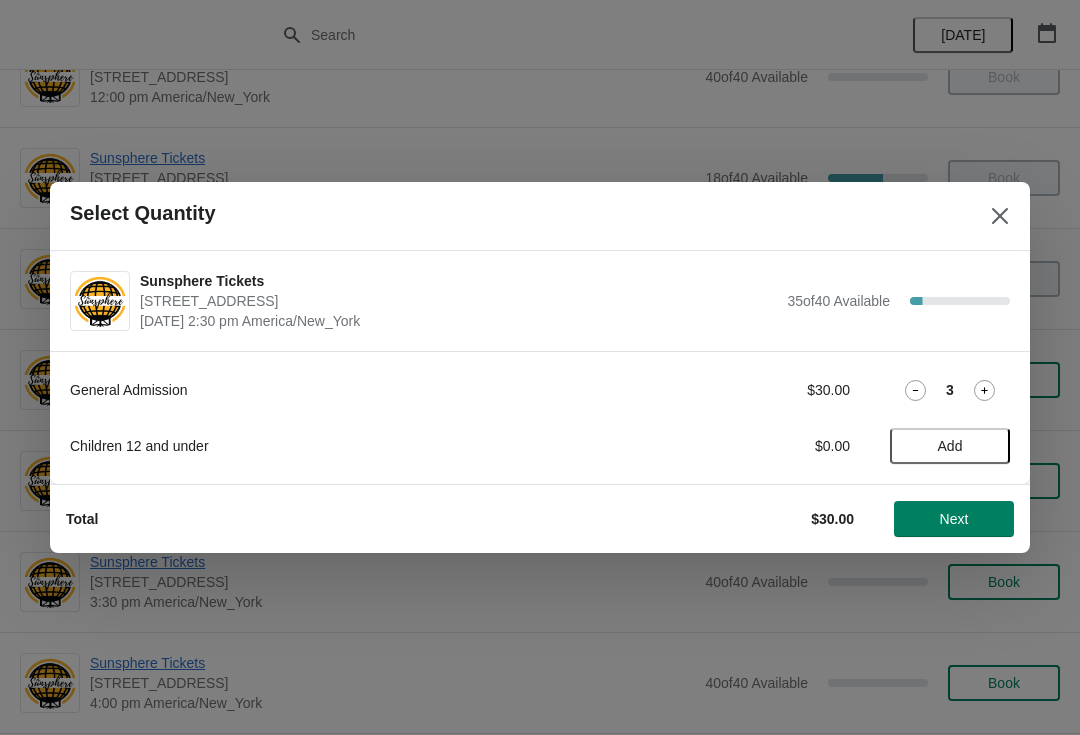 click 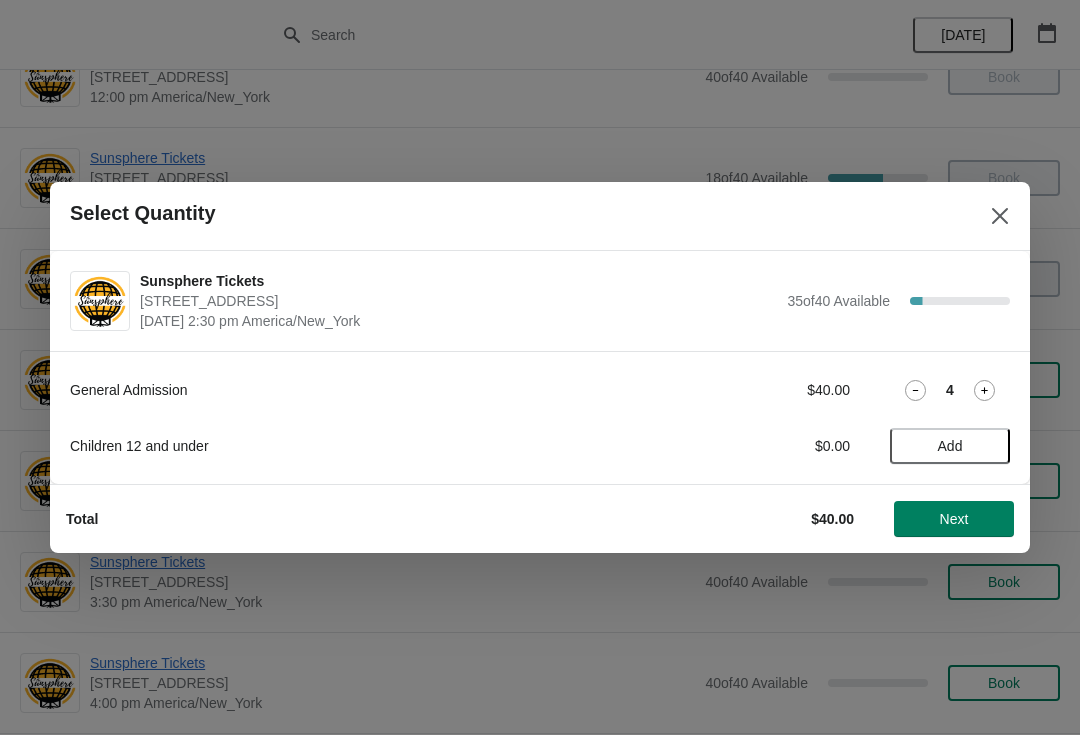 click on "Next" at bounding box center [954, 519] 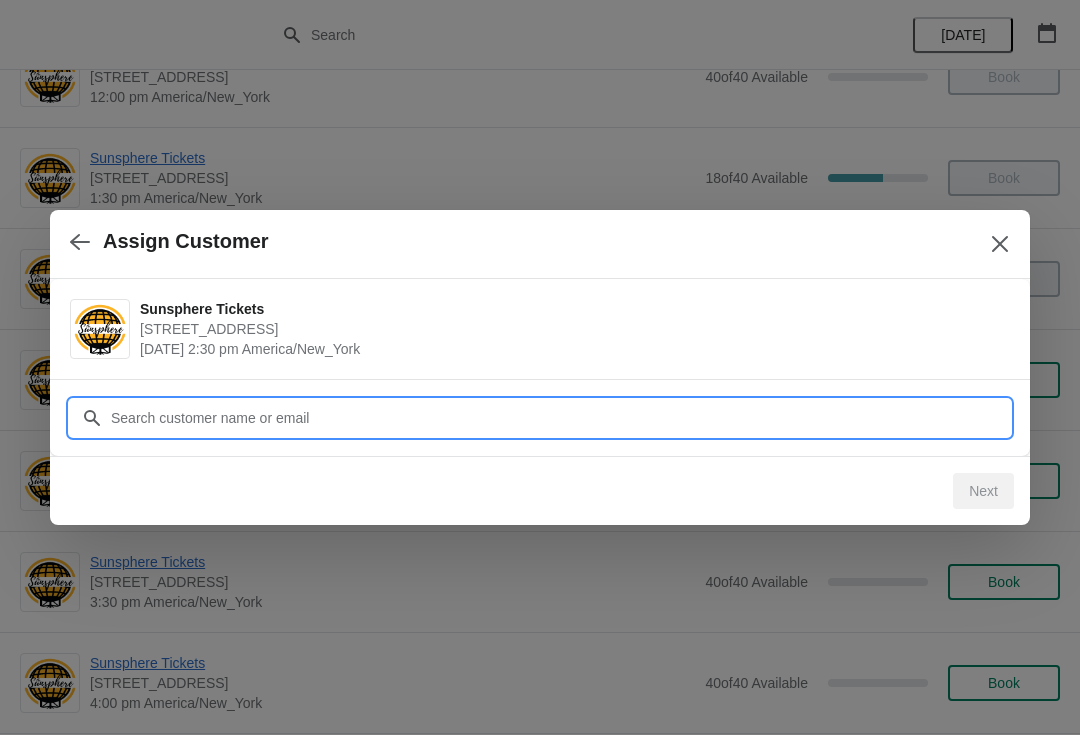 click on "Customer" at bounding box center (560, 418) 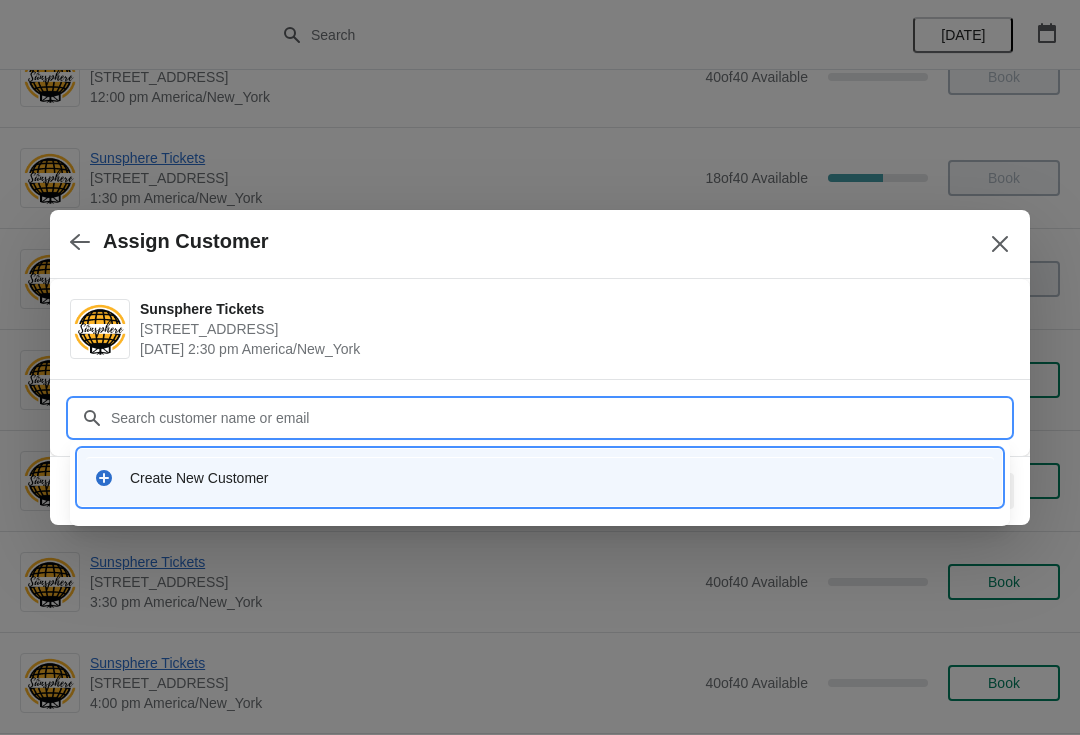 click on "Create New Customer" at bounding box center [558, 478] 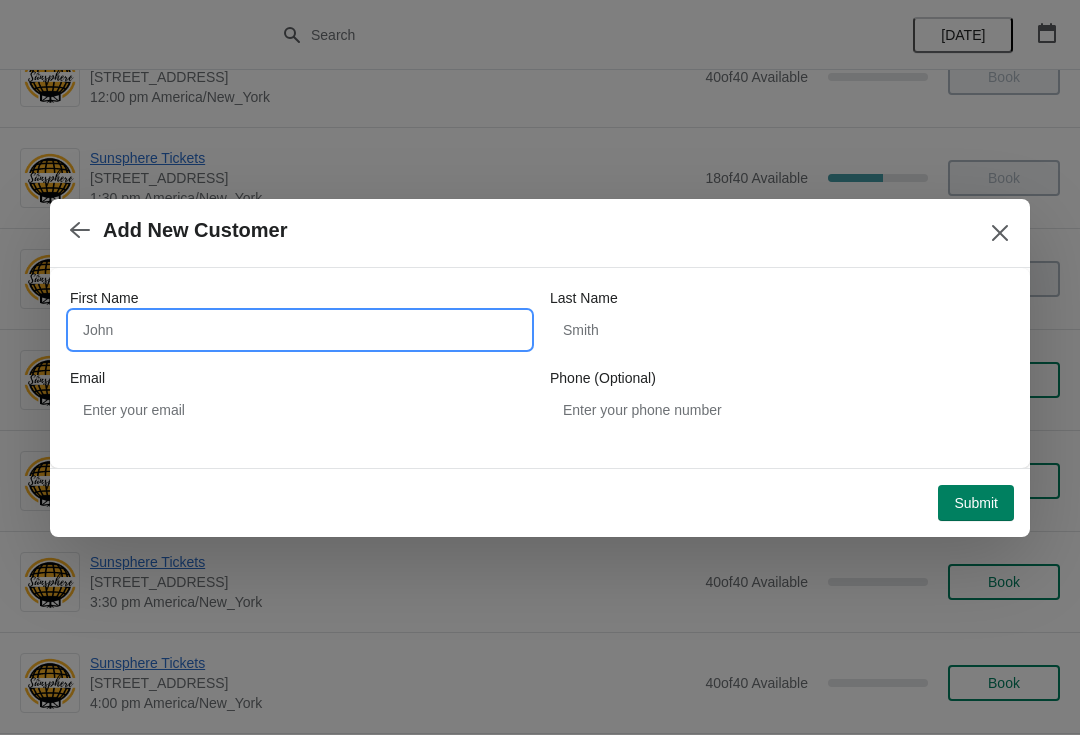 click on "First Name" at bounding box center (300, 330) 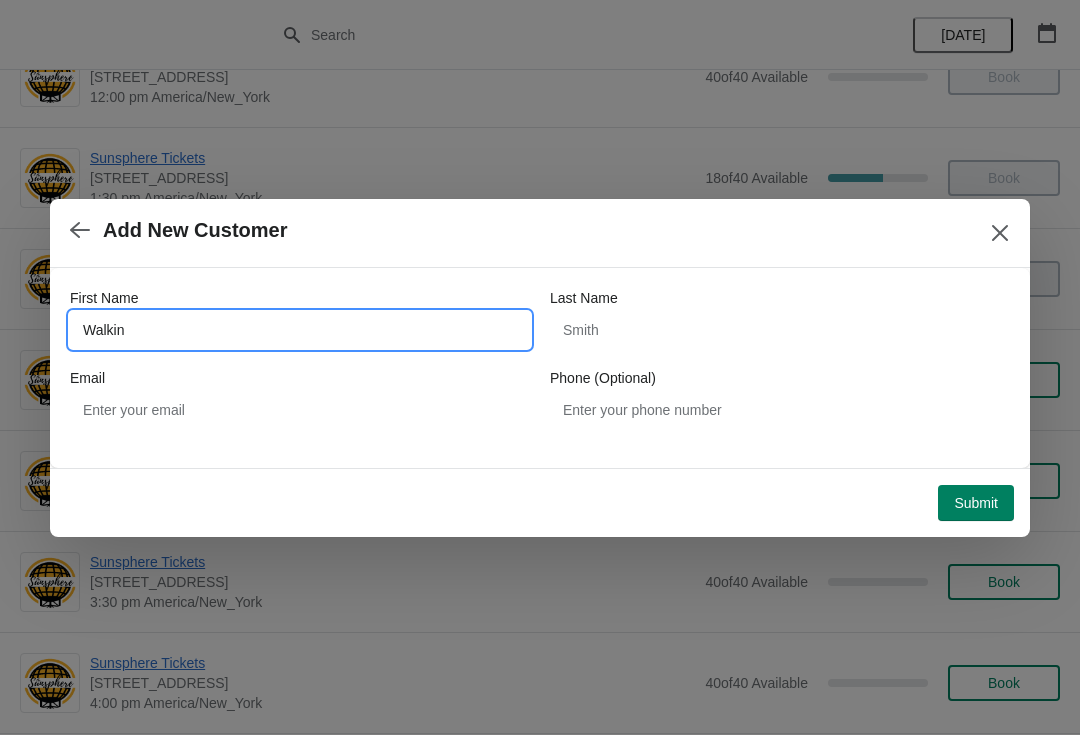 type on "Walkin" 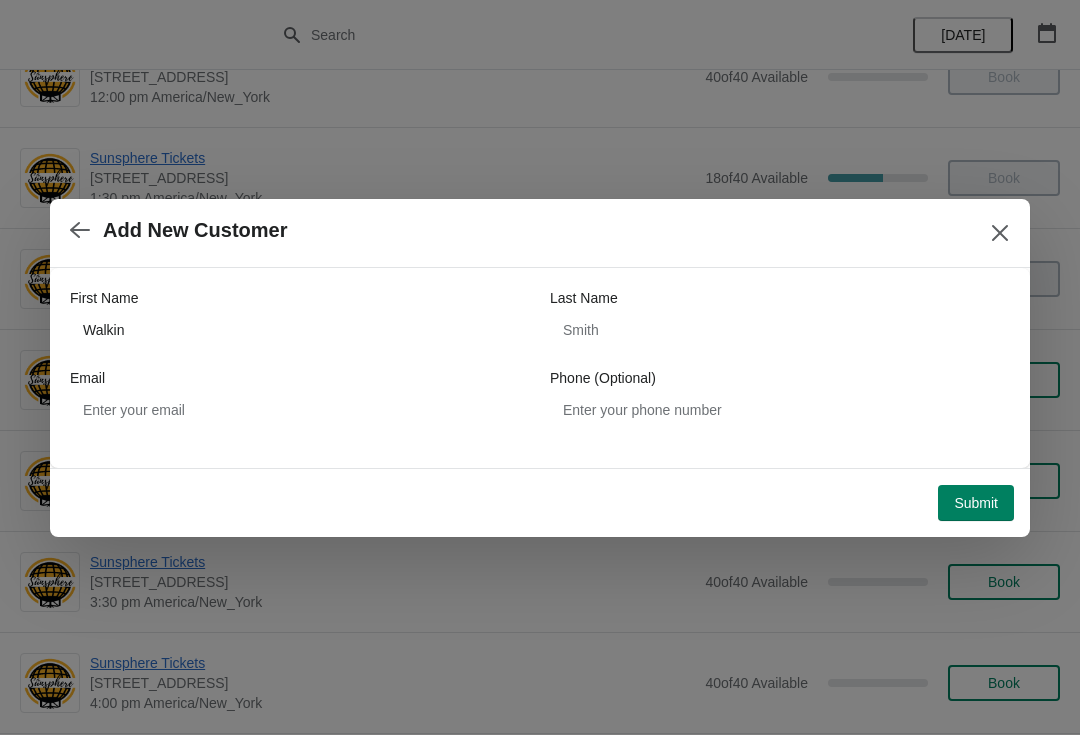 click on "Submit" at bounding box center [976, 503] 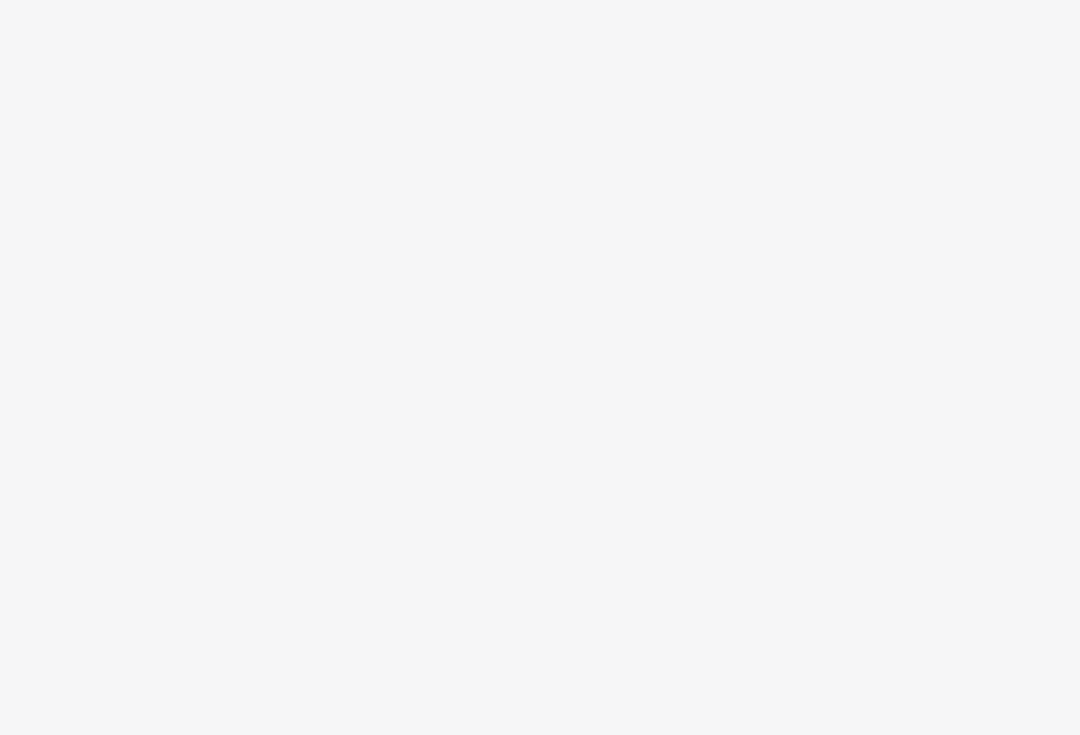 scroll, scrollTop: 0, scrollLeft: 0, axis: both 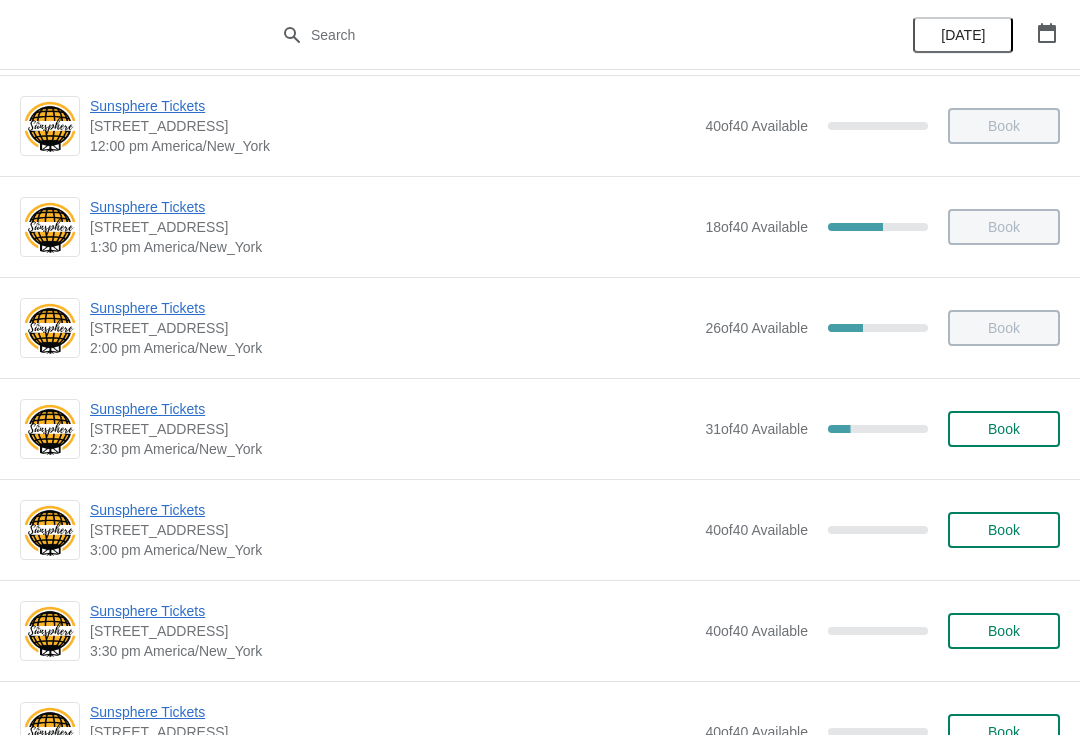 click on "Book" at bounding box center [1004, 429] 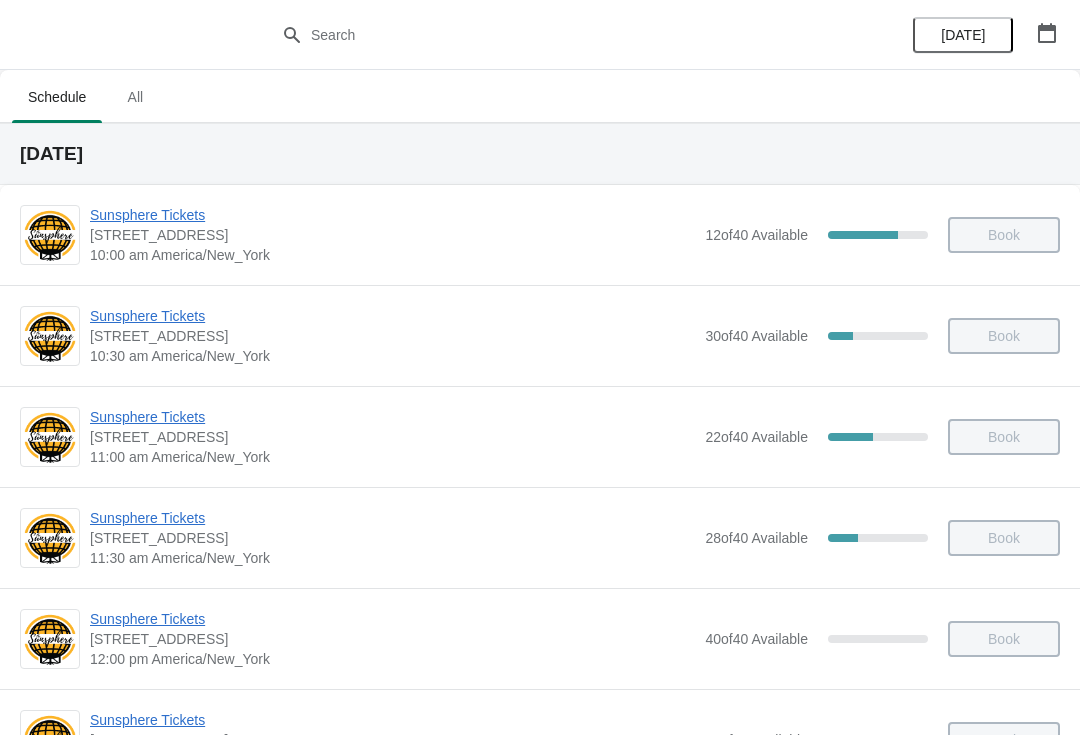 scroll, scrollTop: 513, scrollLeft: 0, axis: vertical 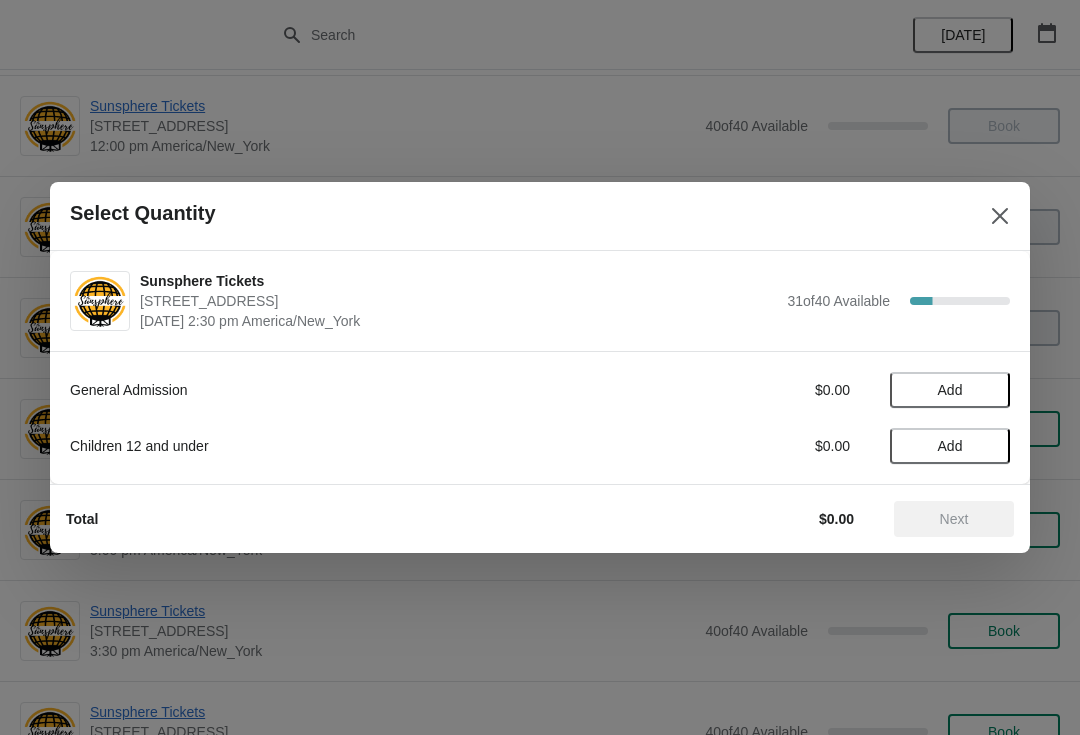 click on "Add" at bounding box center (950, 390) 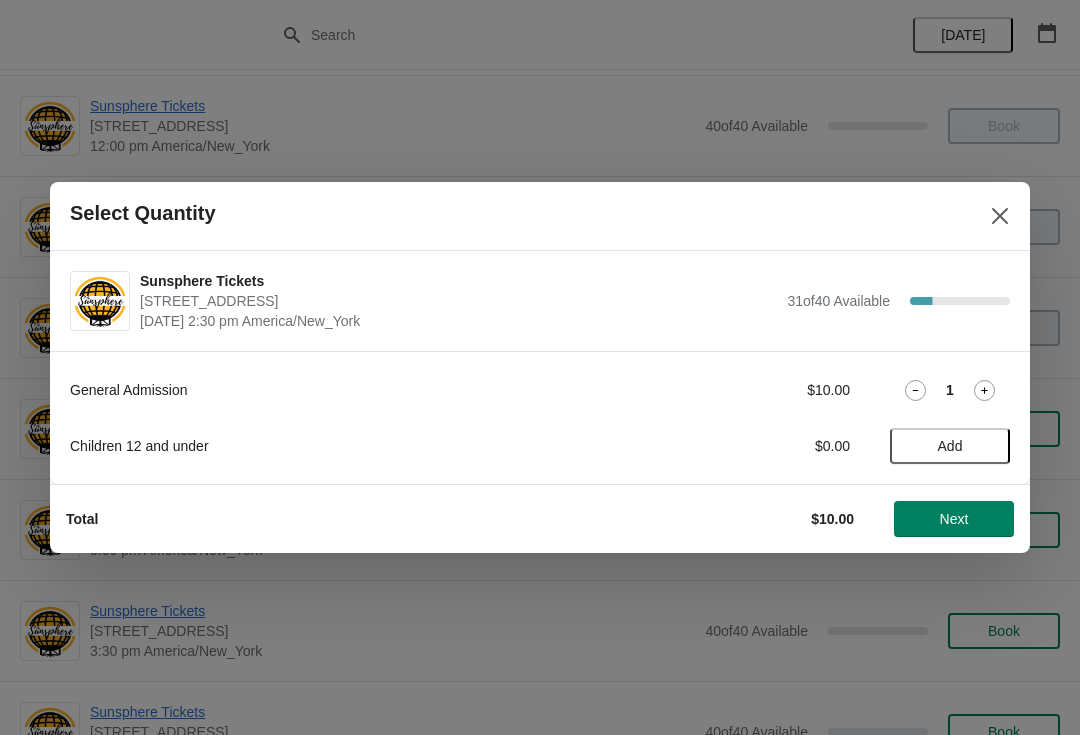 click 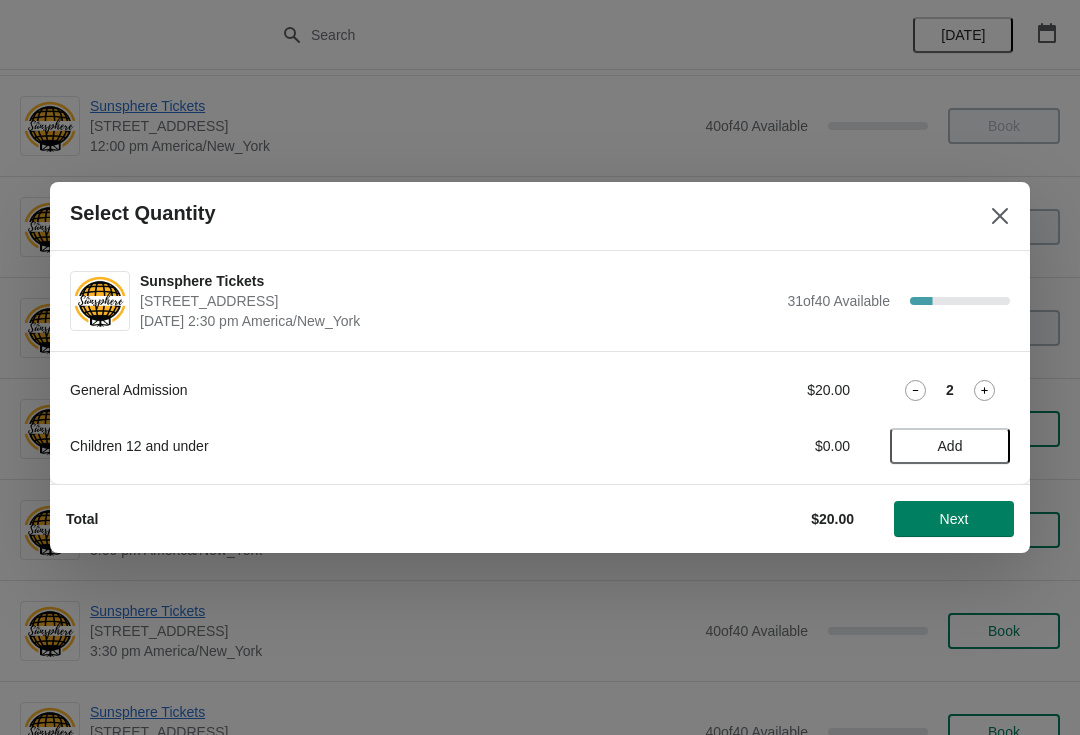 click on "Next" at bounding box center (954, 519) 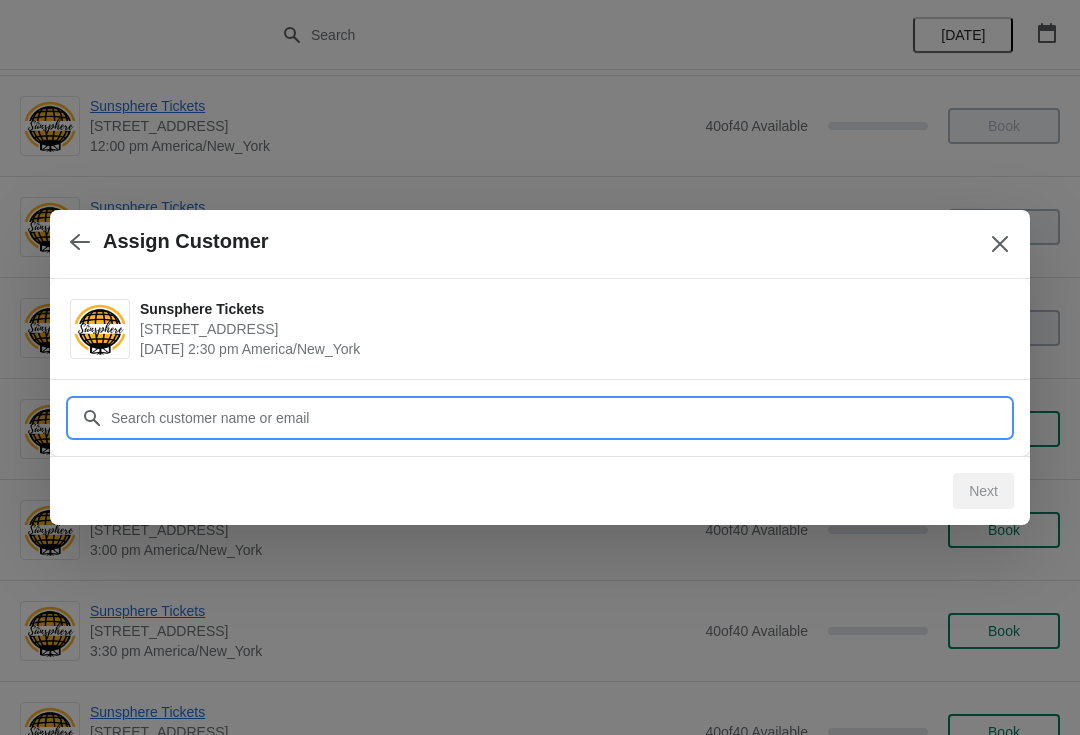 click on "Customer" at bounding box center (560, 418) 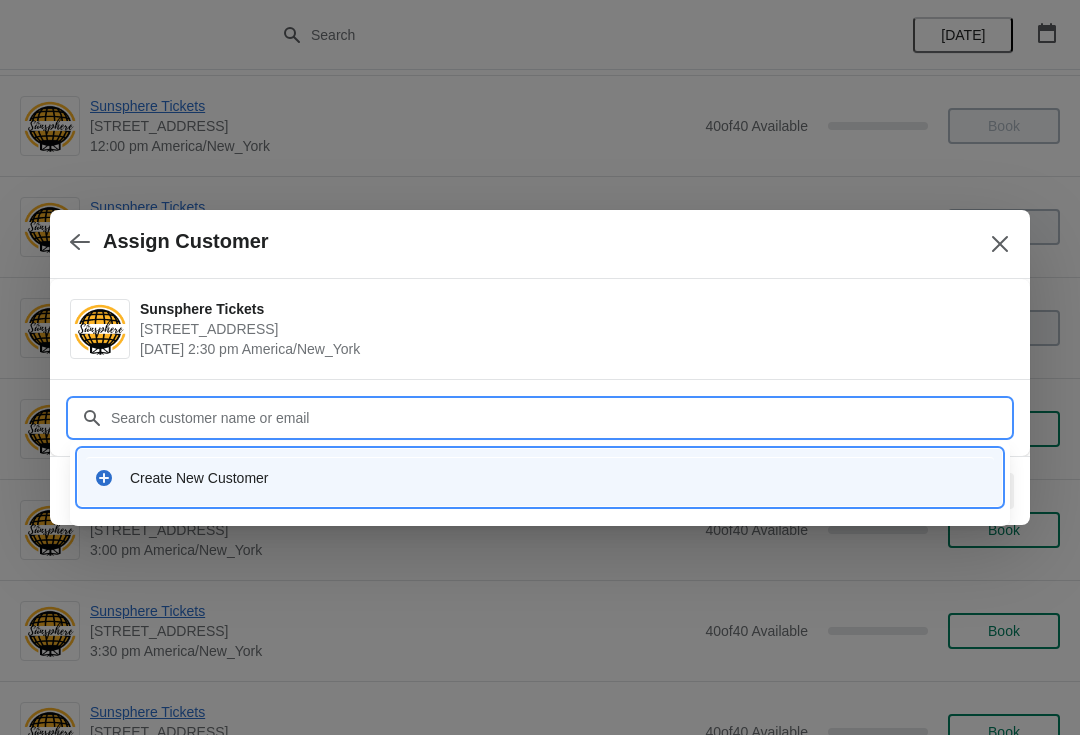 click on "Create New Customer" at bounding box center (540, 477) 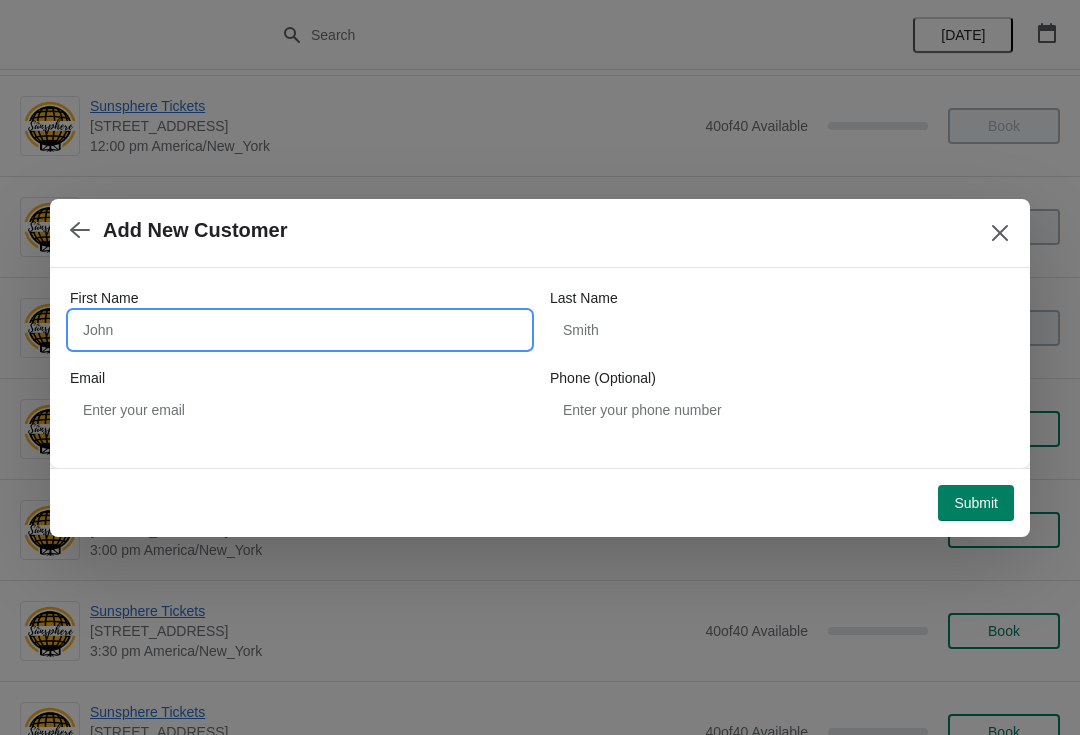 click on "First Name" at bounding box center [300, 330] 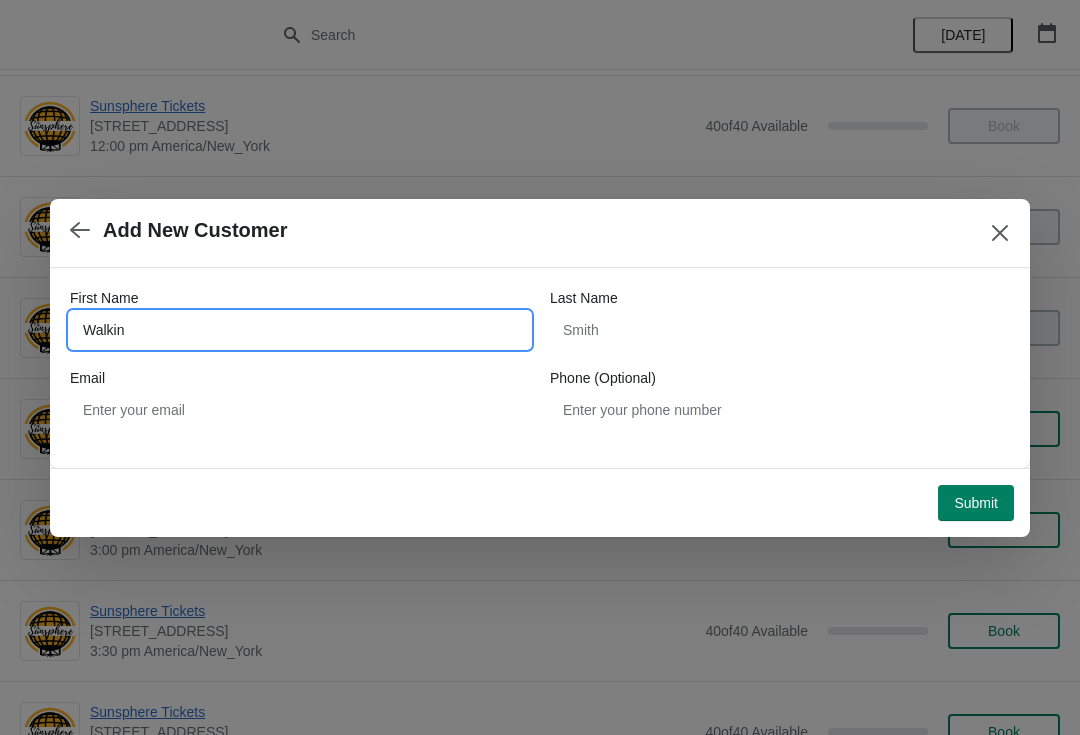 type on "Walkin" 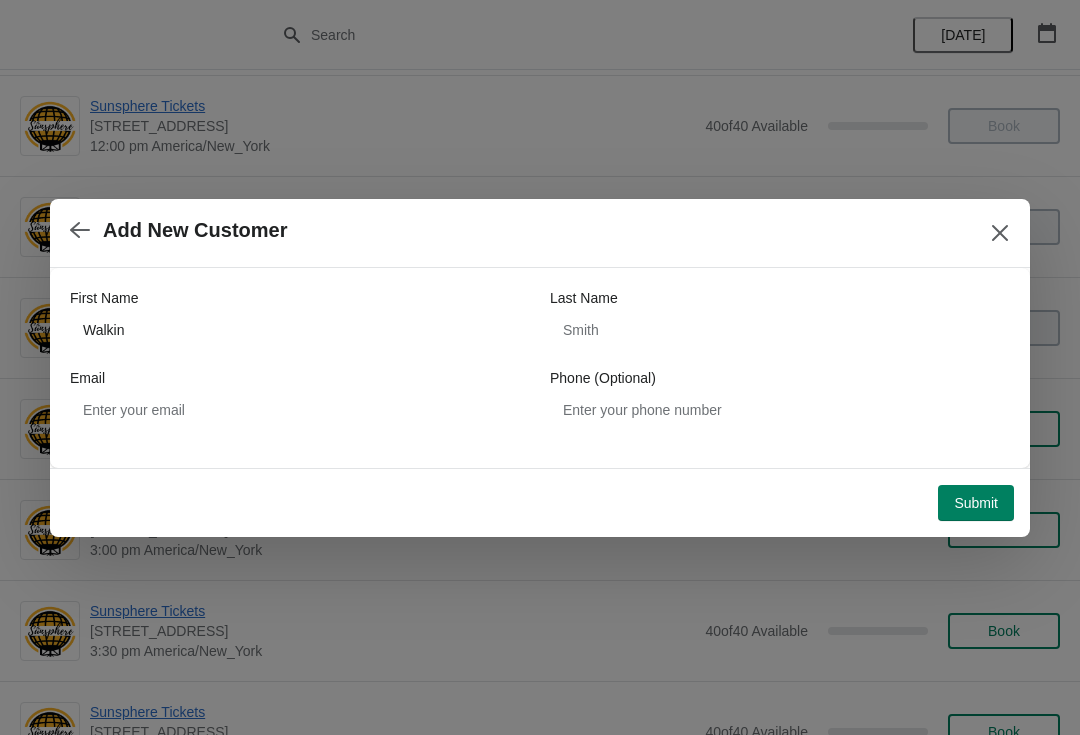 click on "Submit" at bounding box center (976, 503) 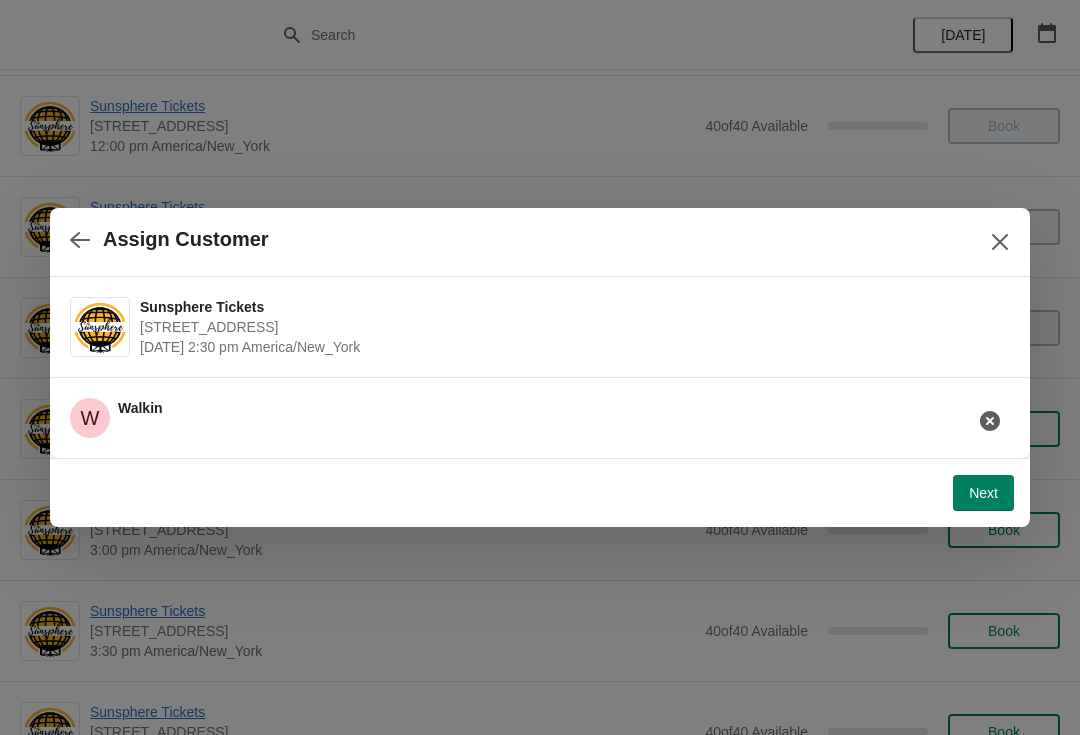 click on "Next" at bounding box center (983, 493) 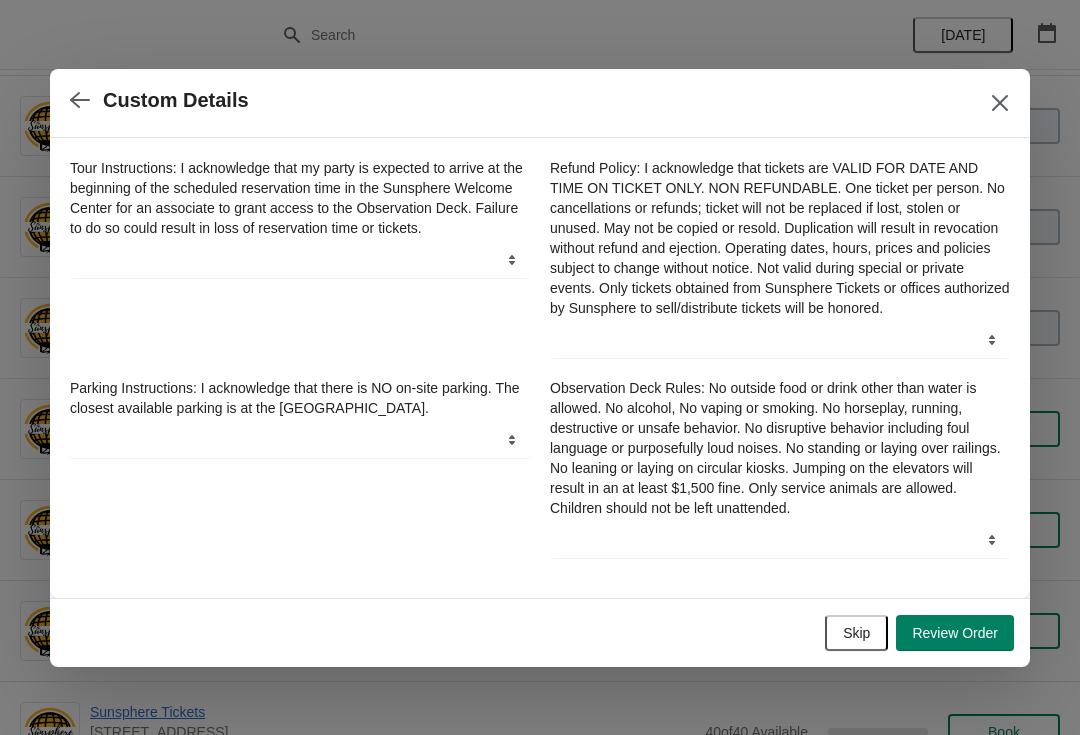 click on "Skip" at bounding box center (856, 633) 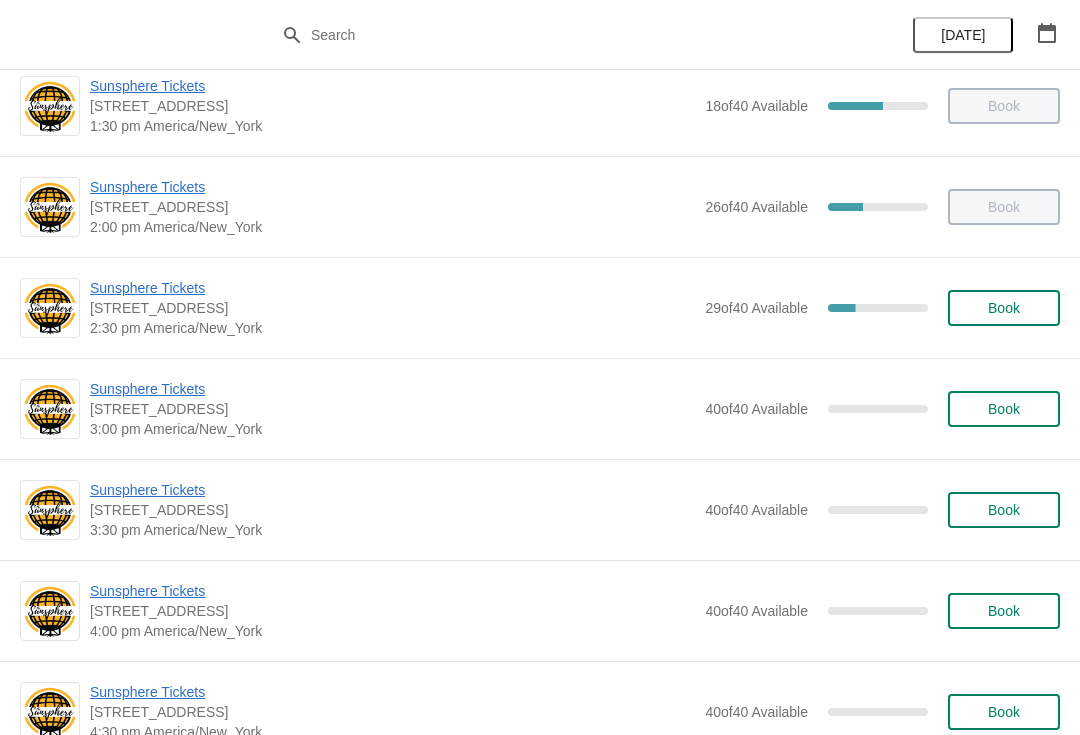 scroll, scrollTop: 638, scrollLeft: 0, axis: vertical 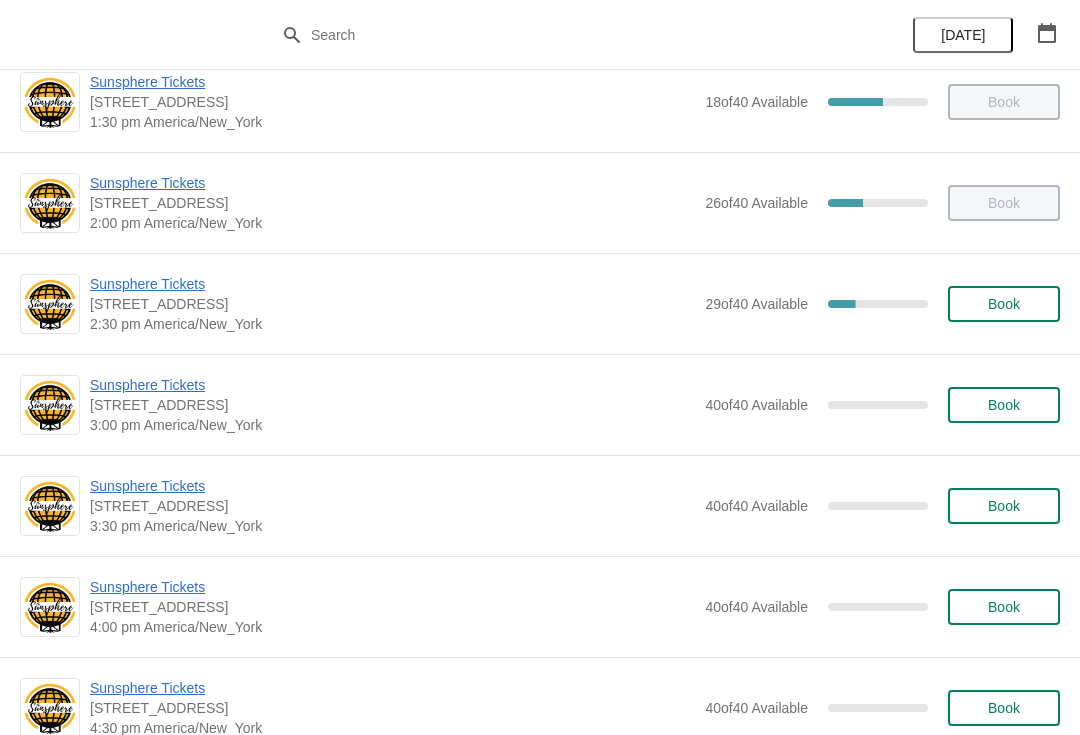 click on "Sunsphere Tickets [STREET_ADDRESS] 2:30 pm [GEOGRAPHIC_DATA]/New_York 29  of  40   Available 27.500000000000004 % Book" at bounding box center (575, 304) 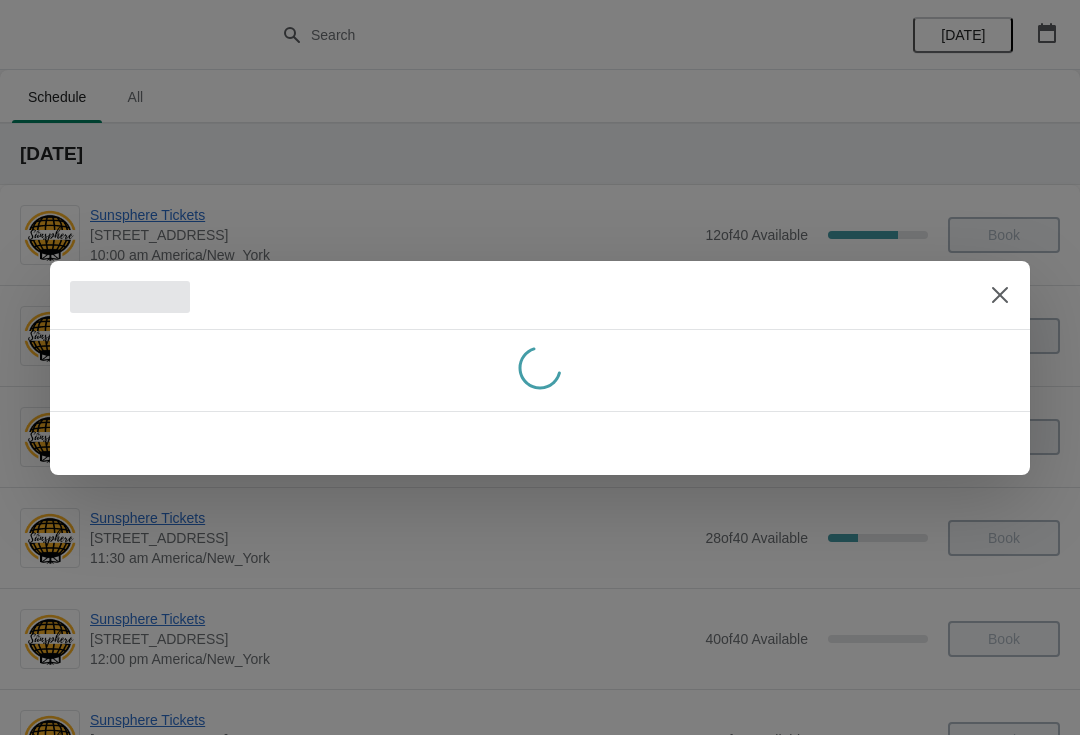 scroll, scrollTop: 0, scrollLeft: 0, axis: both 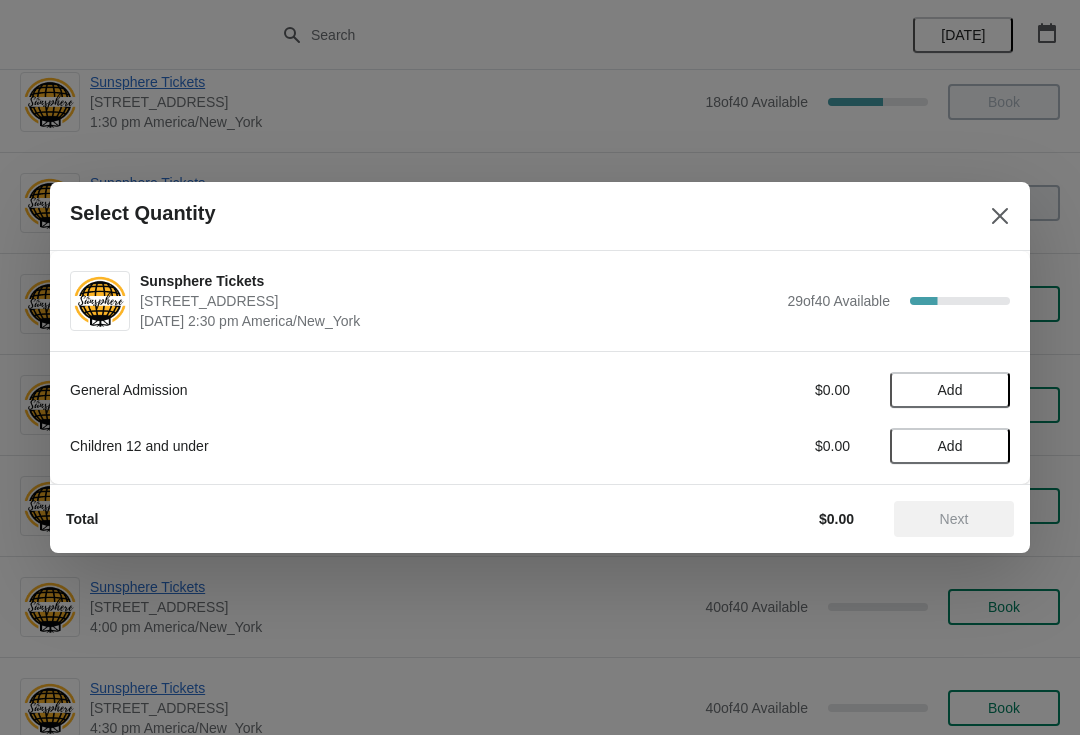 click on "Add" at bounding box center [950, 390] 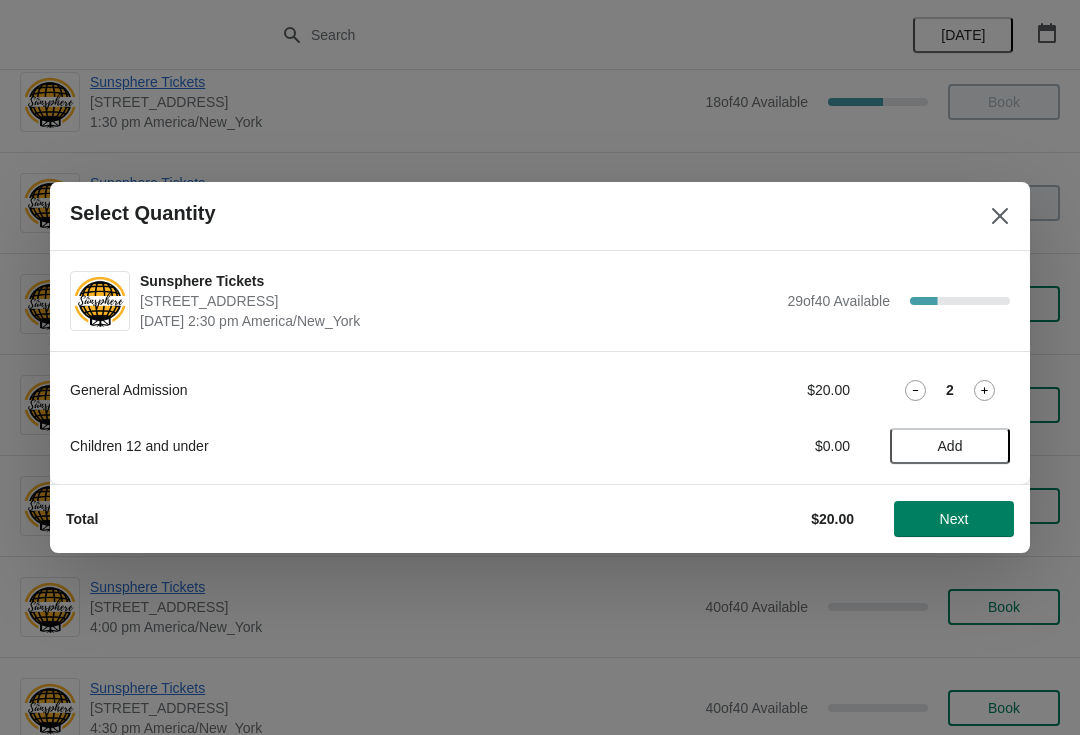 click on "Next" at bounding box center [954, 519] 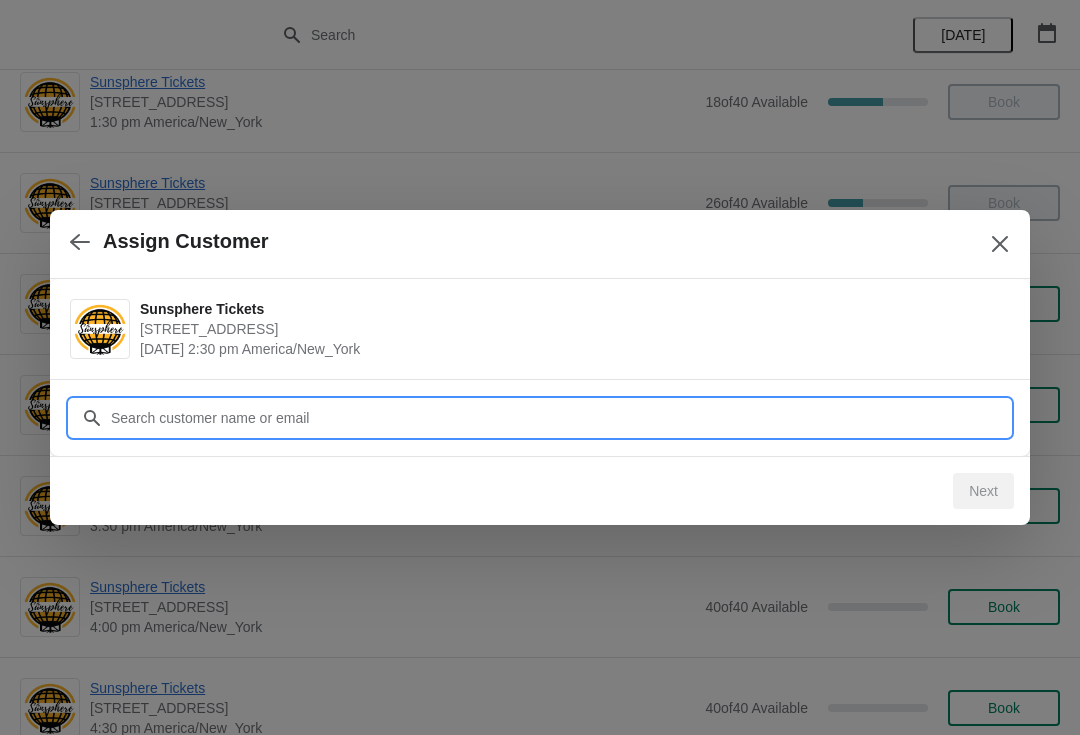 click on "Customer" at bounding box center [560, 418] 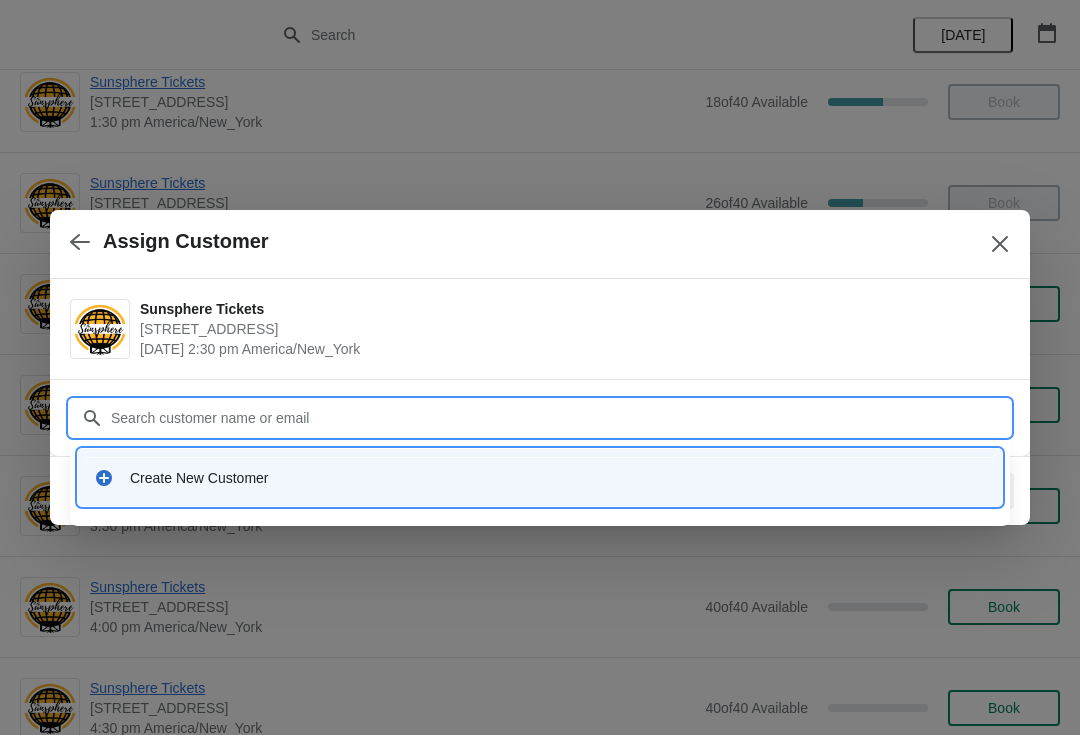 click on "Create New Customer" at bounding box center (558, 478) 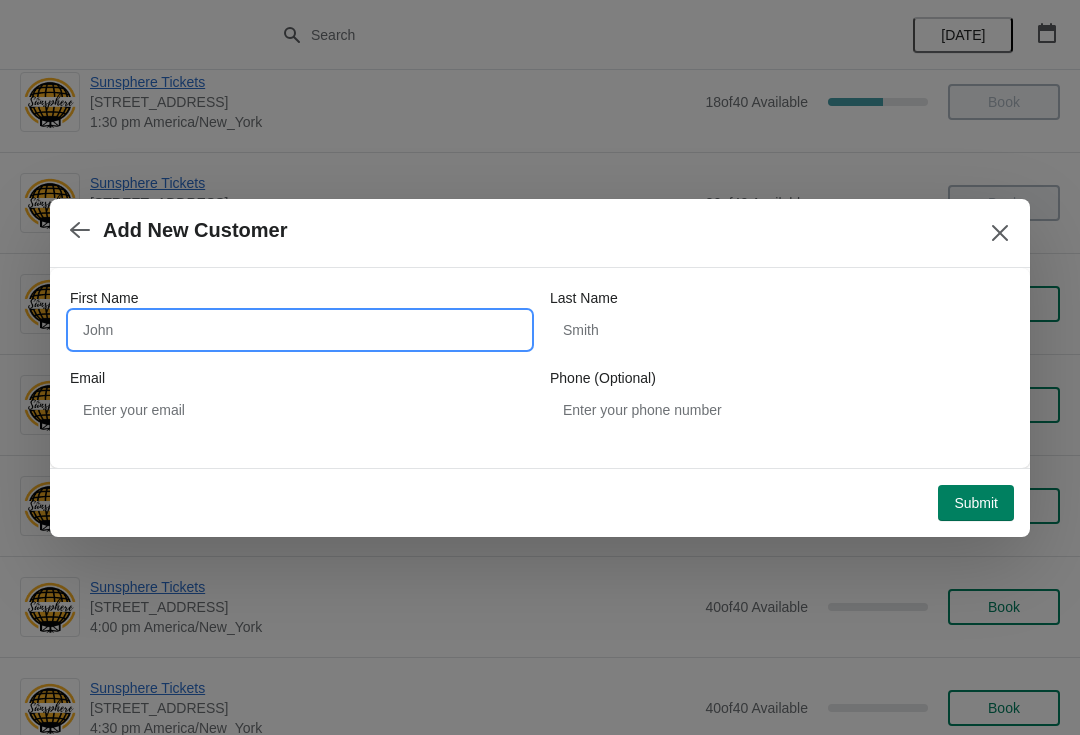 click on "First Name" at bounding box center (300, 330) 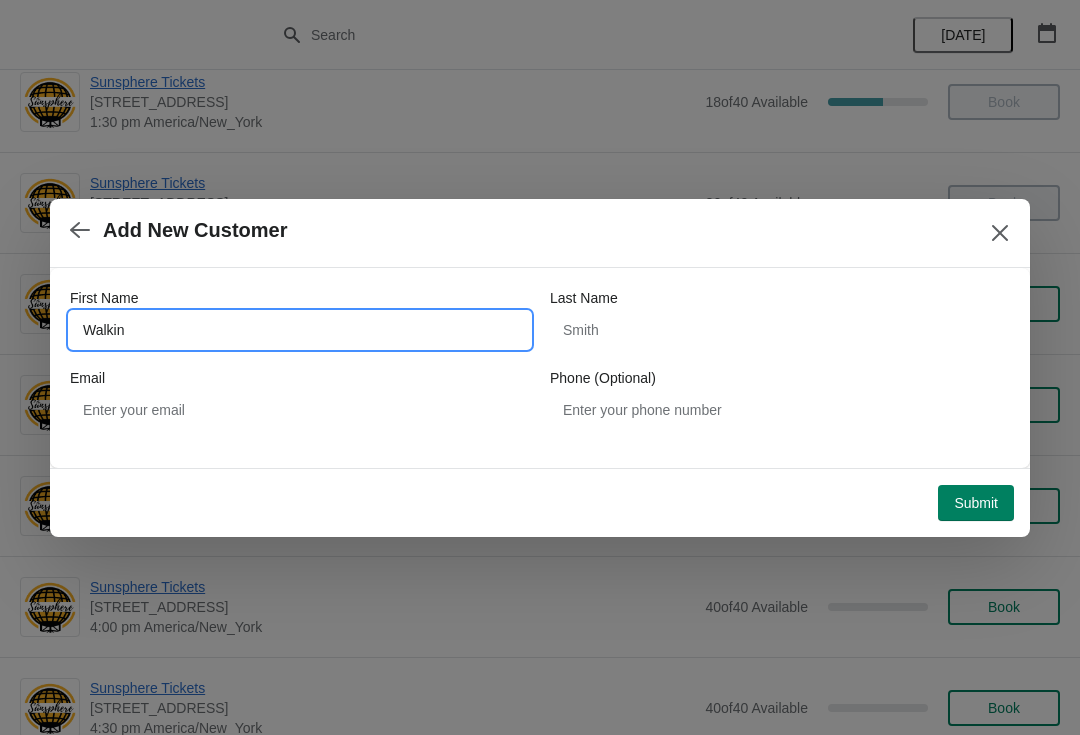 type on "Walkin" 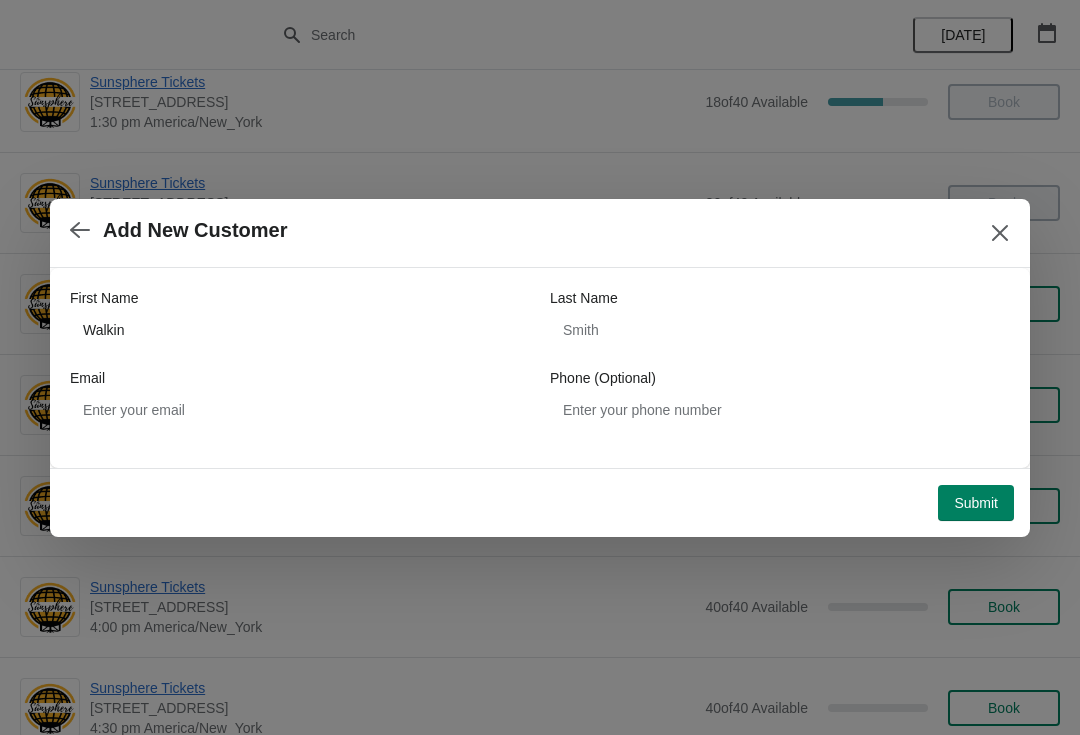 click on "Submit" at bounding box center [976, 503] 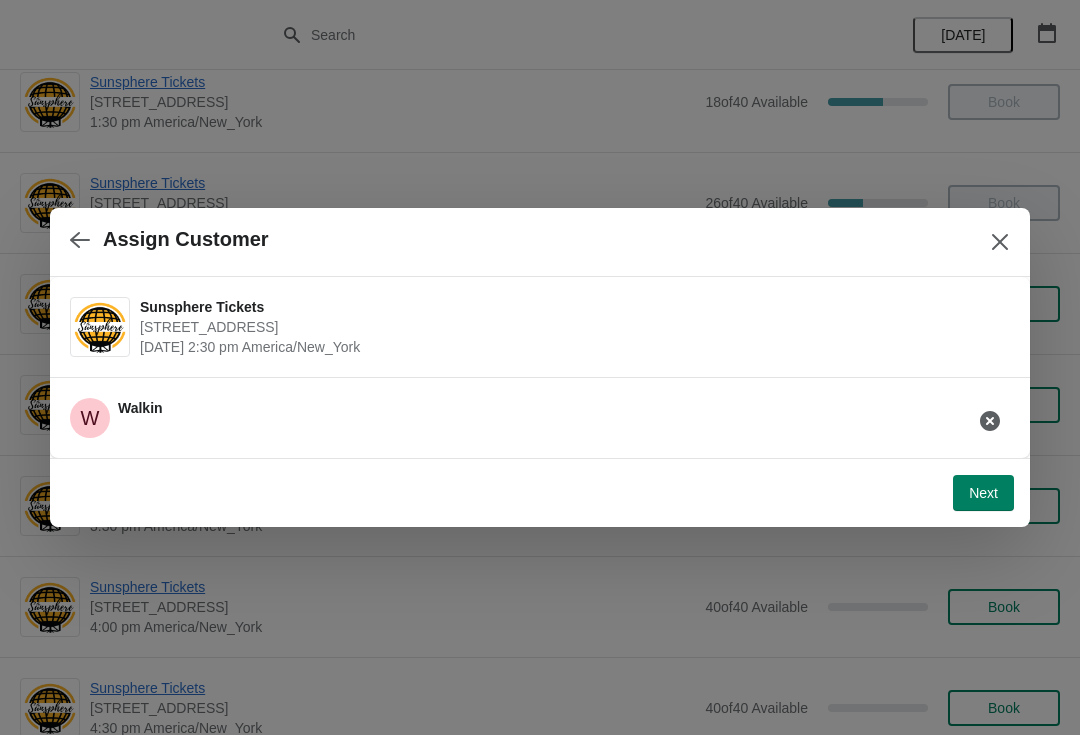 click on "Next" at bounding box center (983, 493) 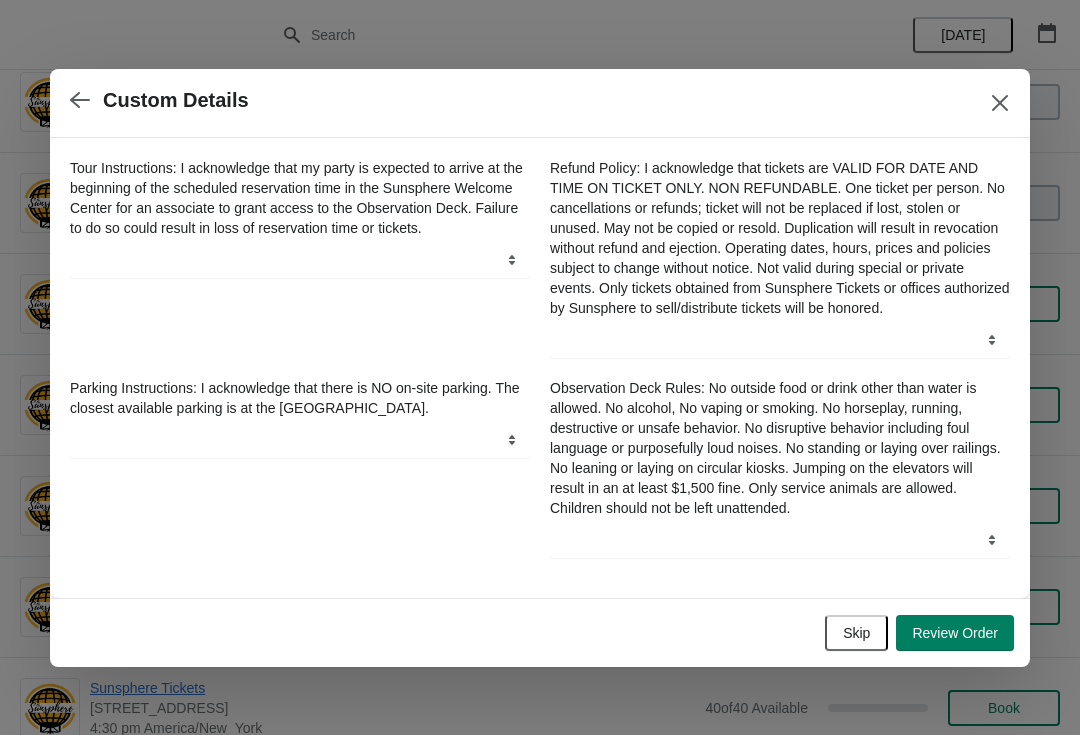click on "Skip" at bounding box center [856, 633] 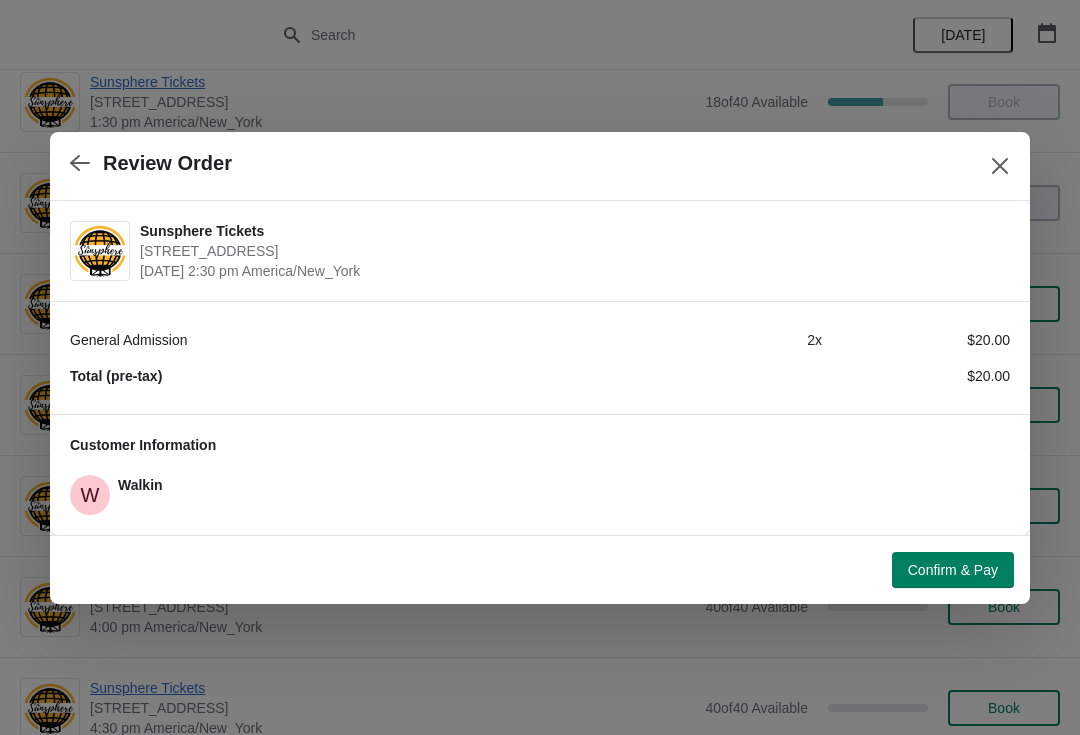 click on "Confirm & Pay" at bounding box center (953, 570) 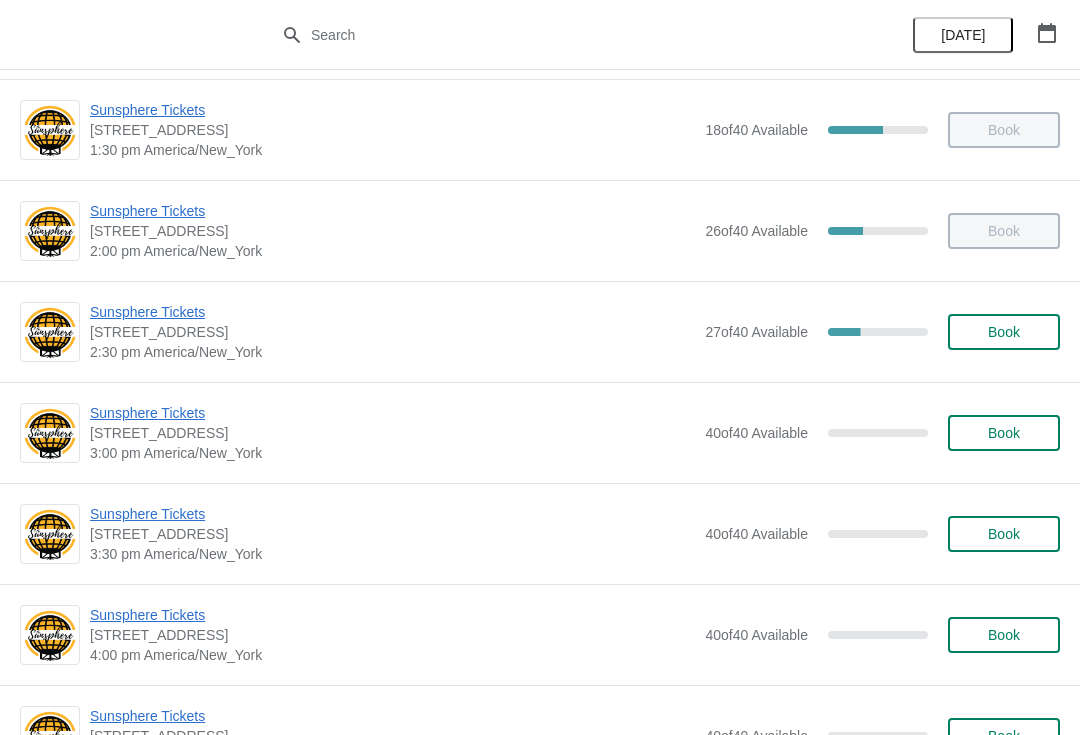 scroll, scrollTop: 612, scrollLeft: 0, axis: vertical 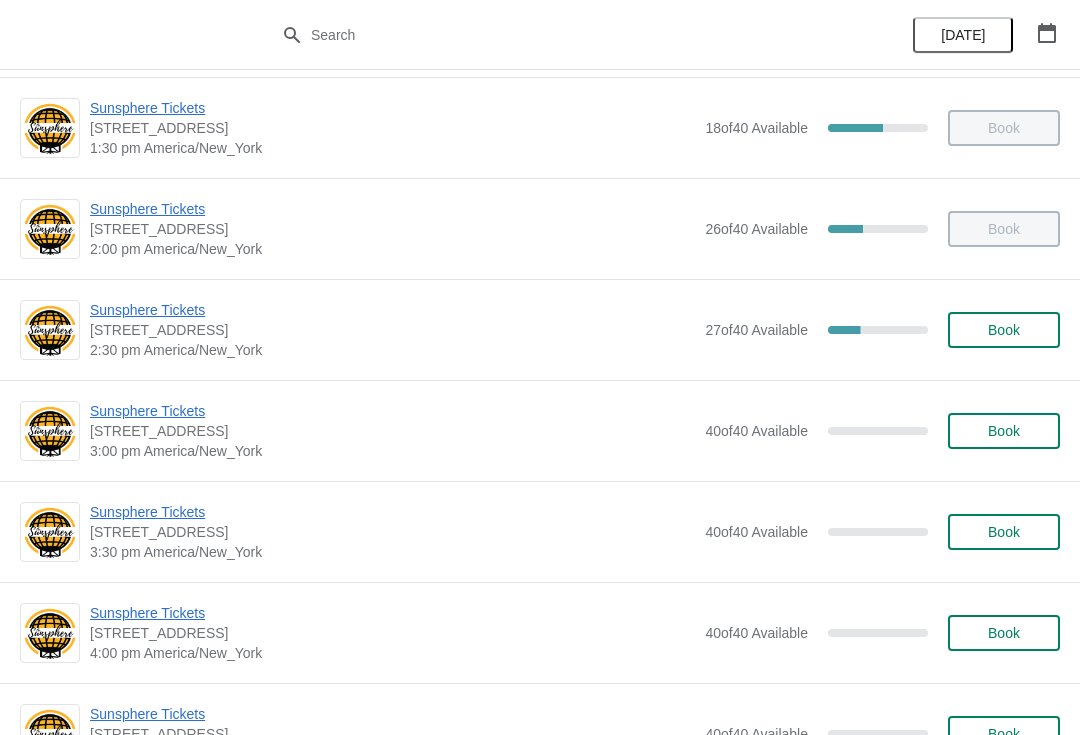 click on "Book" at bounding box center [1004, 330] 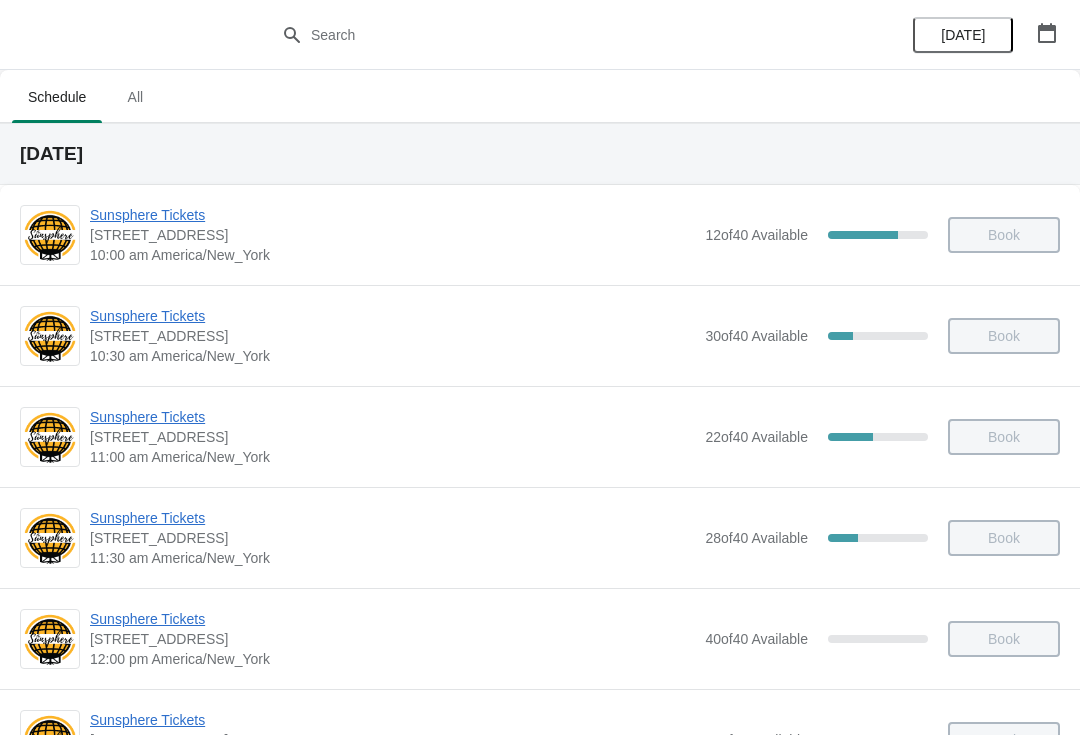 scroll, scrollTop: 612, scrollLeft: 0, axis: vertical 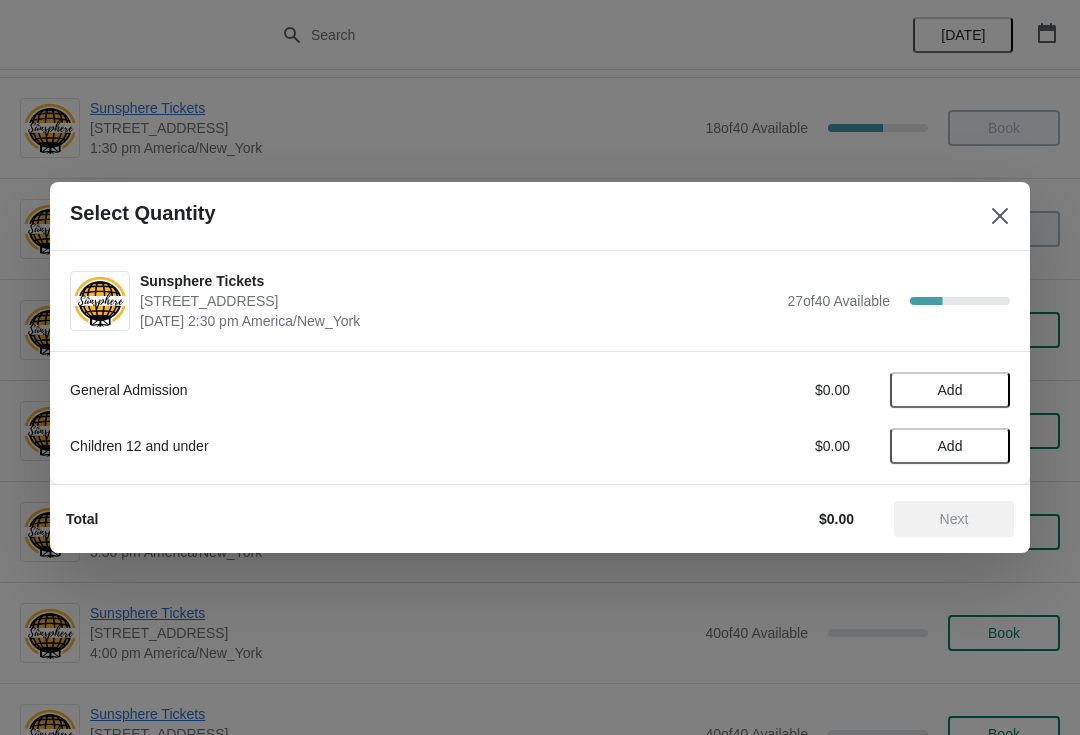 click on "Add" at bounding box center [950, 390] 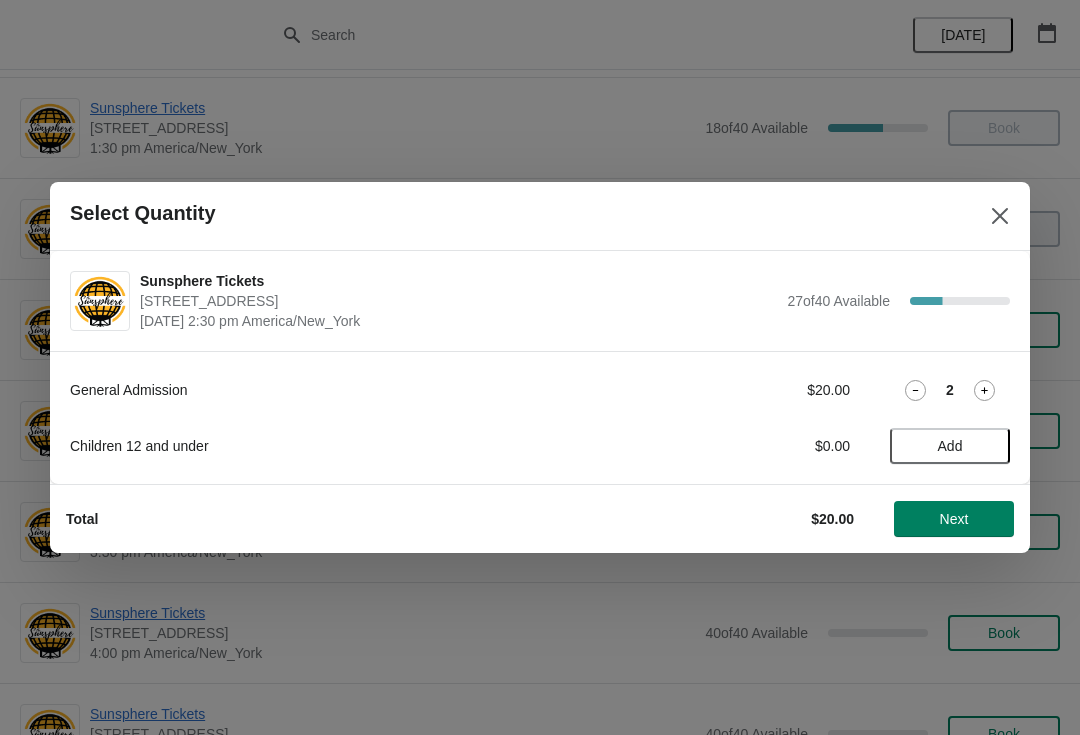 click on "Add" at bounding box center (950, 446) 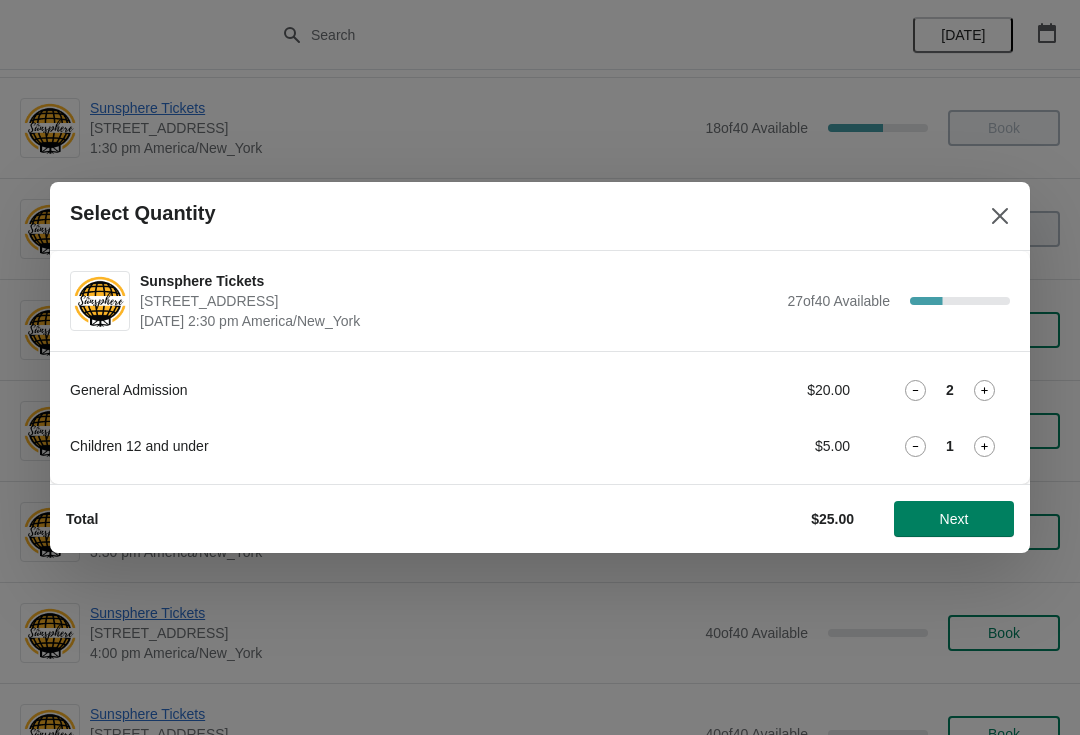 click 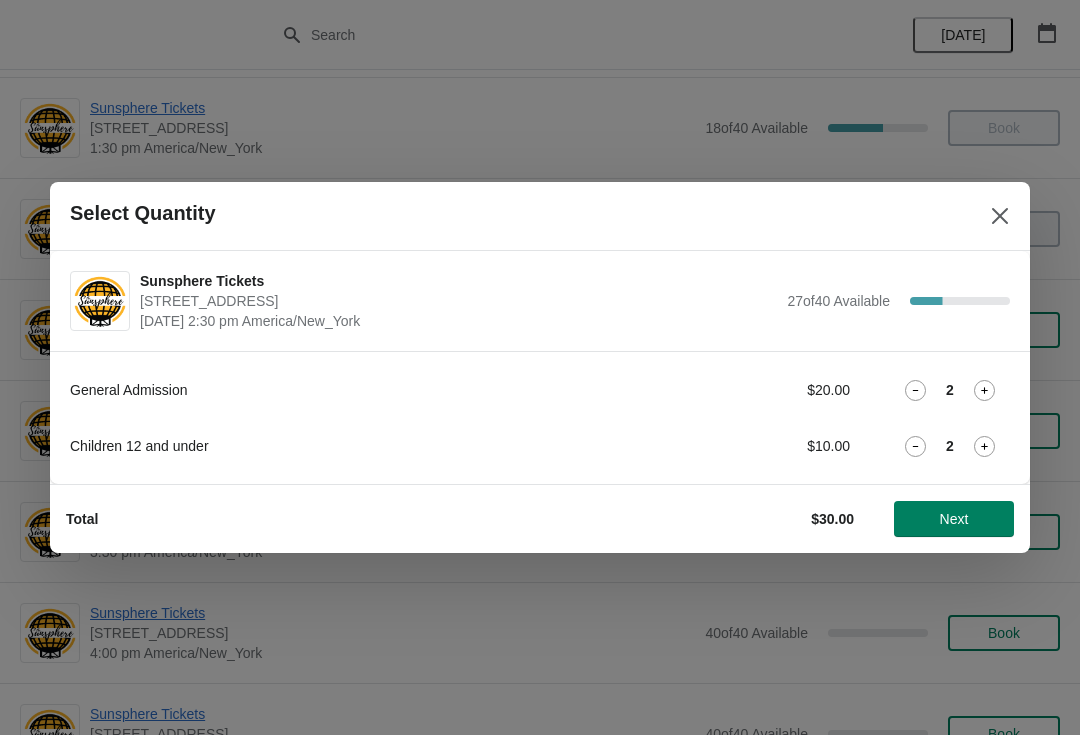 click on "Next" at bounding box center (954, 519) 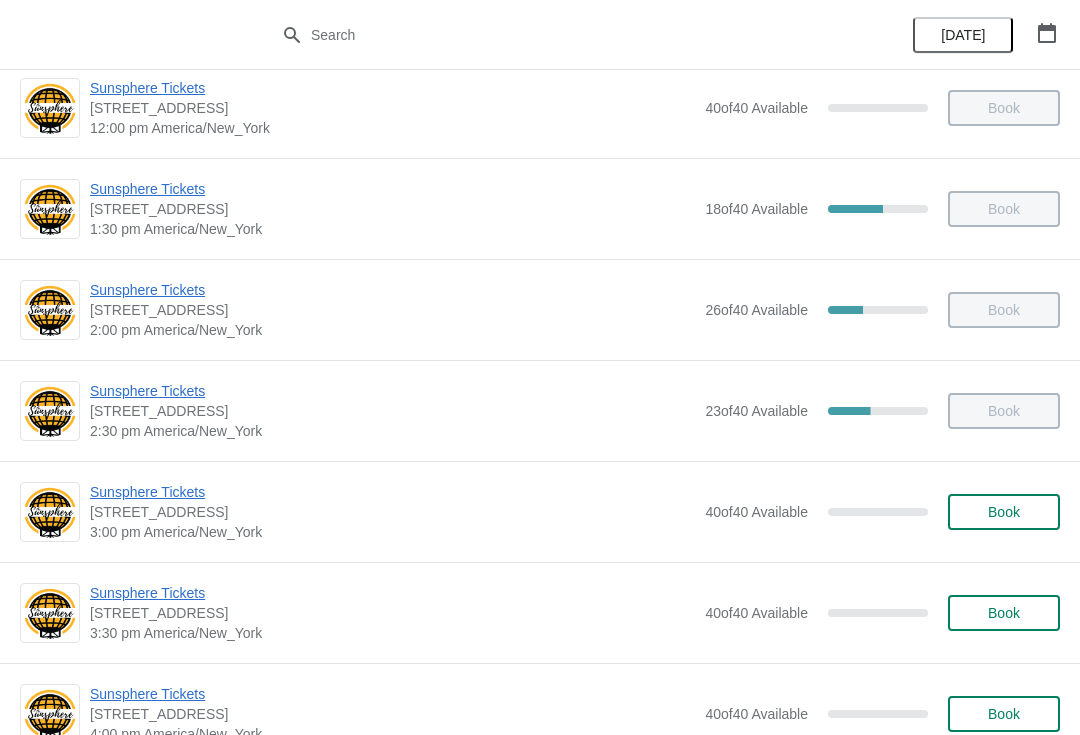 scroll, scrollTop: 538, scrollLeft: 0, axis: vertical 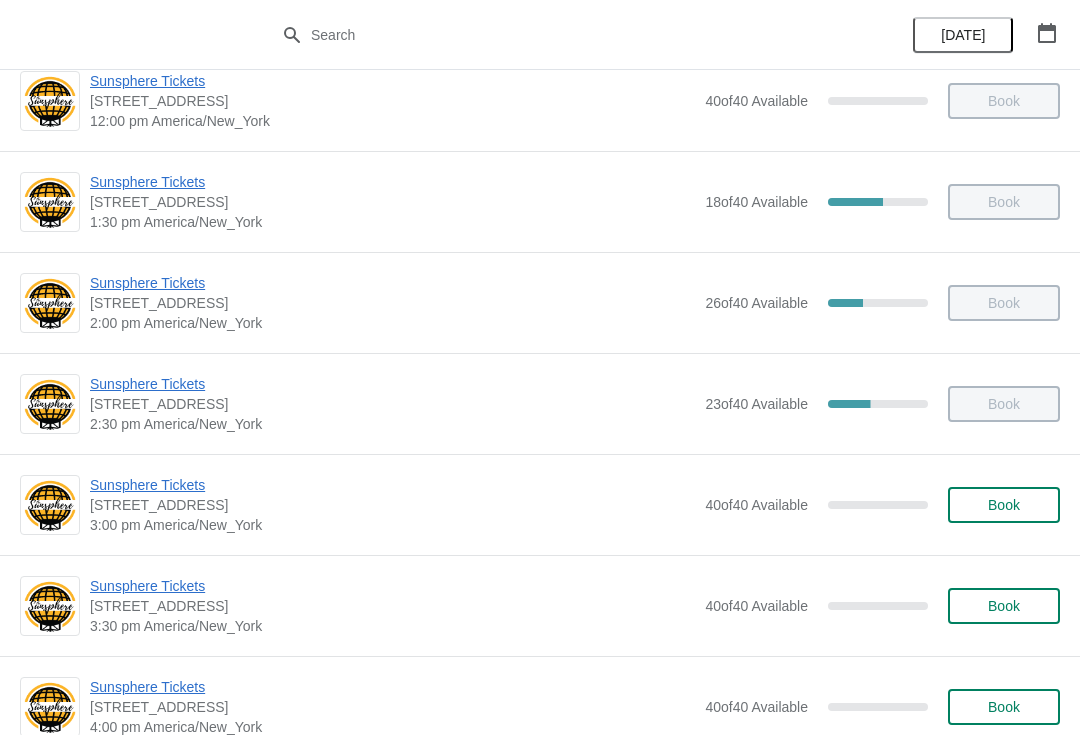 click on "Book" at bounding box center [1004, 505] 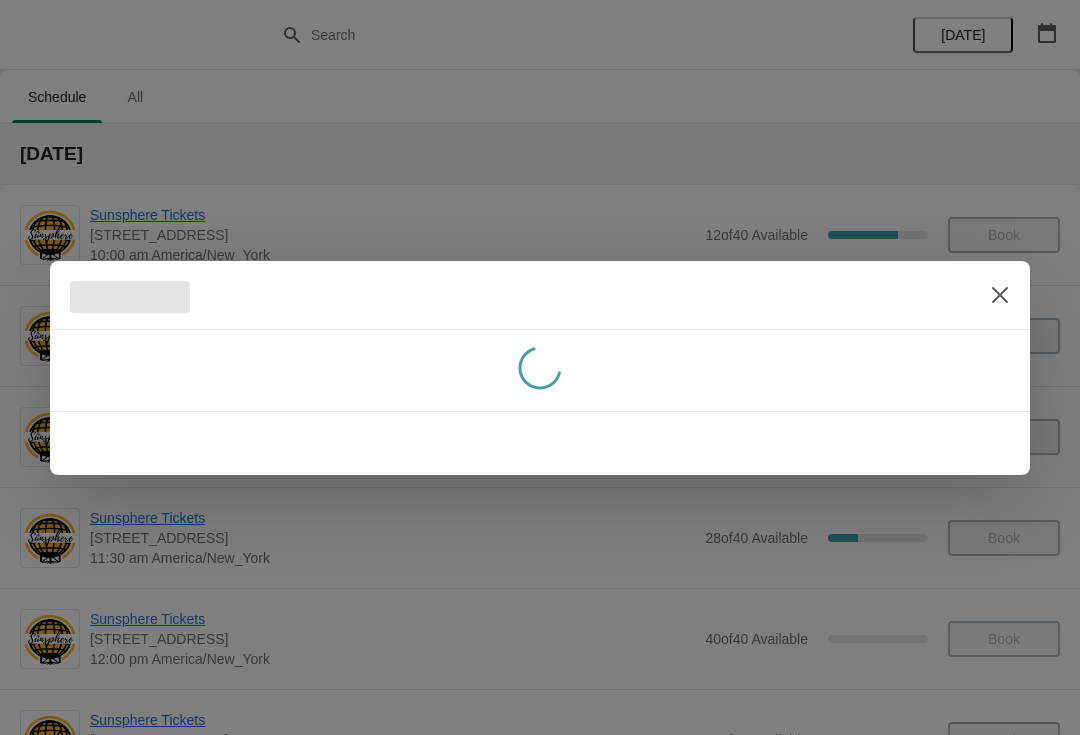 scroll, scrollTop: 538, scrollLeft: 0, axis: vertical 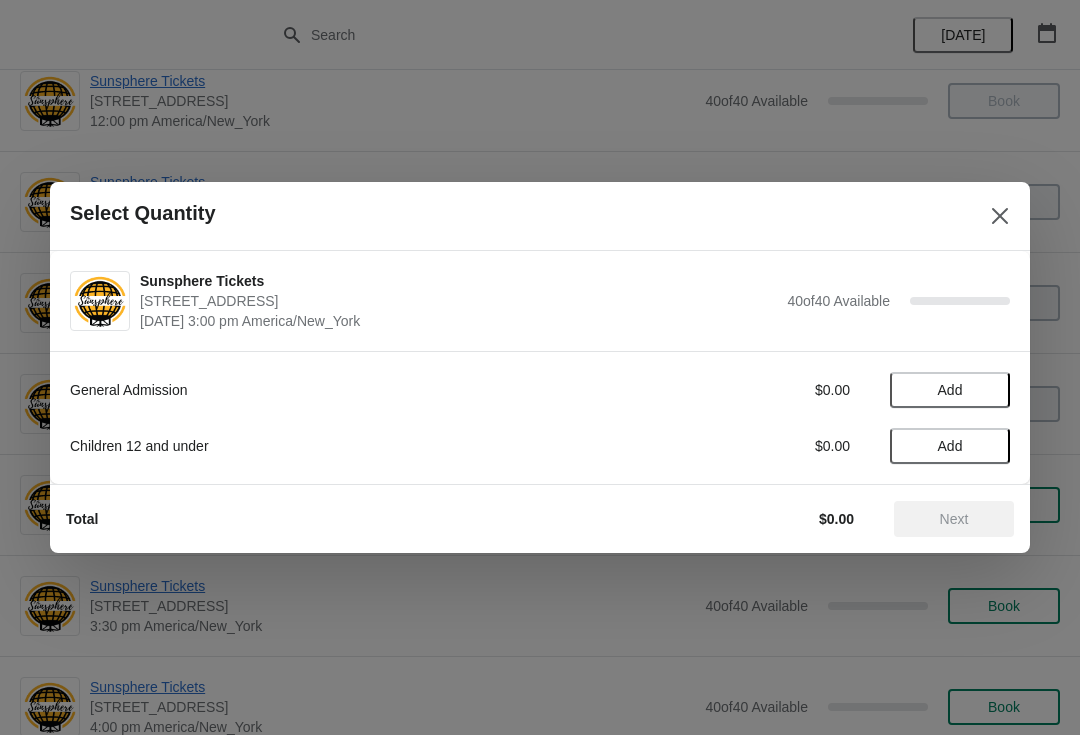 click on "Add" at bounding box center (950, 390) 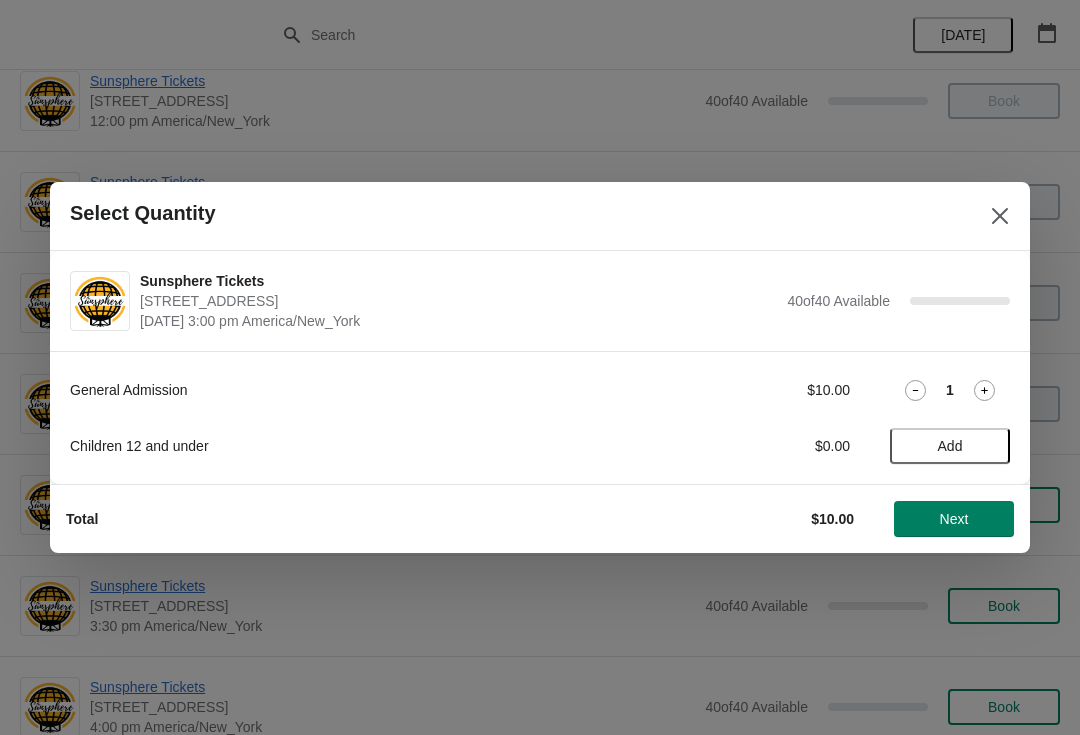 click 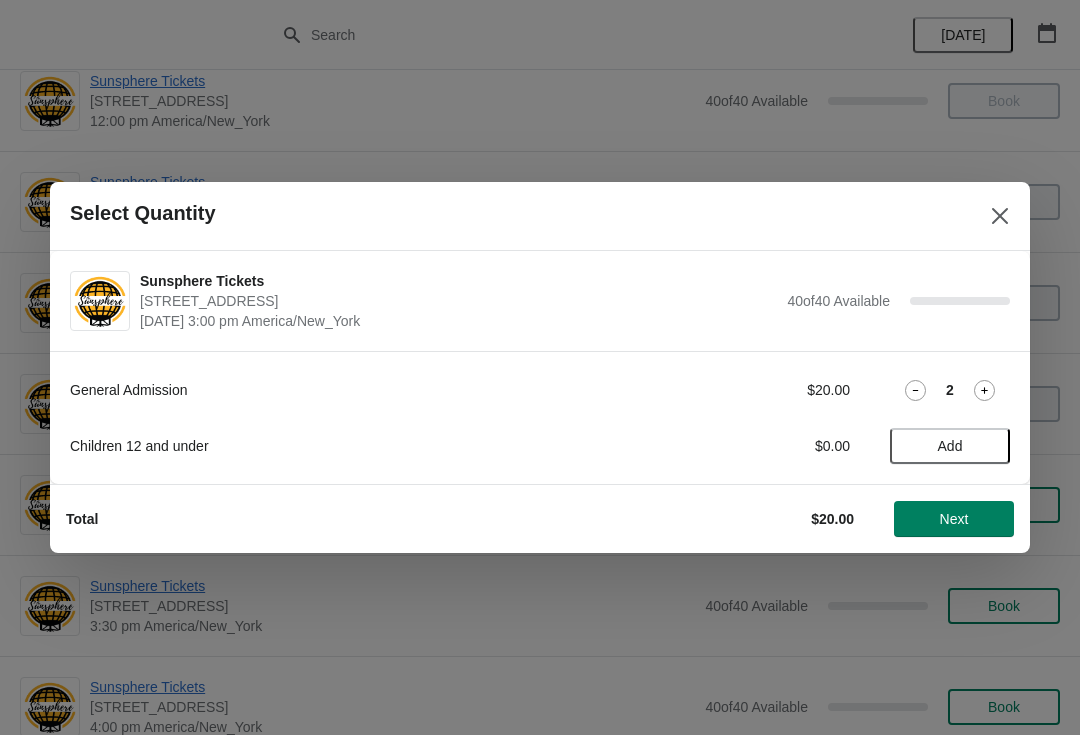 click 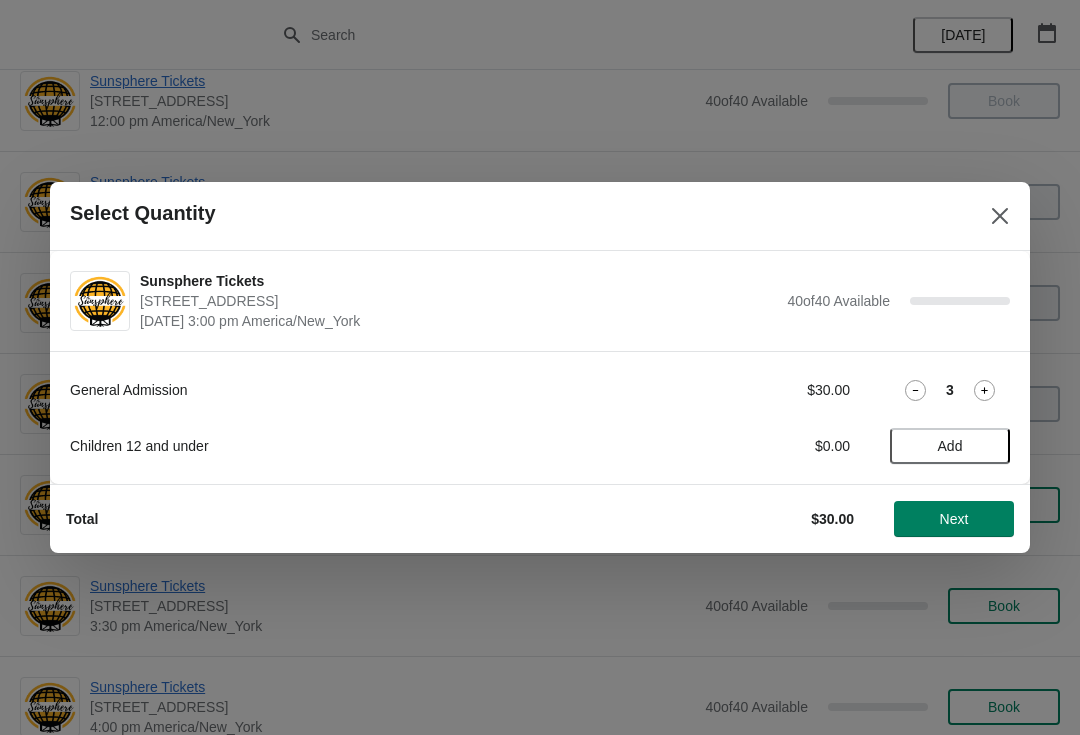 click 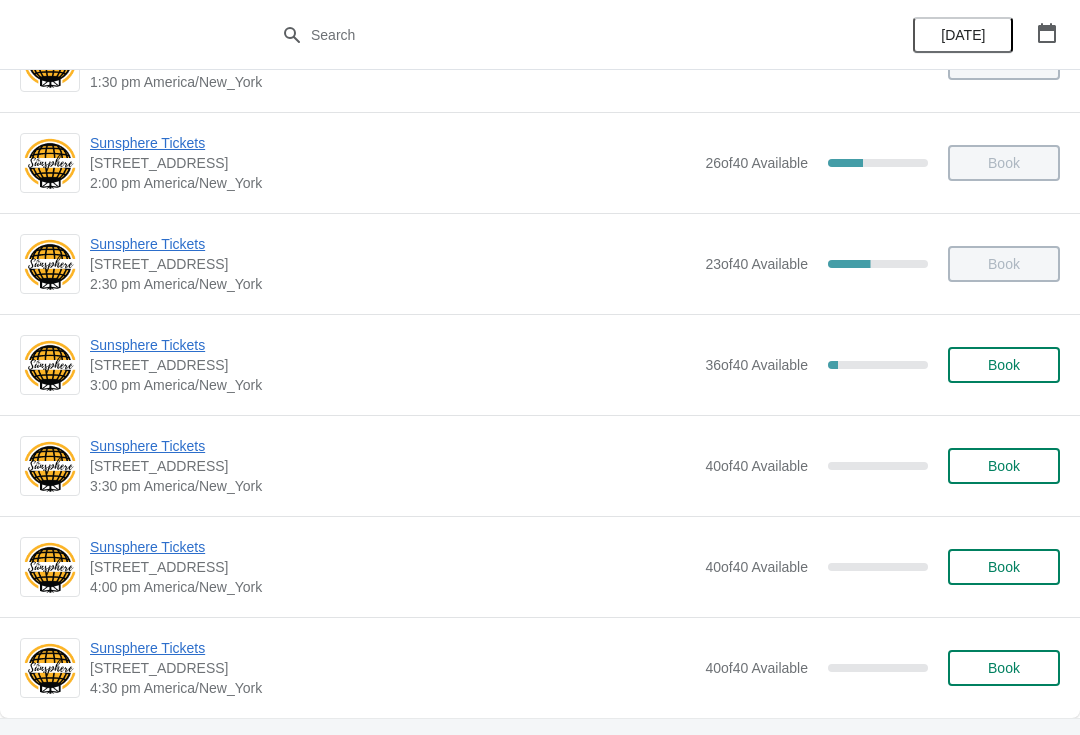 scroll, scrollTop: 685, scrollLeft: 0, axis: vertical 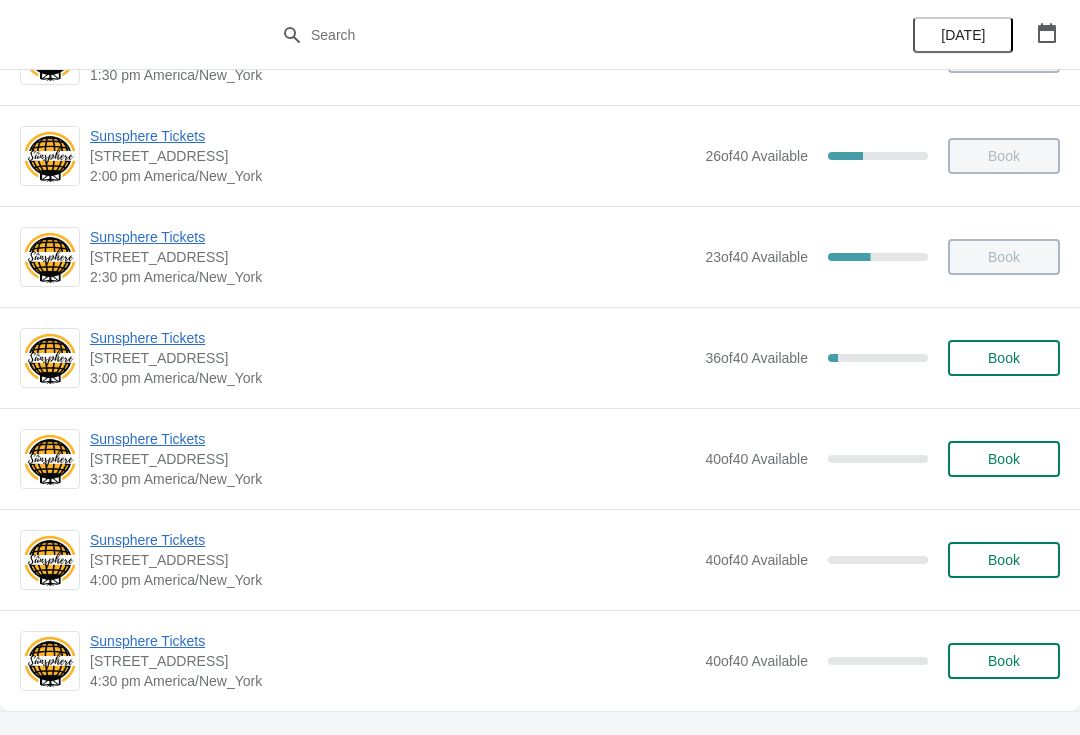 click on "Book" at bounding box center (1004, 358) 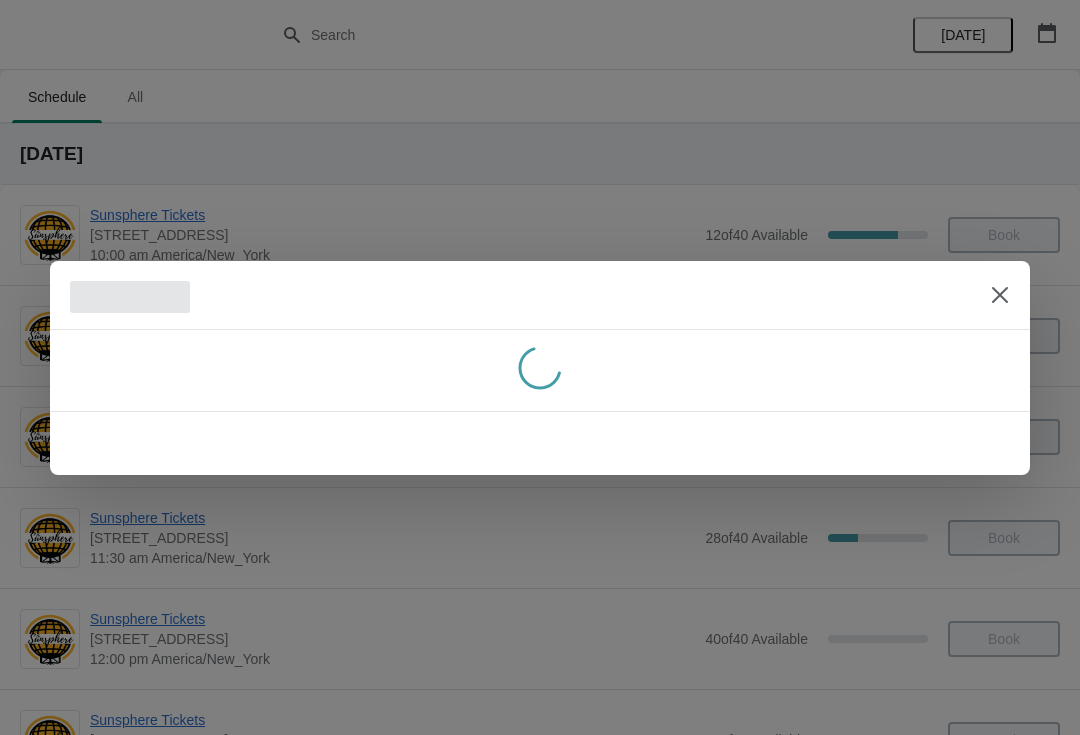 scroll, scrollTop: 685, scrollLeft: 0, axis: vertical 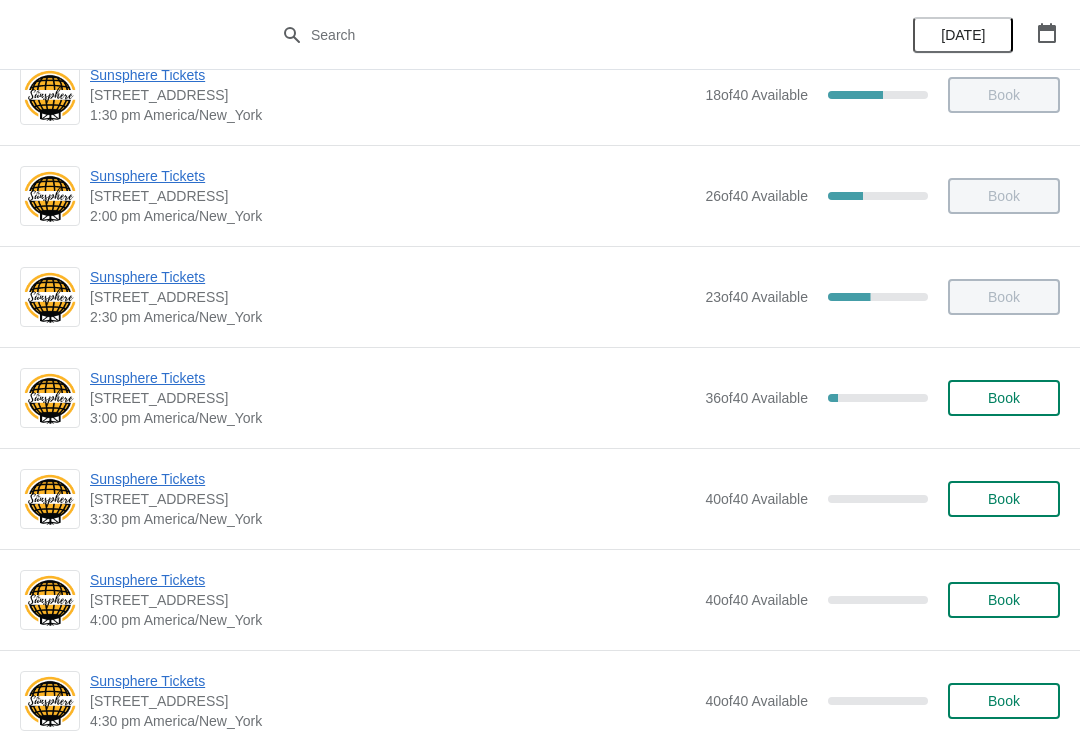 click on "Book" at bounding box center (1004, 398) 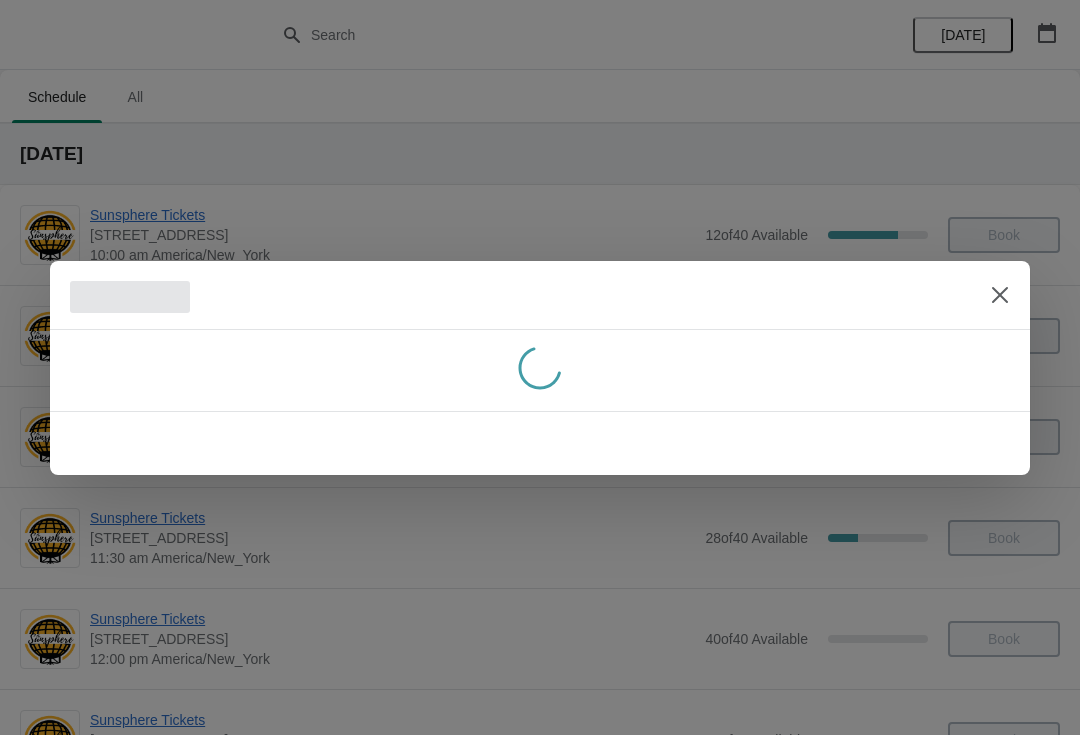 scroll, scrollTop: 0, scrollLeft: 0, axis: both 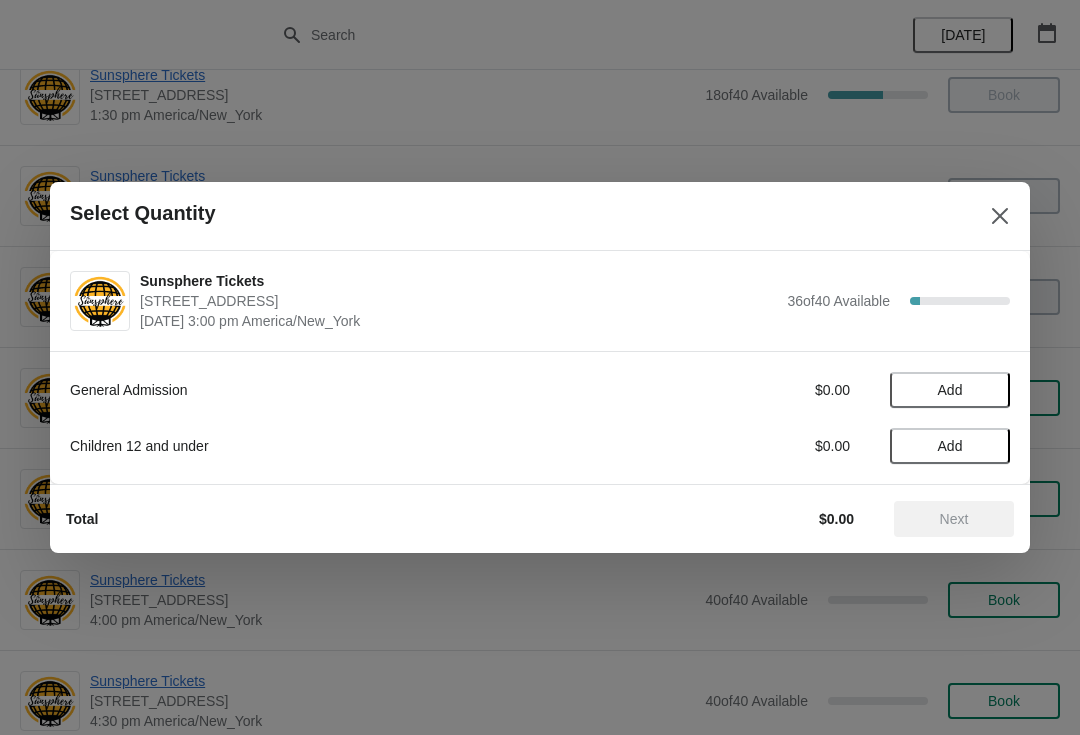 click on "Add" at bounding box center [950, 390] 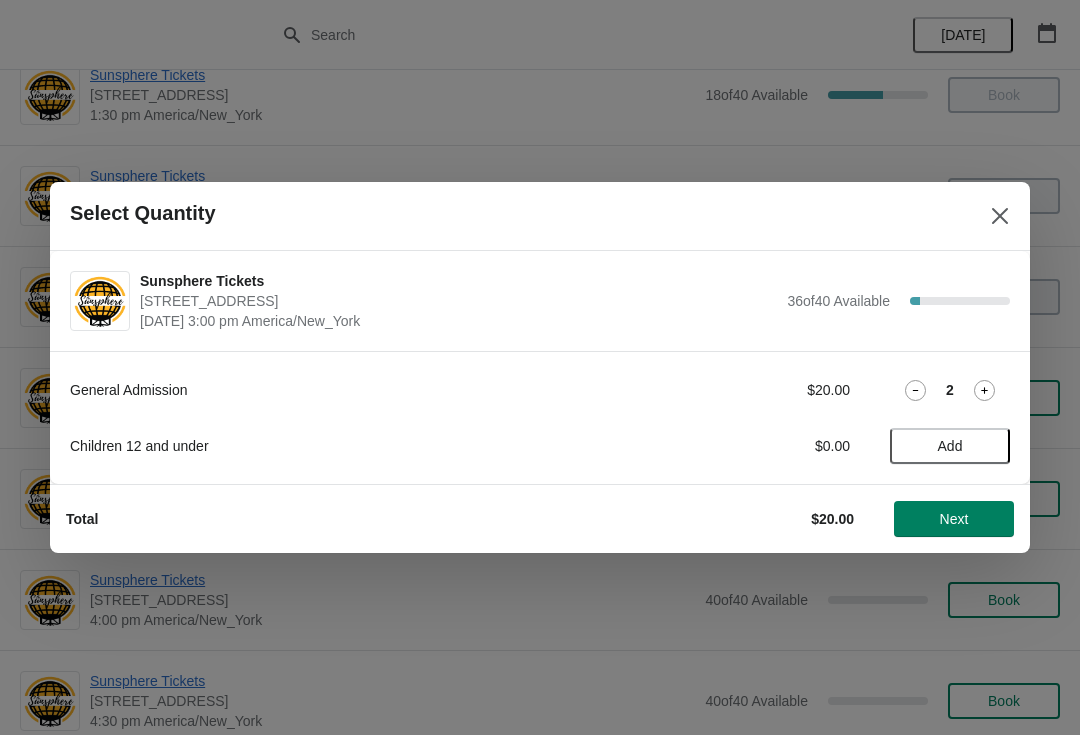click 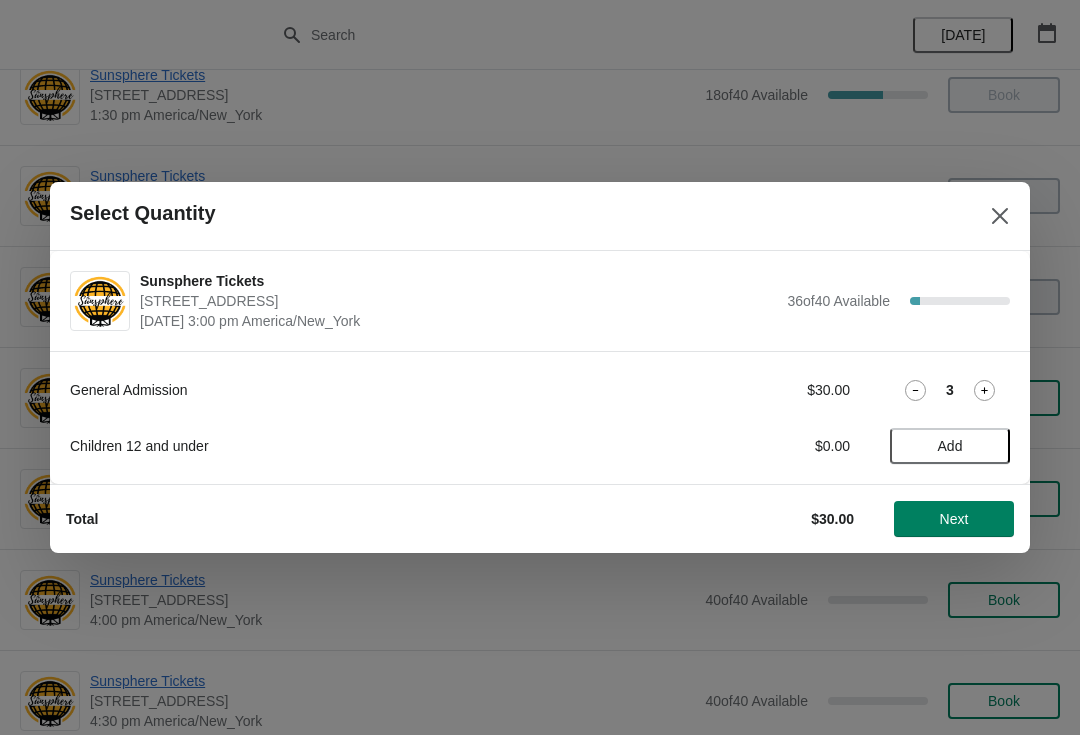 click on "3" at bounding box center (950, 390) 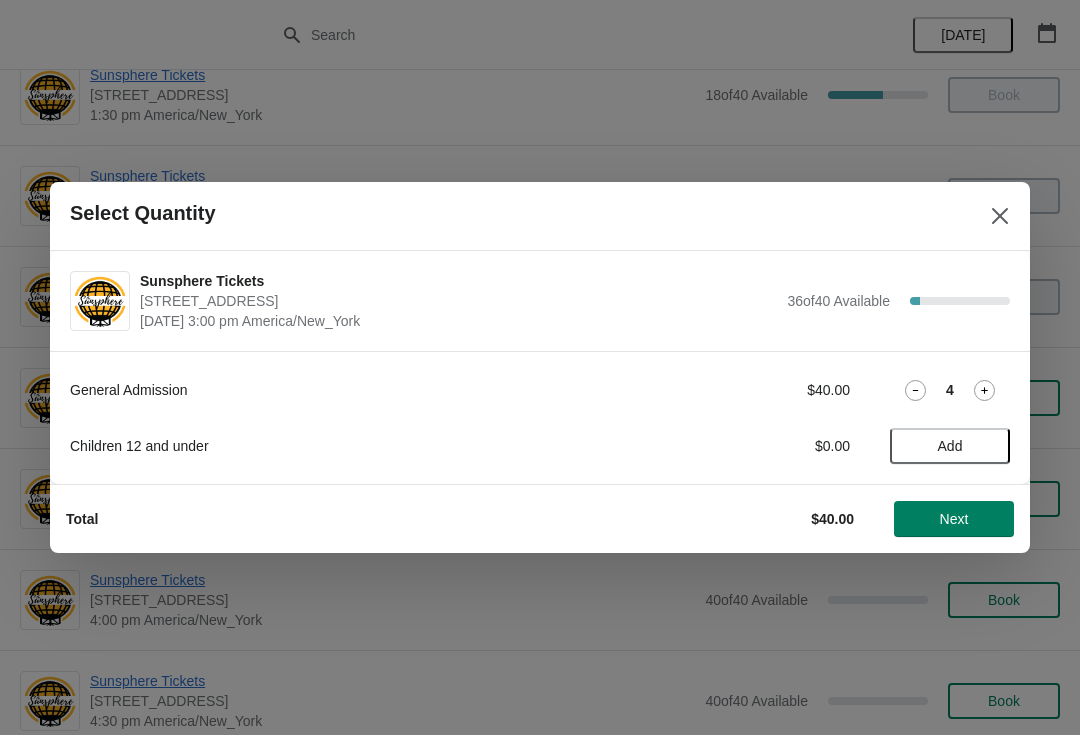 click on "Next" at bounding box center (954, 519) 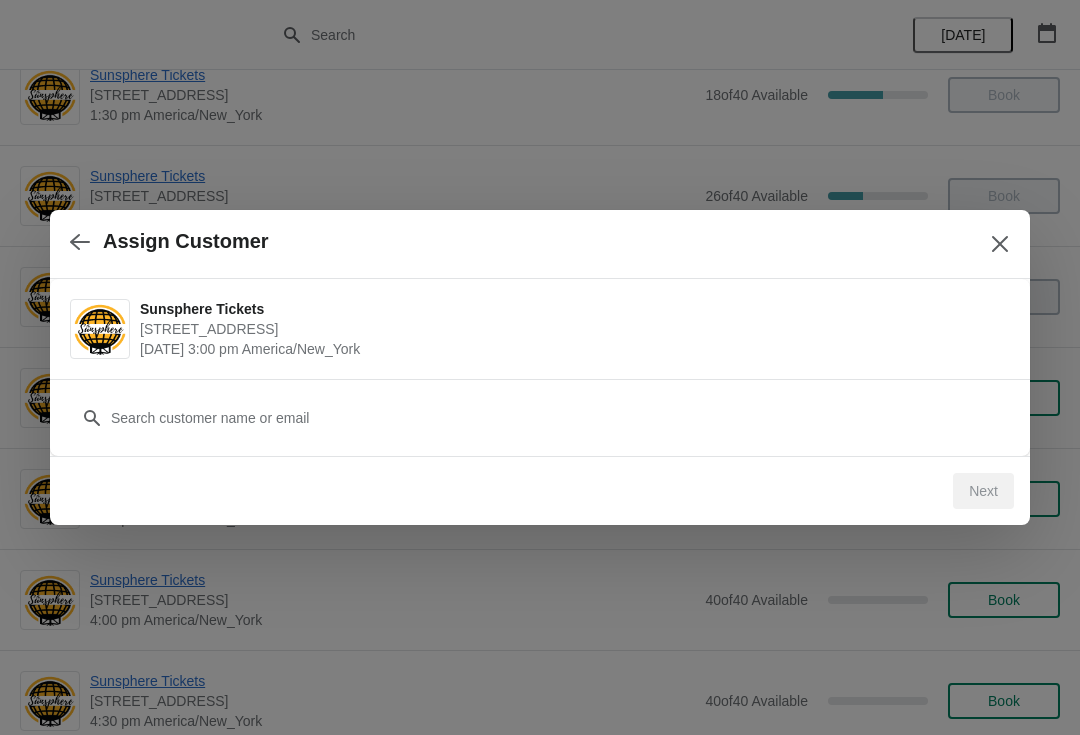 click on "Customer" at bounding box center (540, 408) 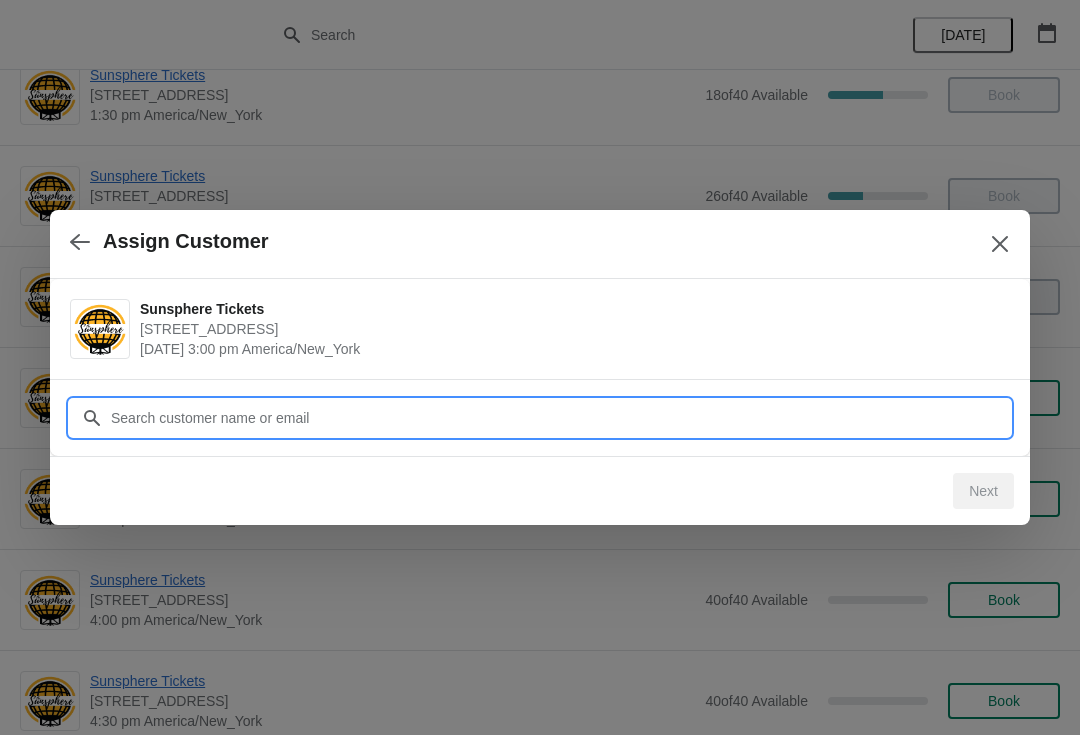click on "Customer" at bounding box center [560, 418] 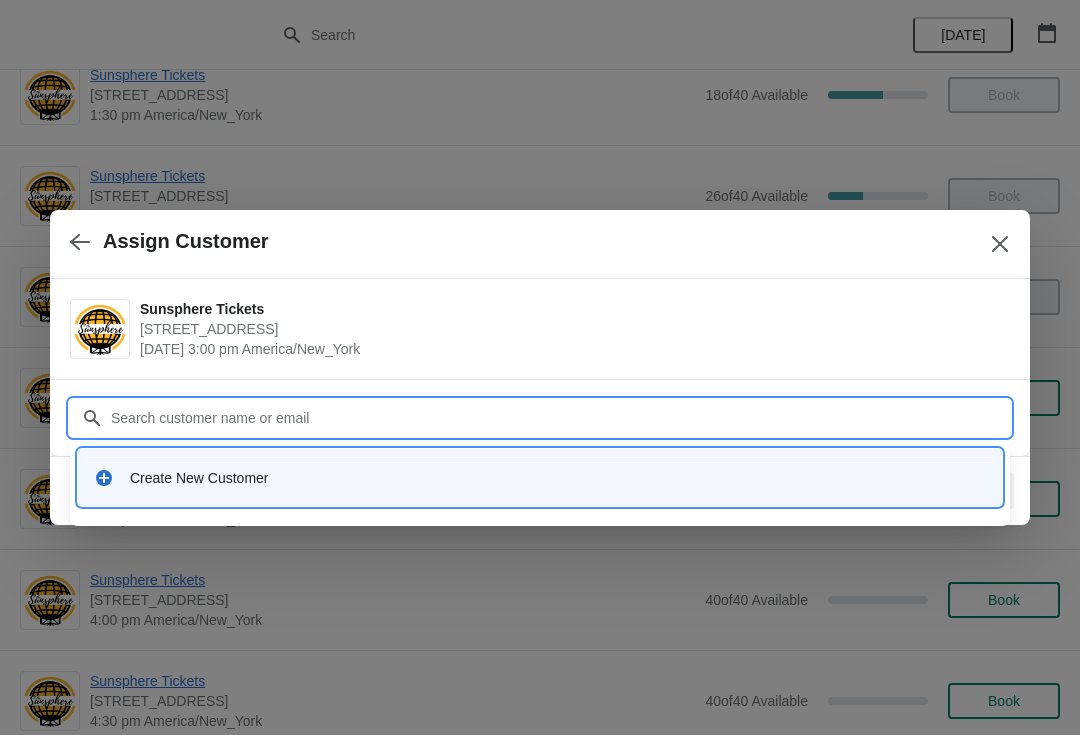 click on "Create New Customer" at bounding box center (558, 478) 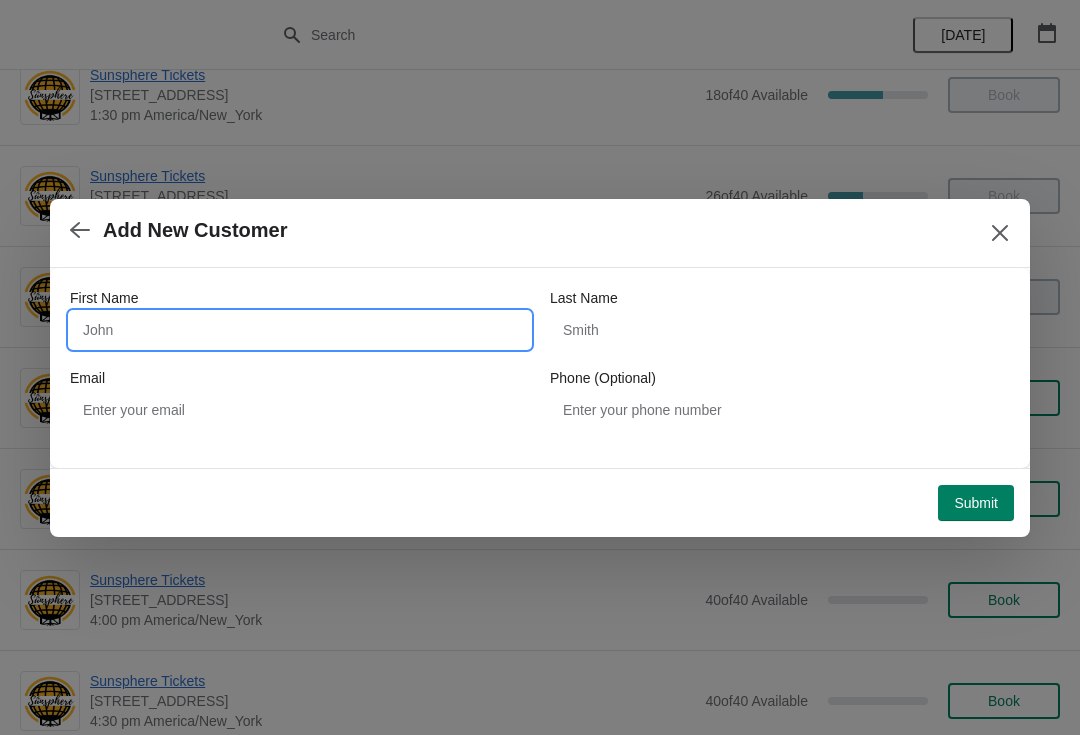 click on "First Name" at bounding box center (300, 330) 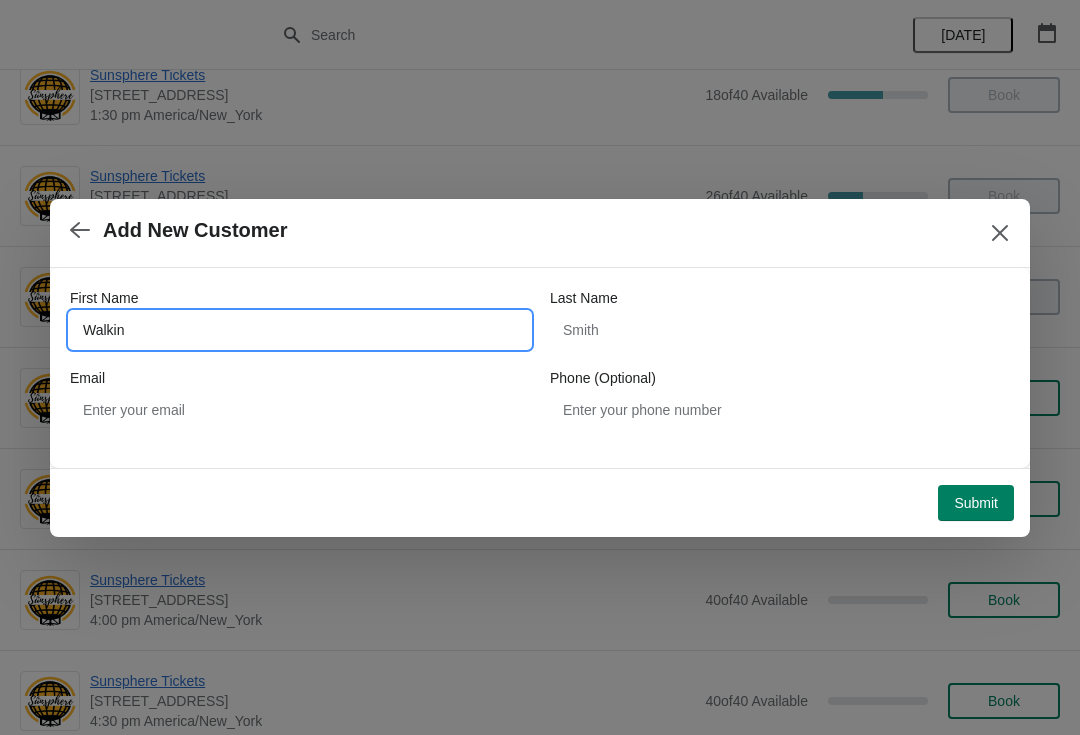 type on "Walkin" 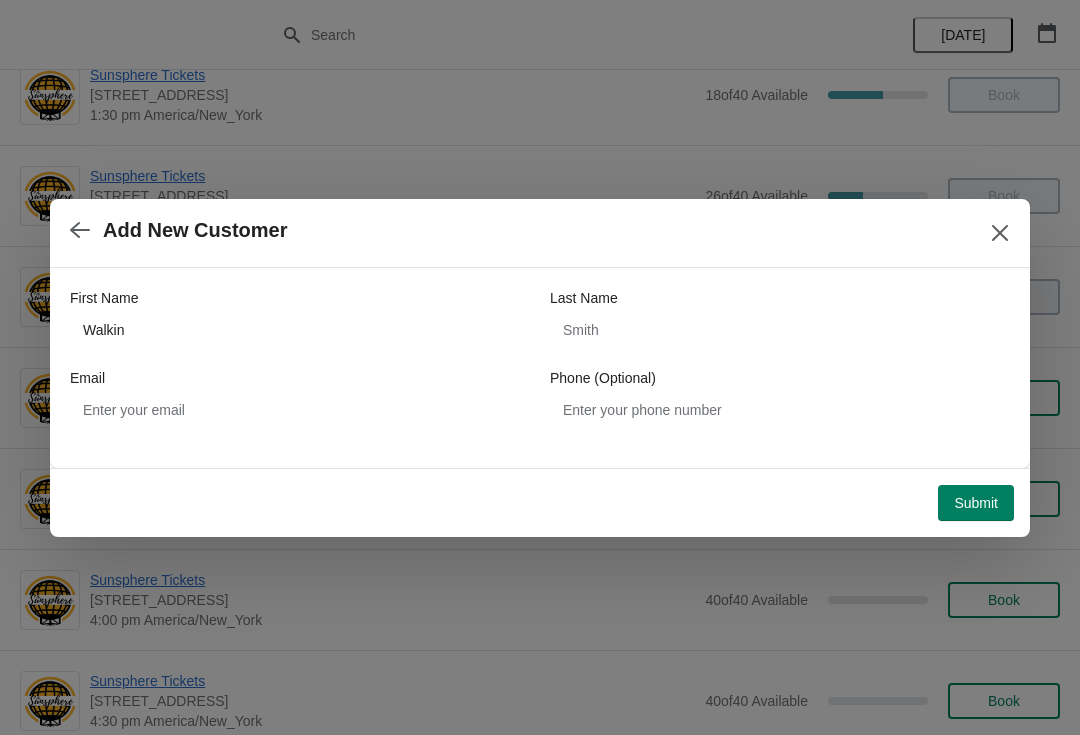 click on "Submit" at bounding box center [976, 503] 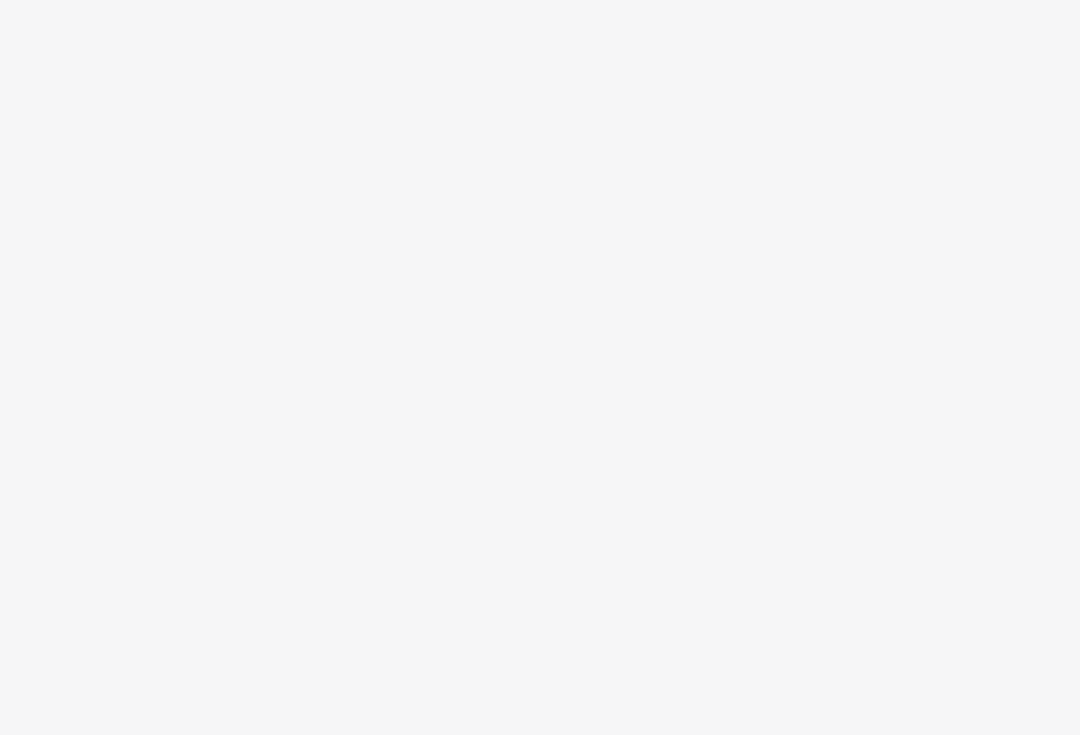 scroll, scrollTop: 0, scrollLeft: 0, axis: both 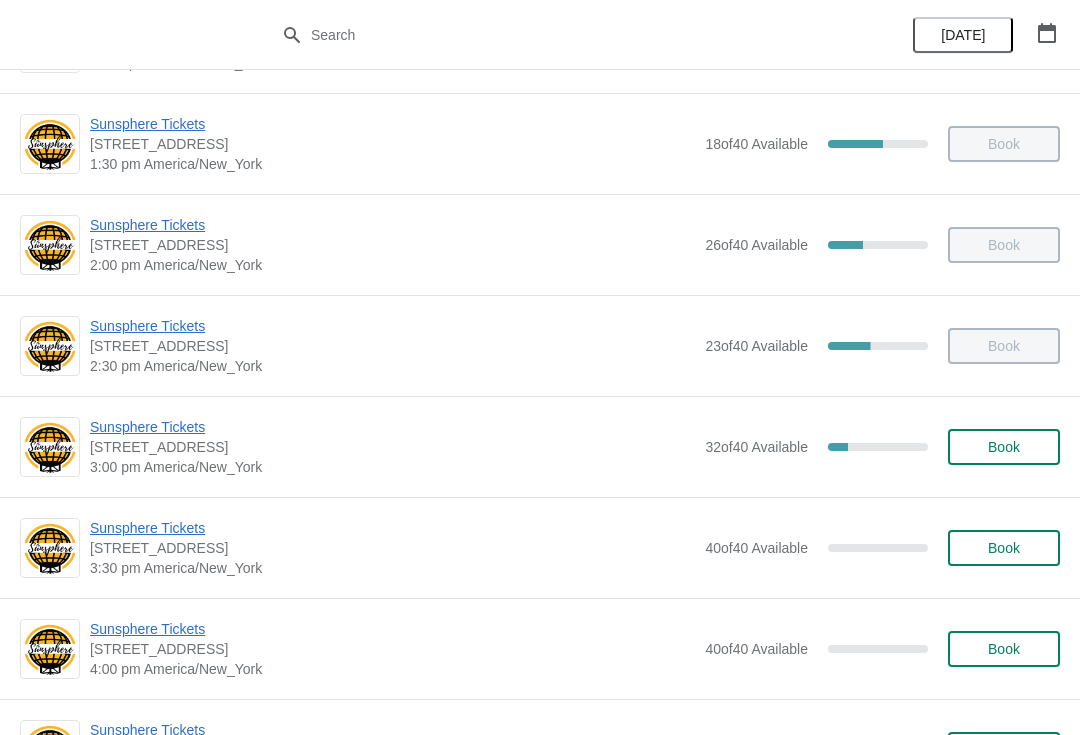 click on "Book" at bounding box center [1004, 447] 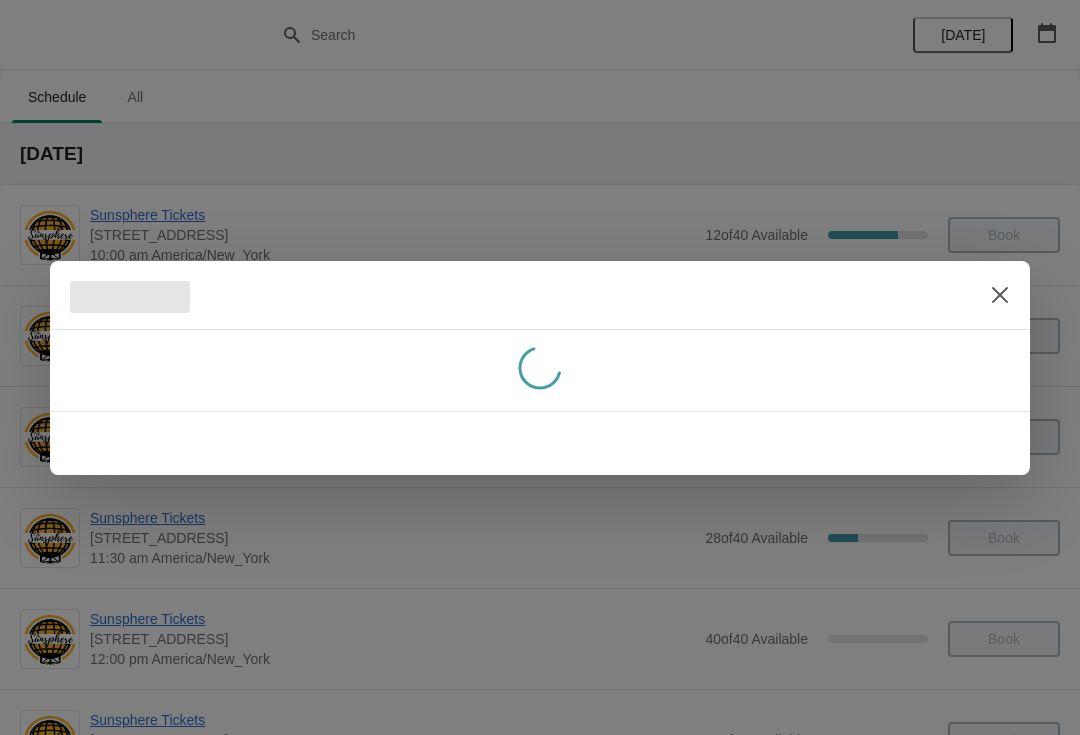 scroll, scrollTop: 596, scrollLeft: 0, axis: vertical 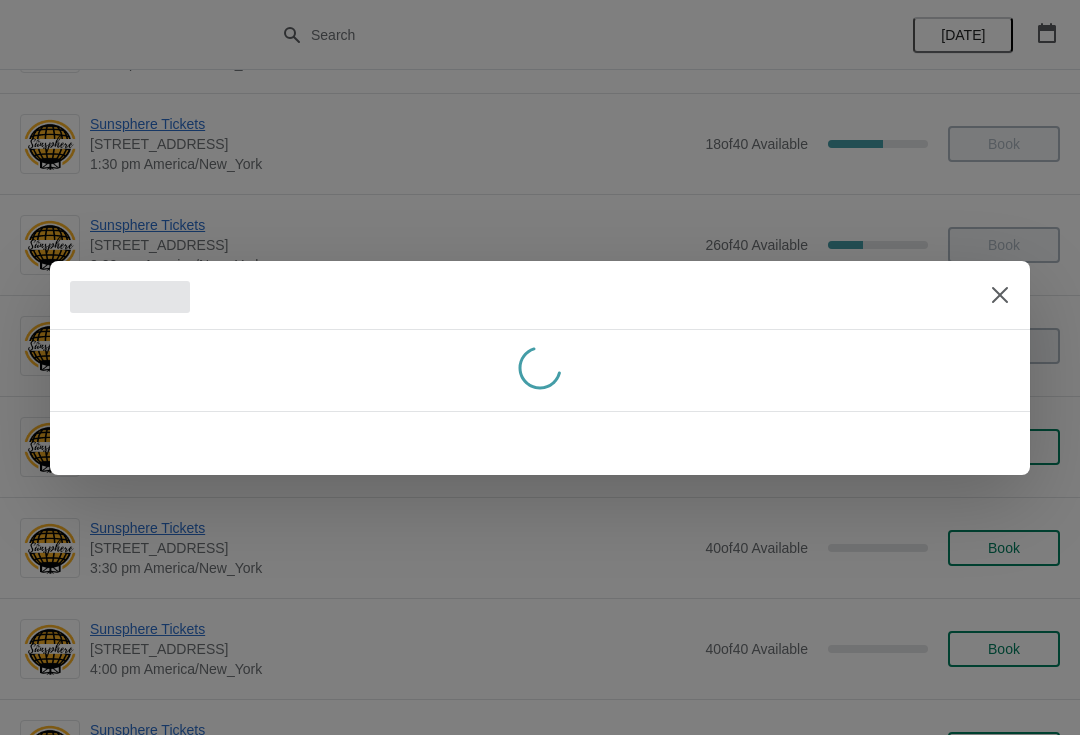 click at bounding box center (540, 443) 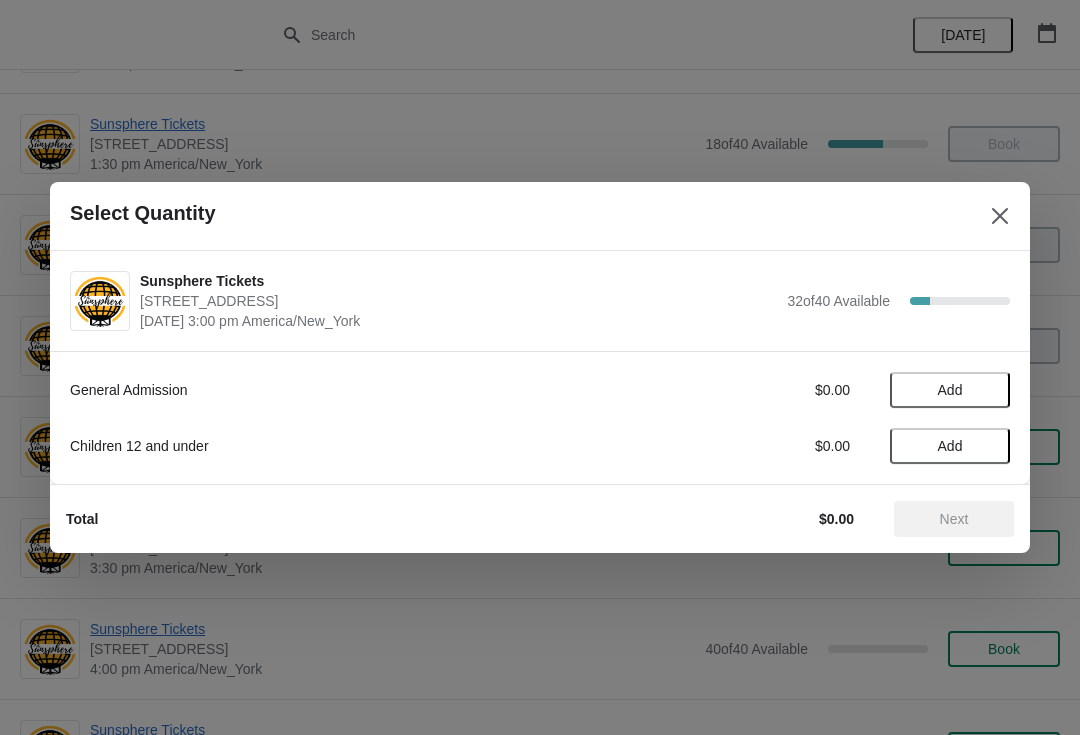 click on "Add" at bounding box center [950, 390] 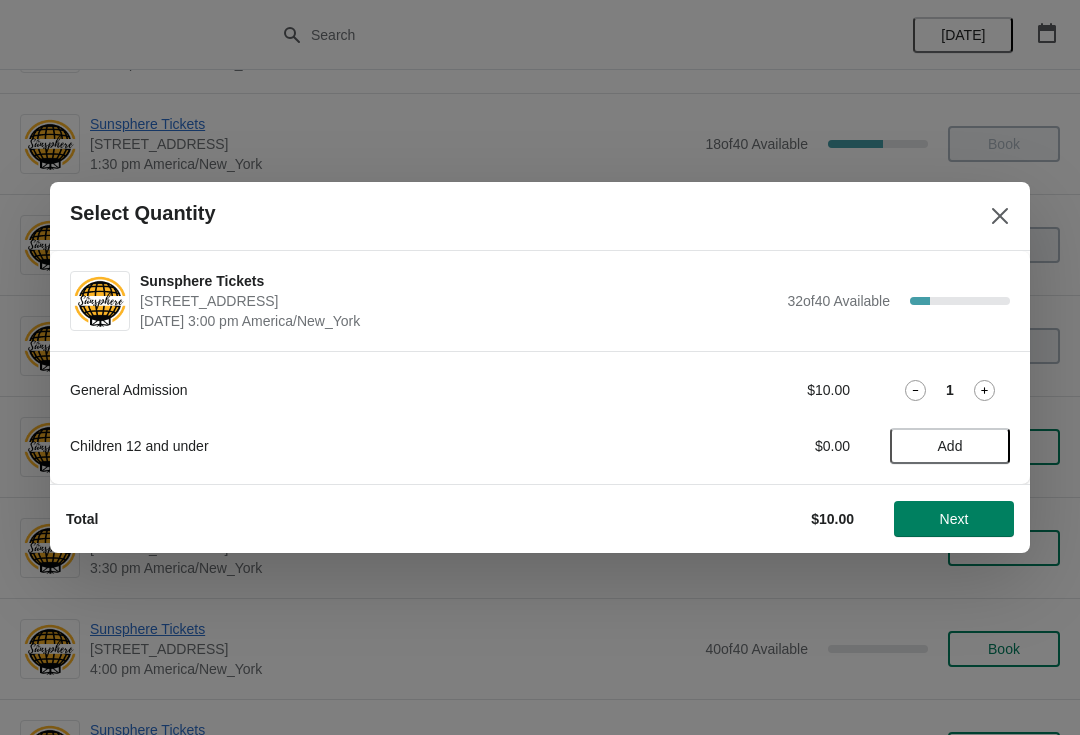 click 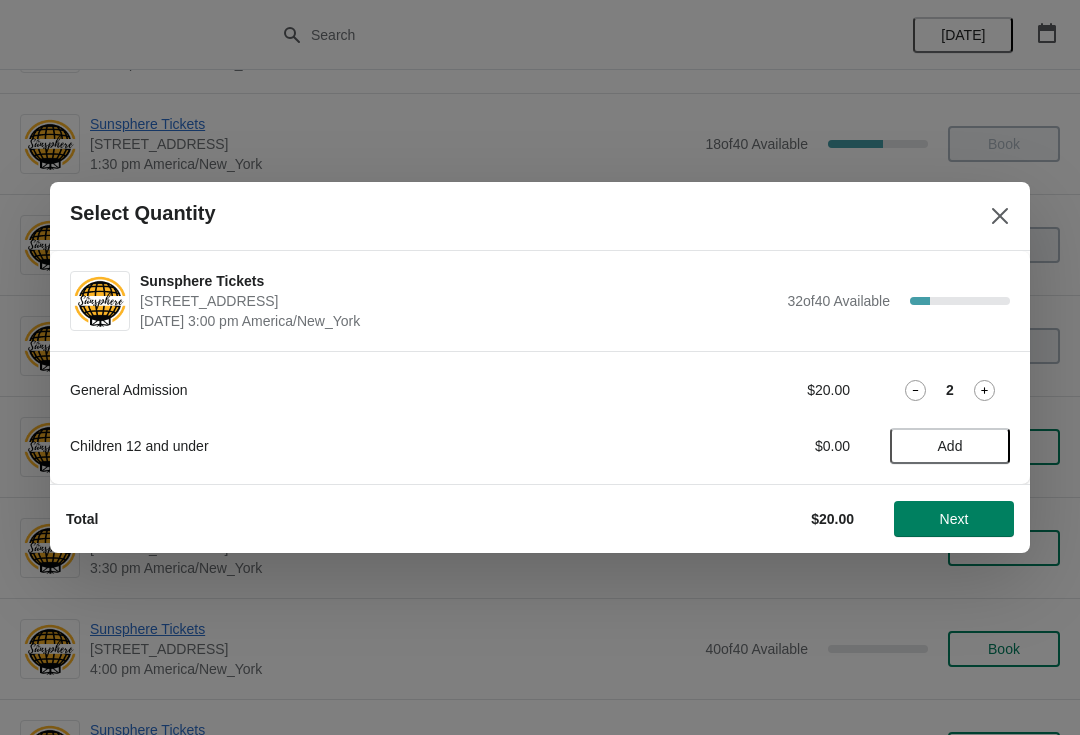 click on "Add" at bounding box center (950, 446) 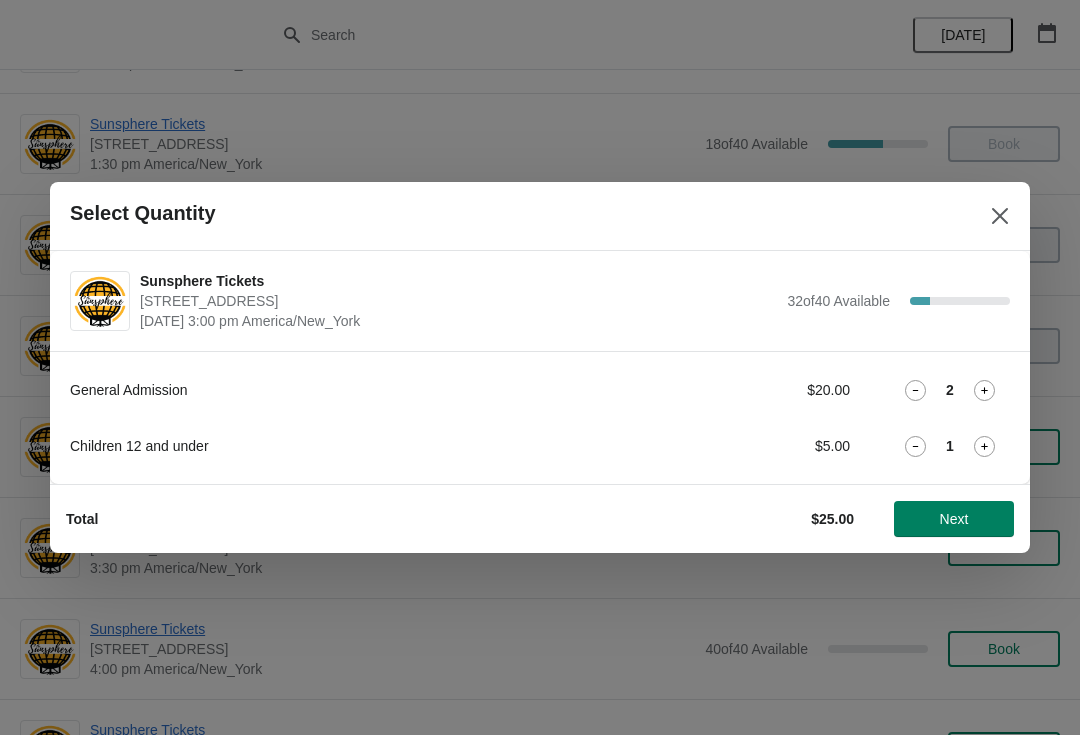 click on "Next" at bounding box center [954, 519] 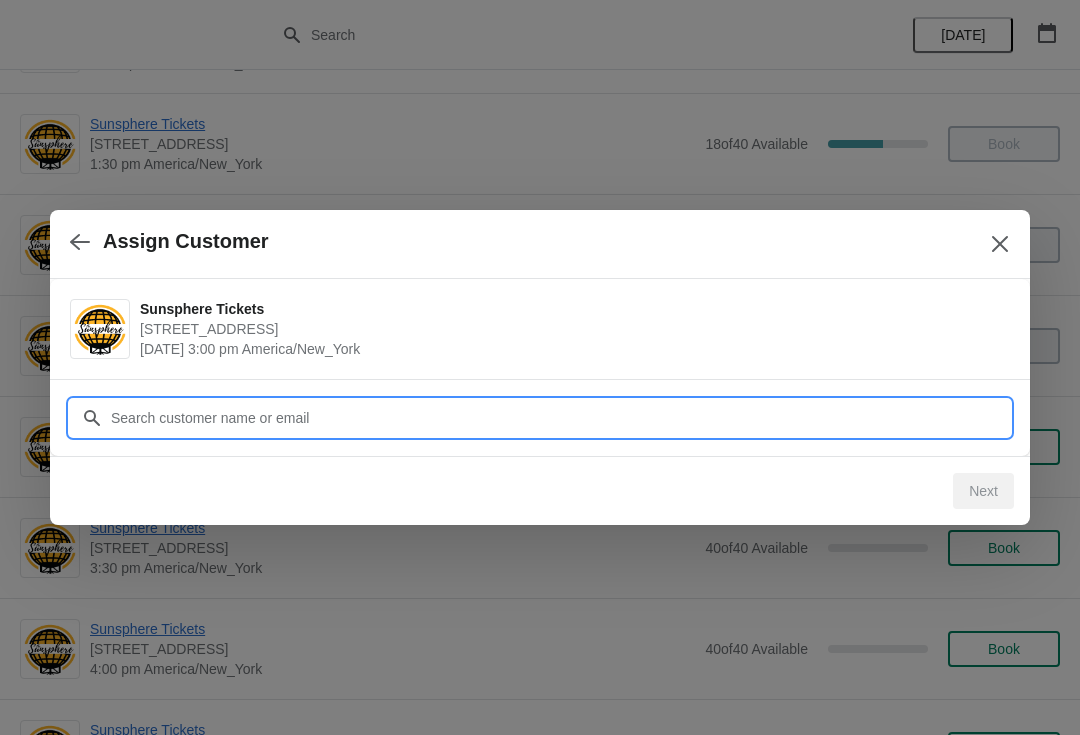 click on "Customer" at bounding box center (560, 418) 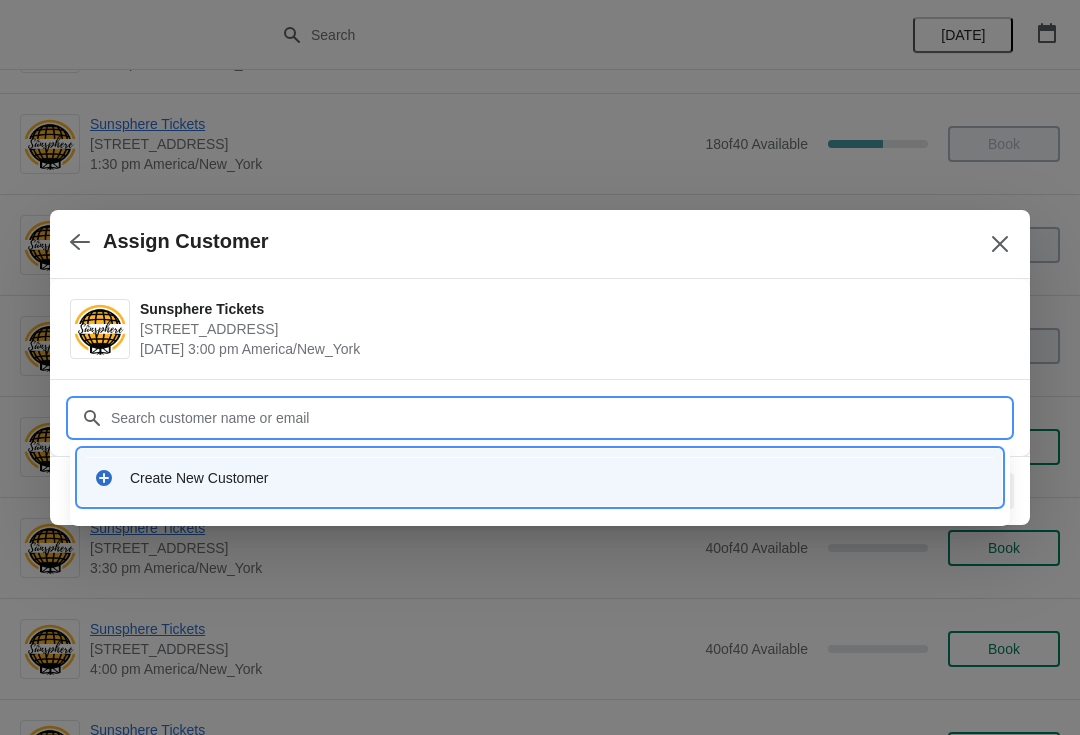 click on "Create New Customer" at bounding box center (558, 478) 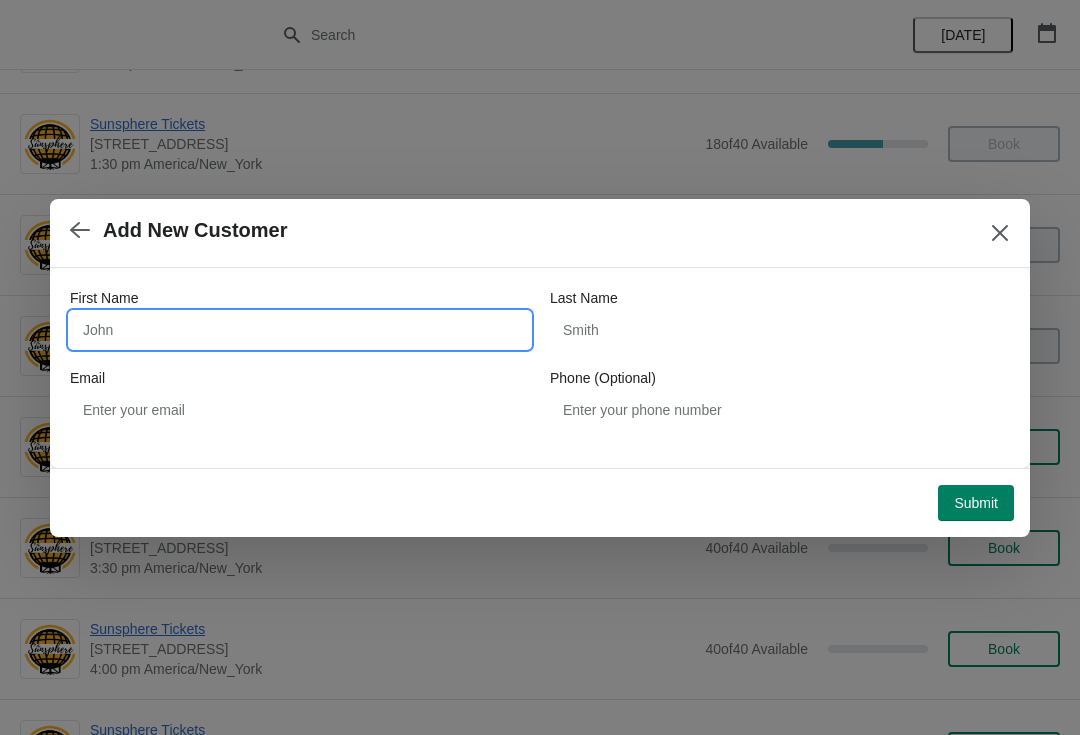 click on "First Name" at bounding box center [300, 330] 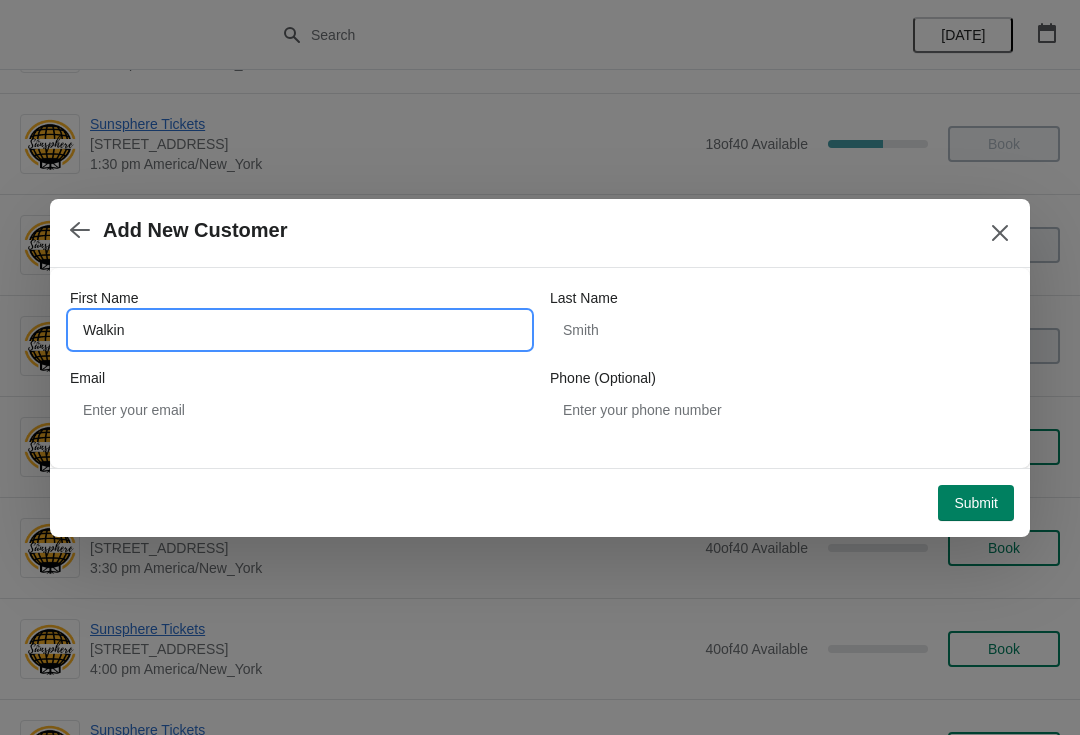 type on "Walkin" 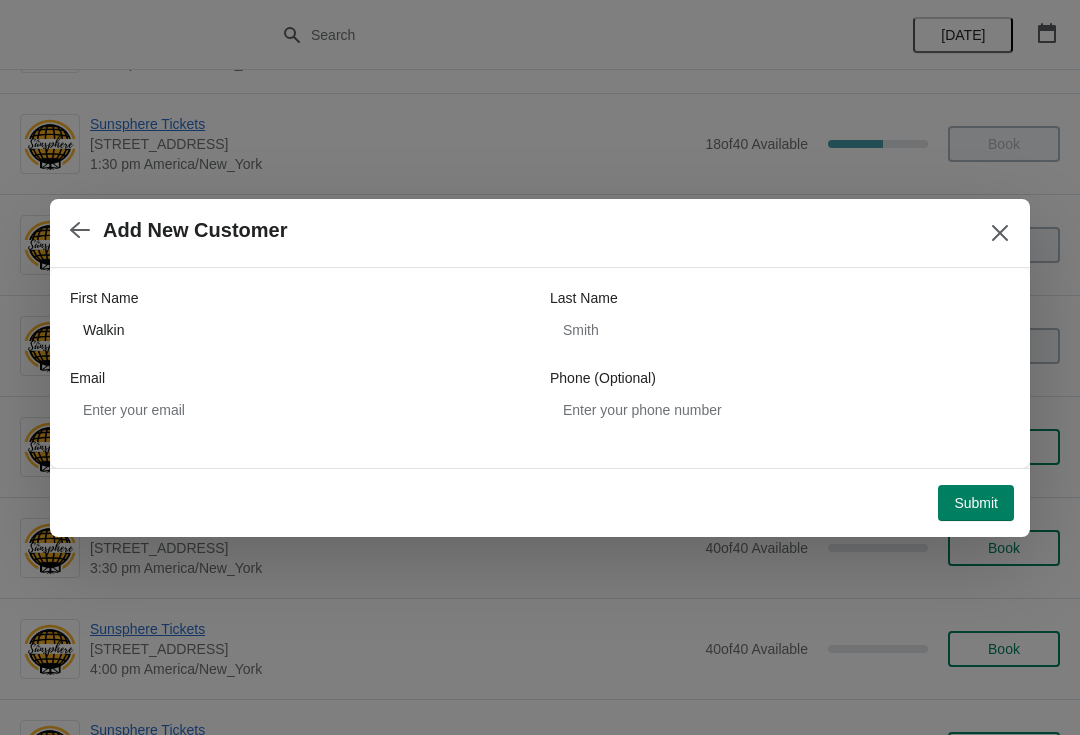 click on "Submit" at bounding box center (976, 503) 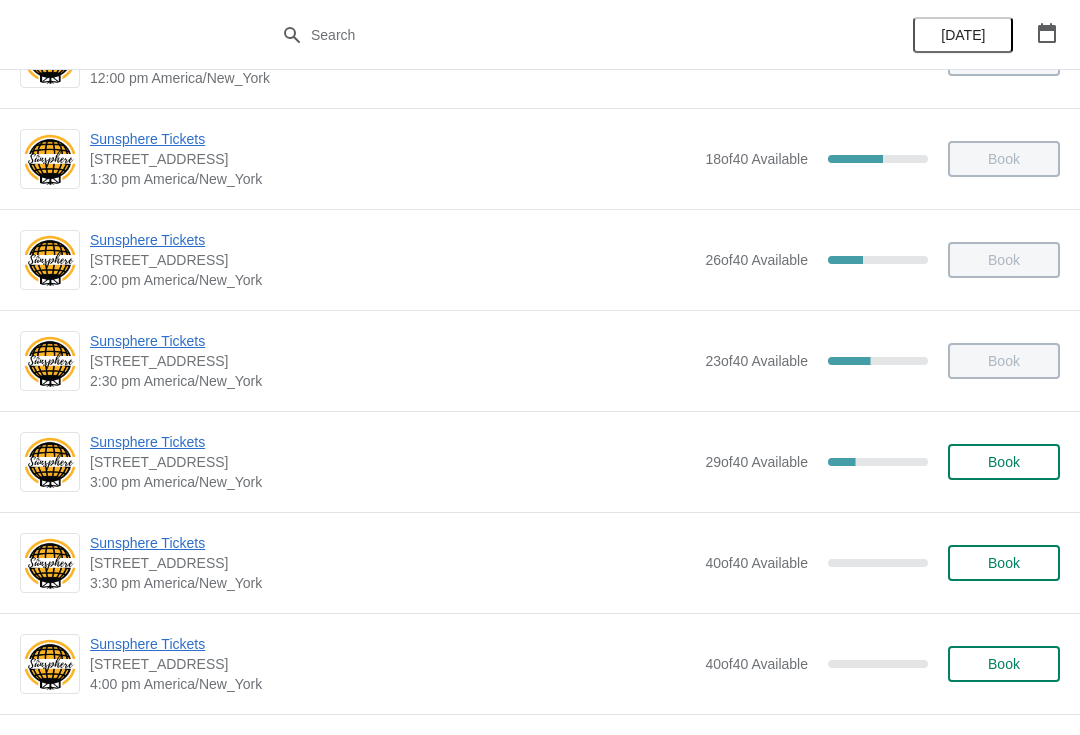 scroll, scrollTop: 579, scrollLeft: 0, axis: vertical 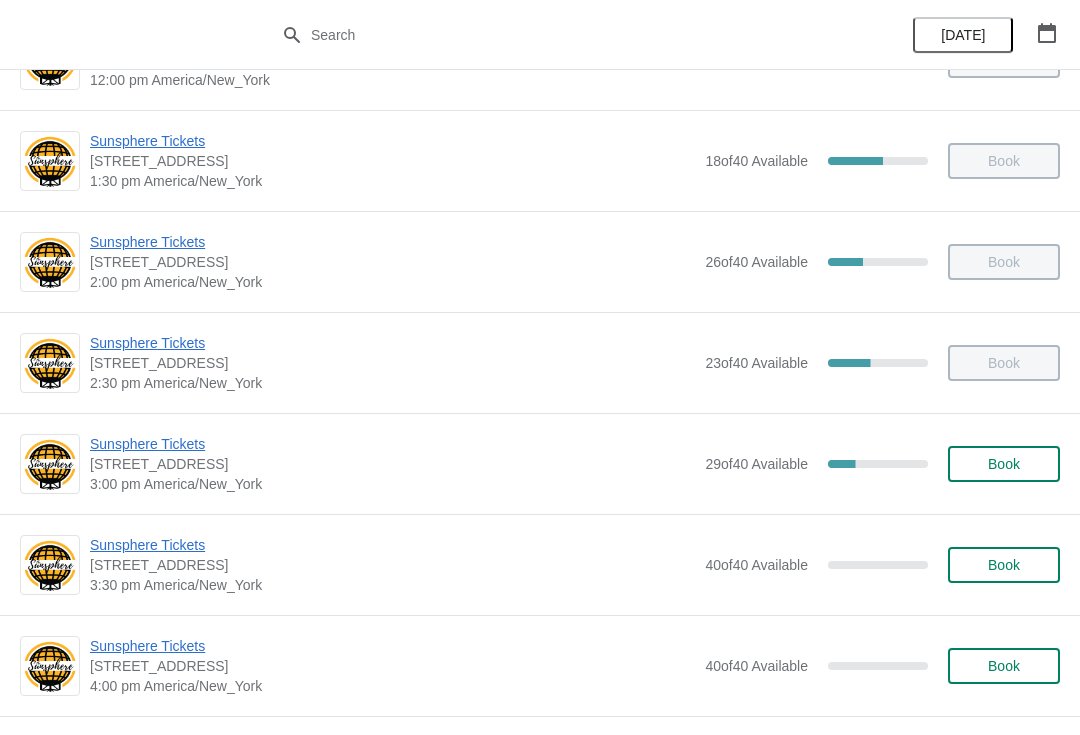 click on "Book" at bounding box center [1004, 464] 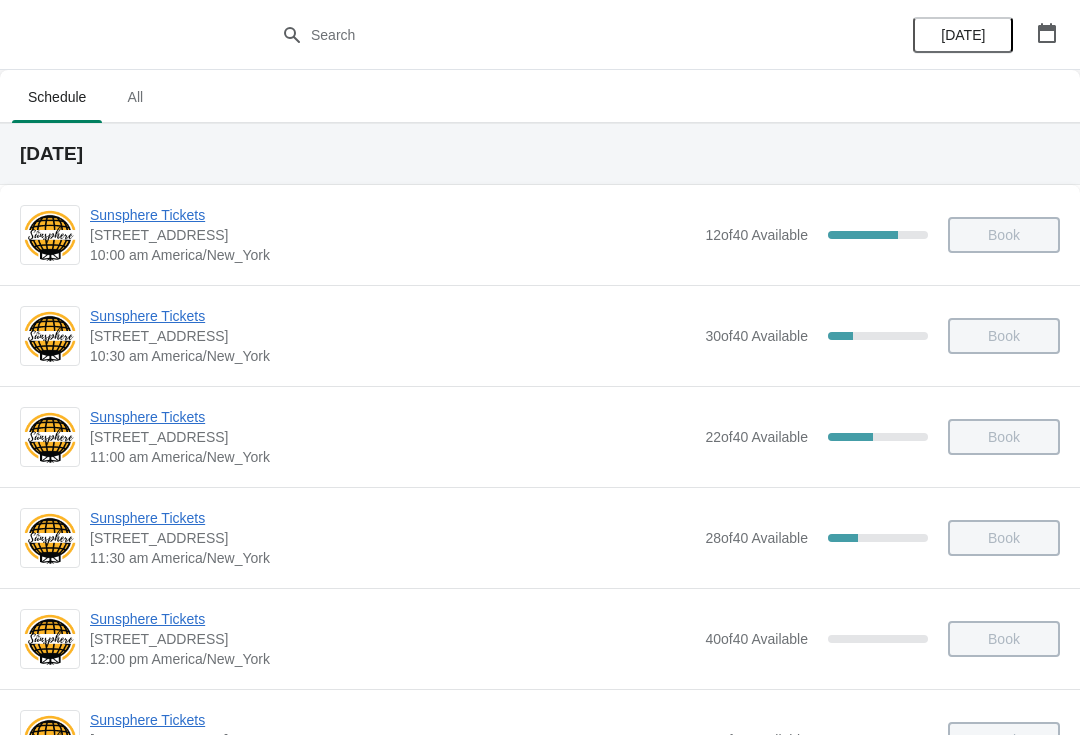 scroll, scrollTop: 579, scrollLeft: 0, axis: vertical 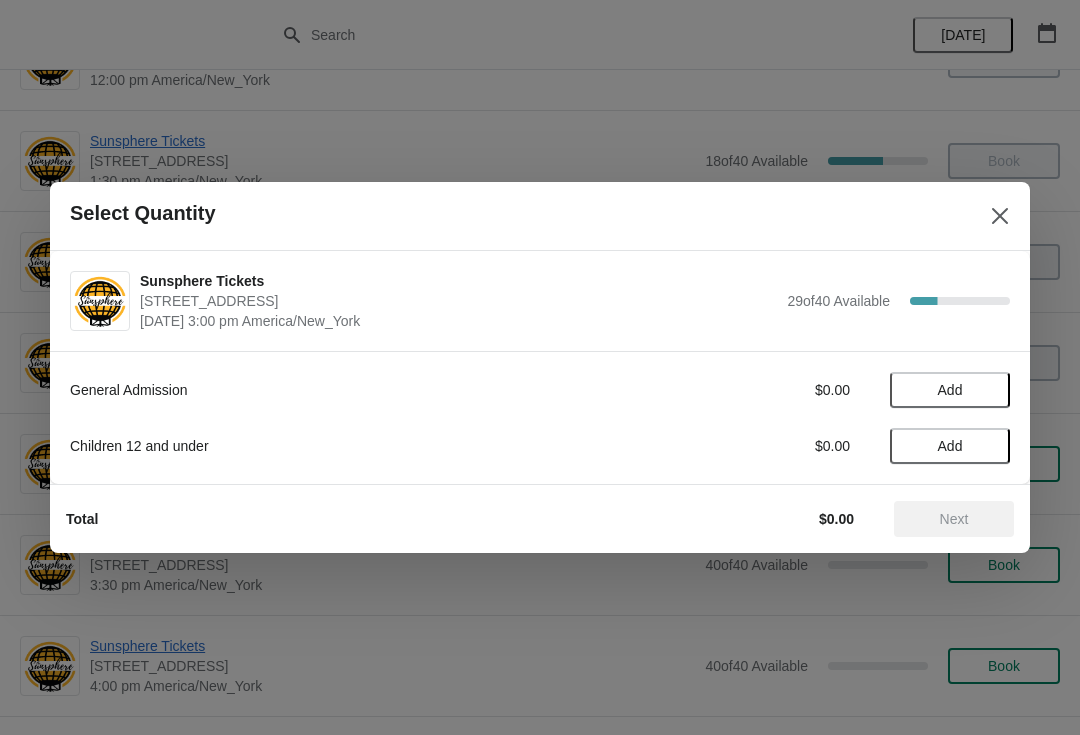 click on "Add" at bounding box center (950, 390) 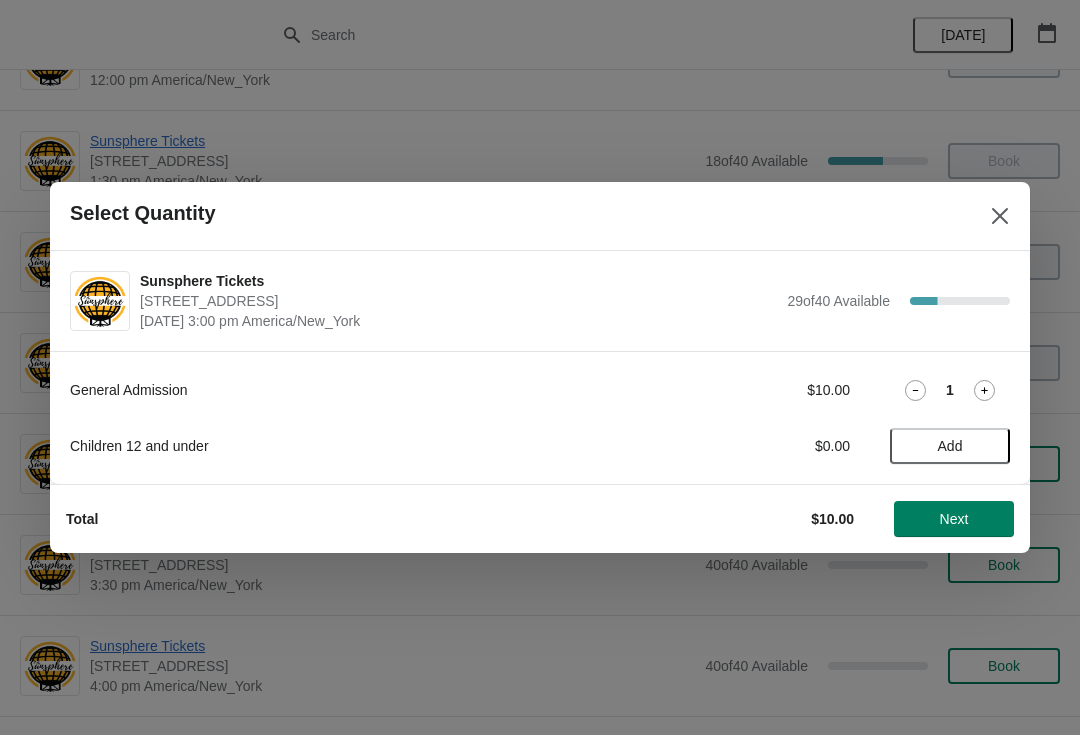 click 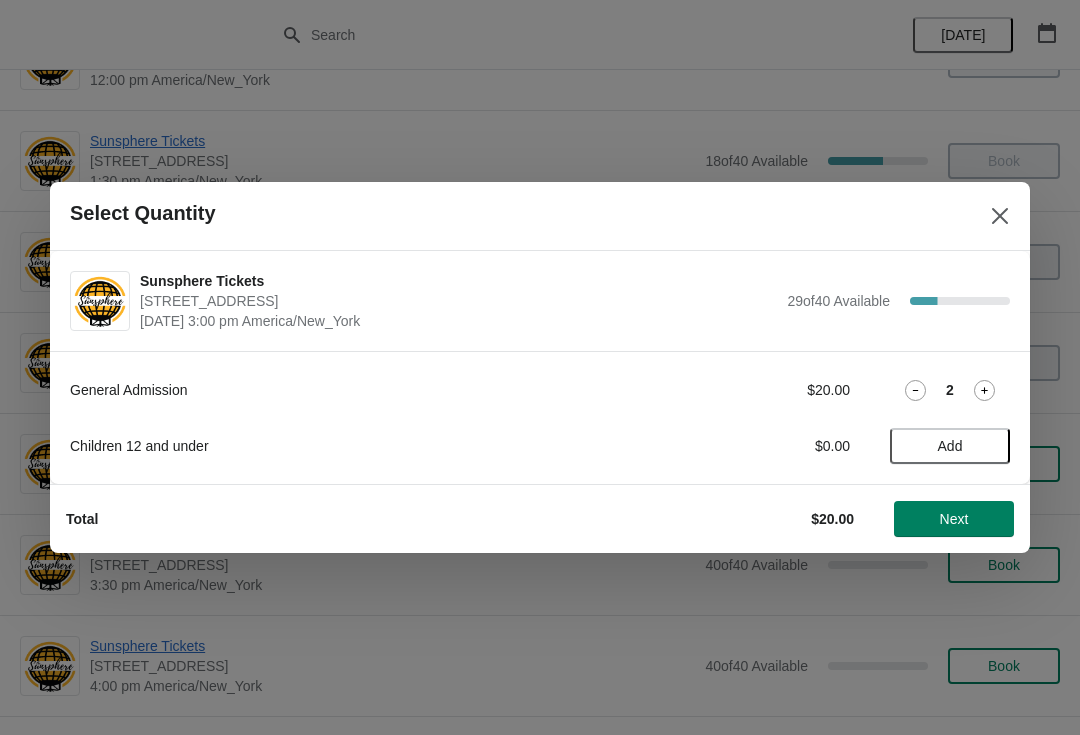 click 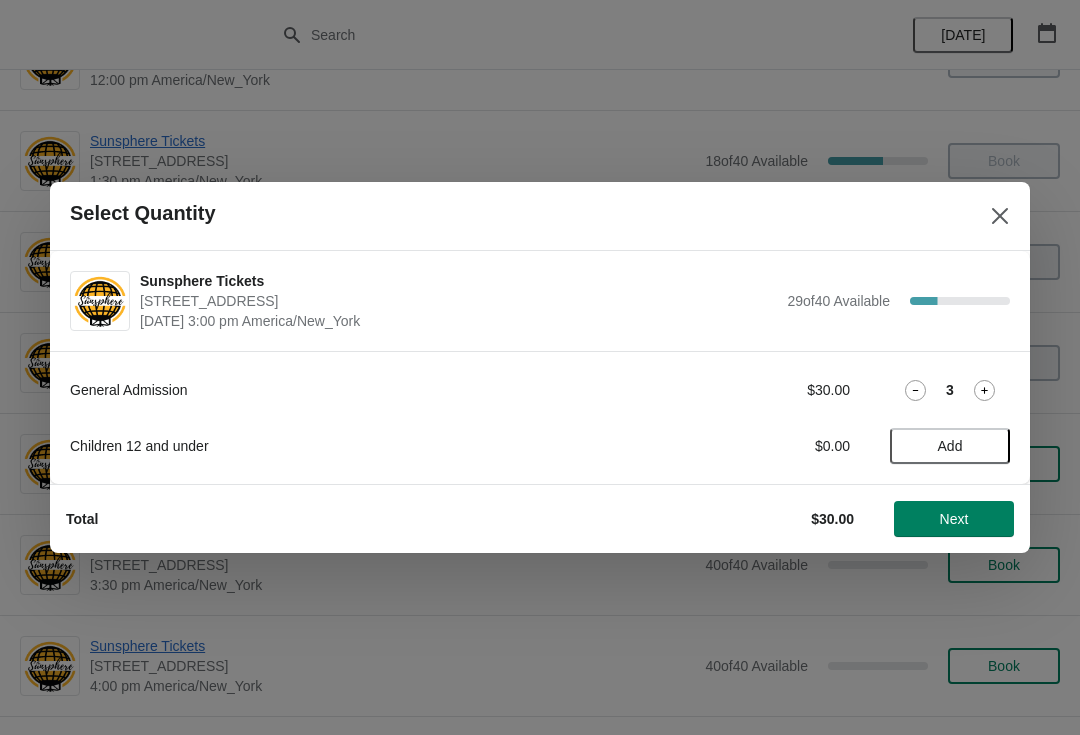 click on "Add" at bounding box center (950, 446) 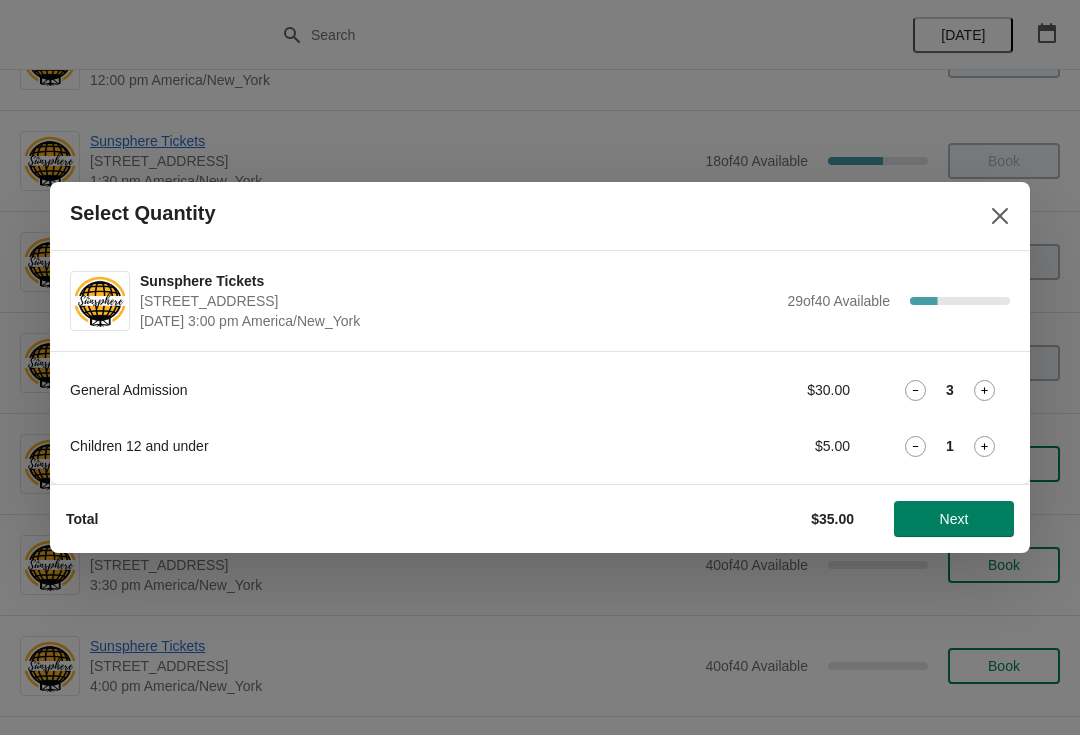click on "Next" at bounding box center (954, 519) 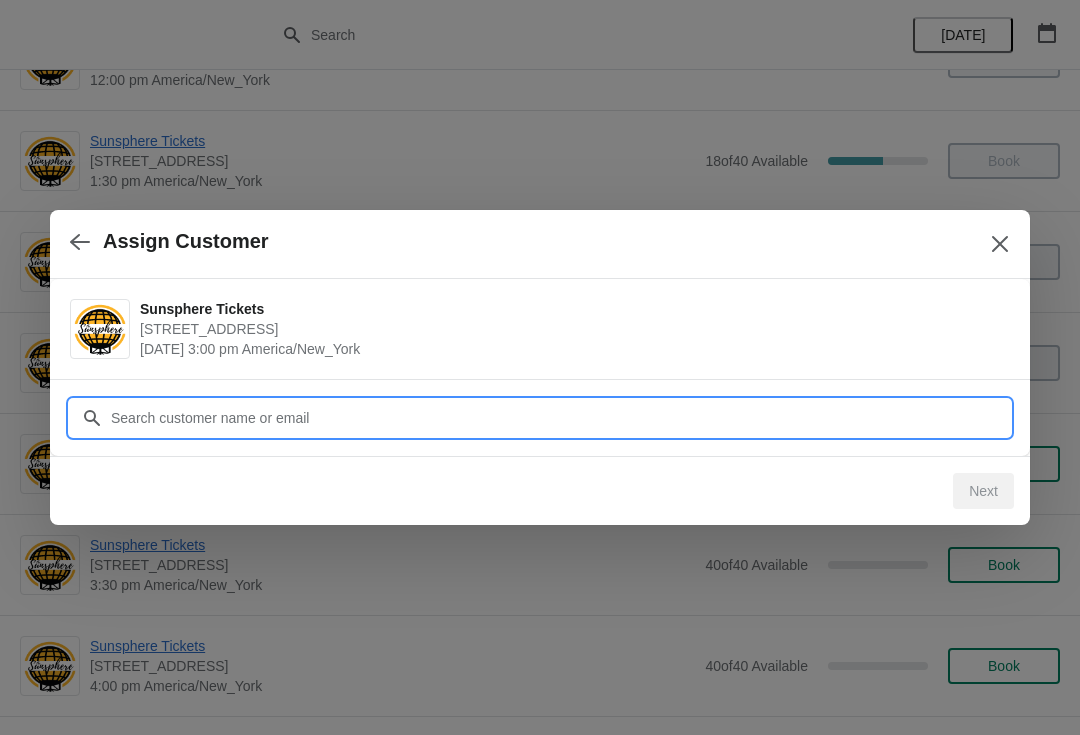 click on "Customer" at bounding box center (560, 418) 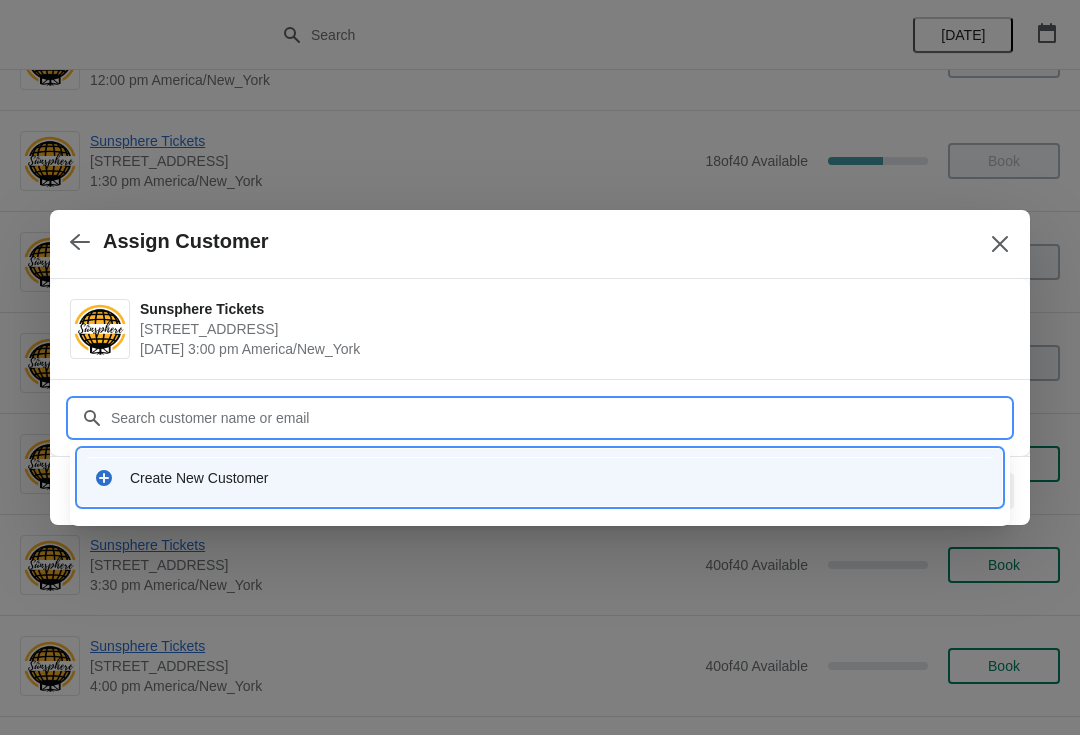 click on "Create New Customer" at bounding box center (540, 477) 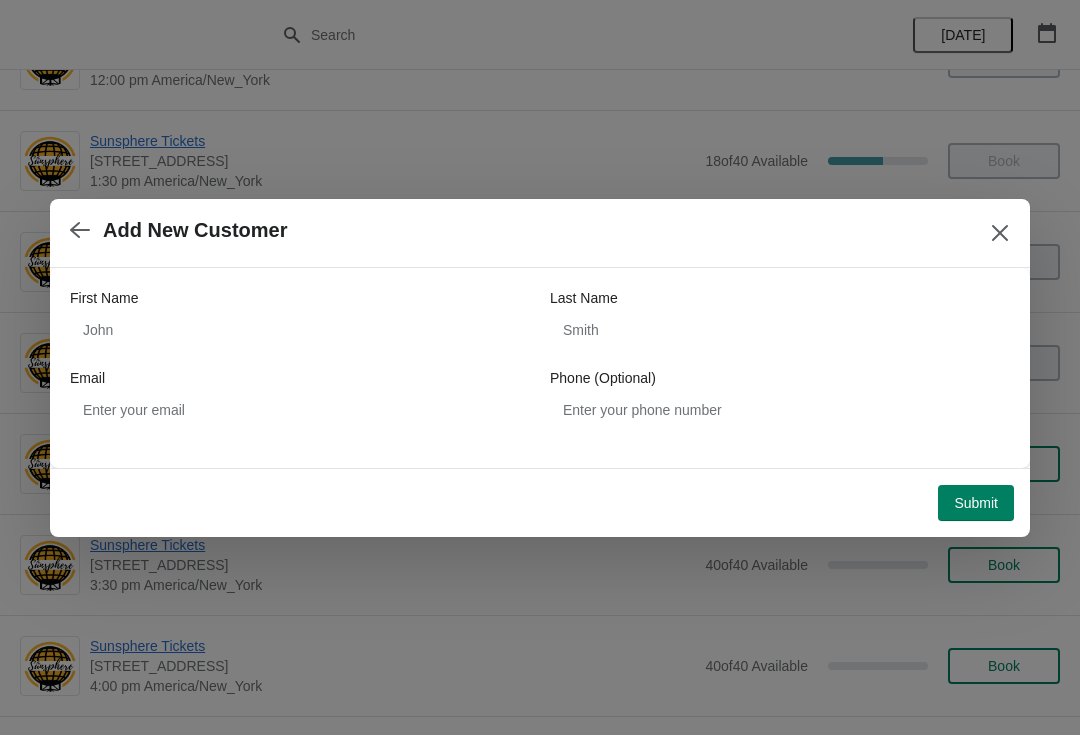 click on "First Name" at bounding box center (300, 298) 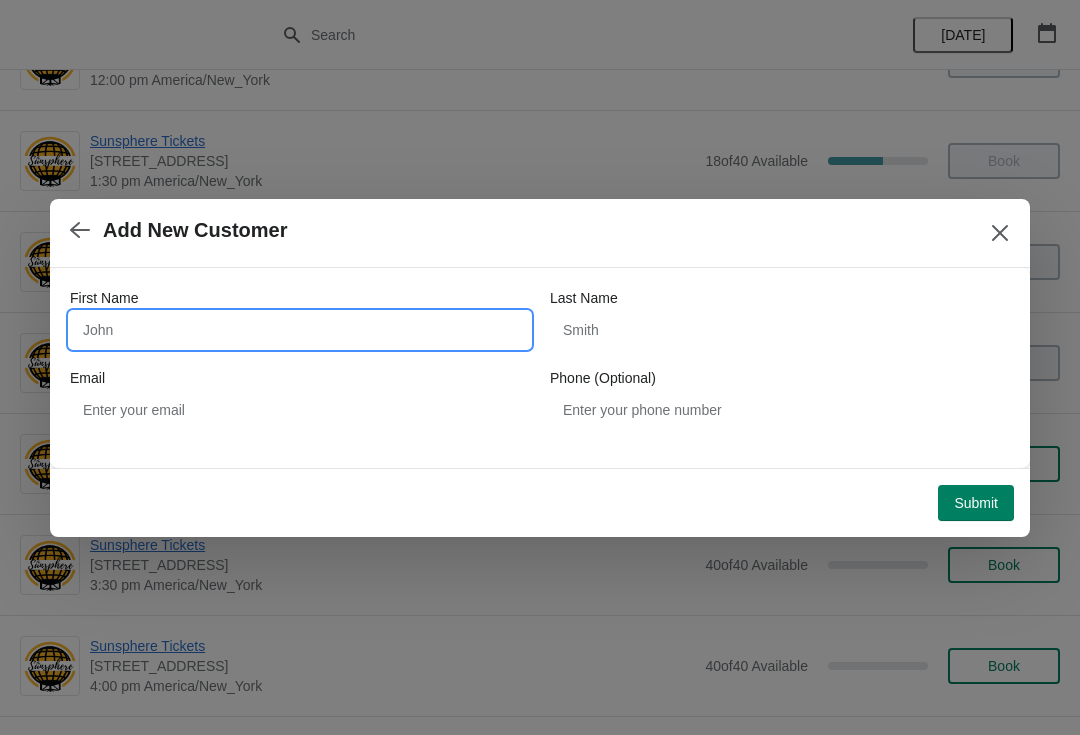 click on "First Name" at bounding box center (300, 330) 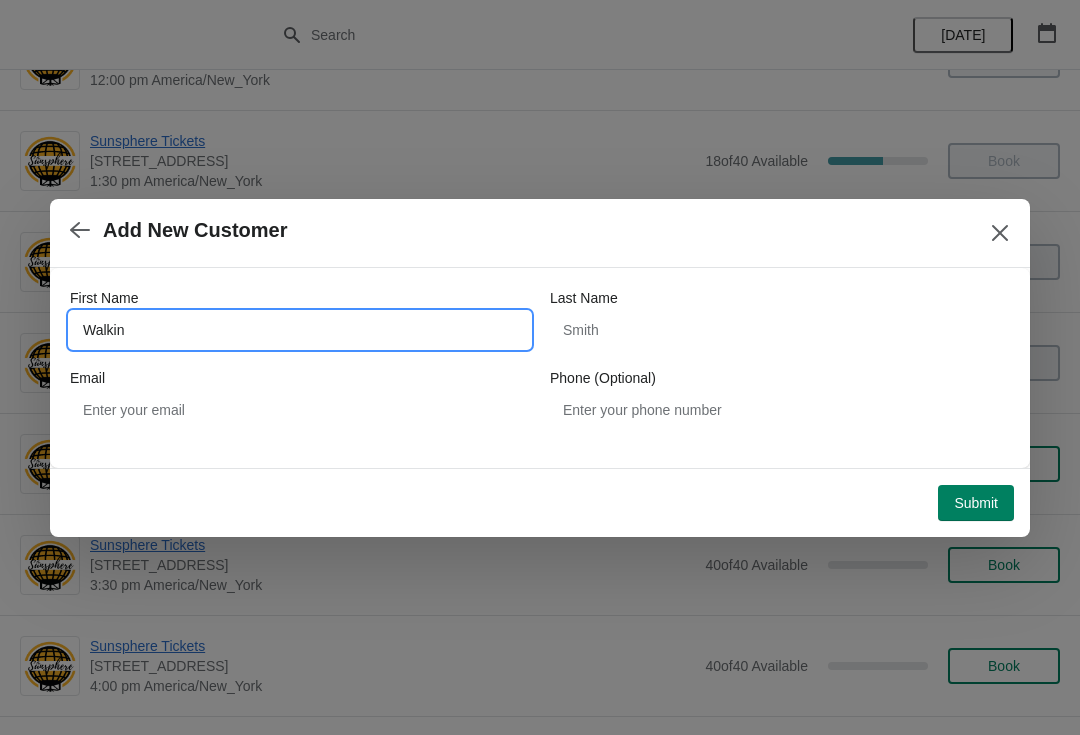 type on "Walkin" 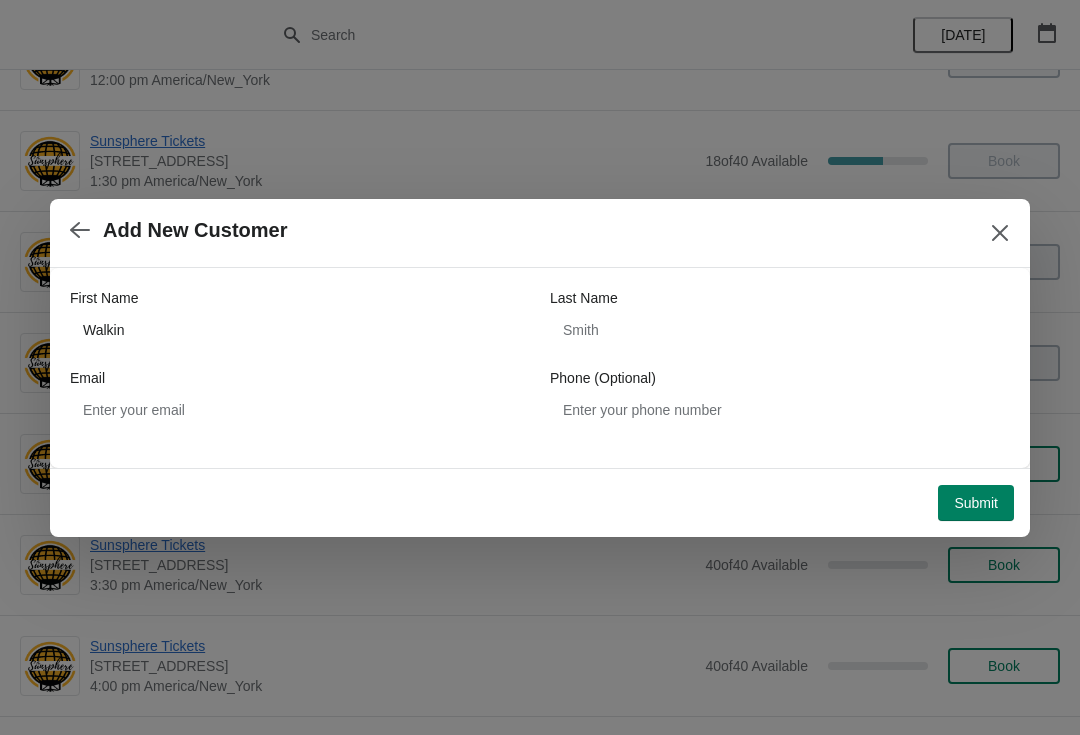 click on "Submit" at bounding box center [976, 503] 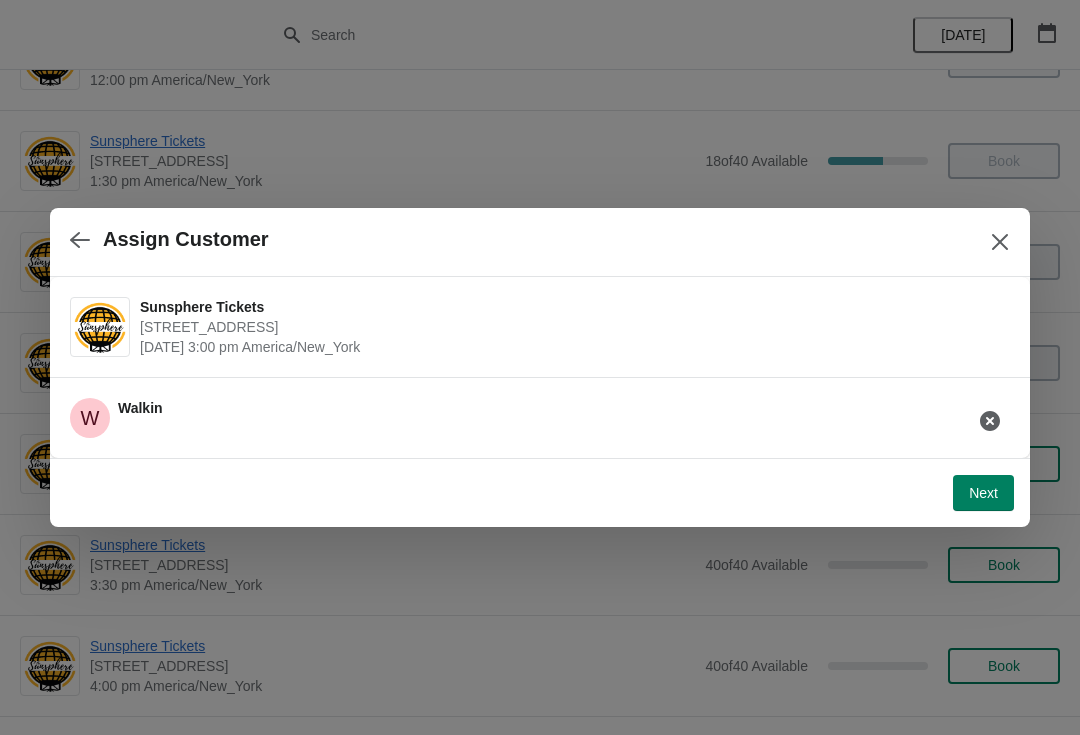 click on "Next" at bounding box center [983, 493] 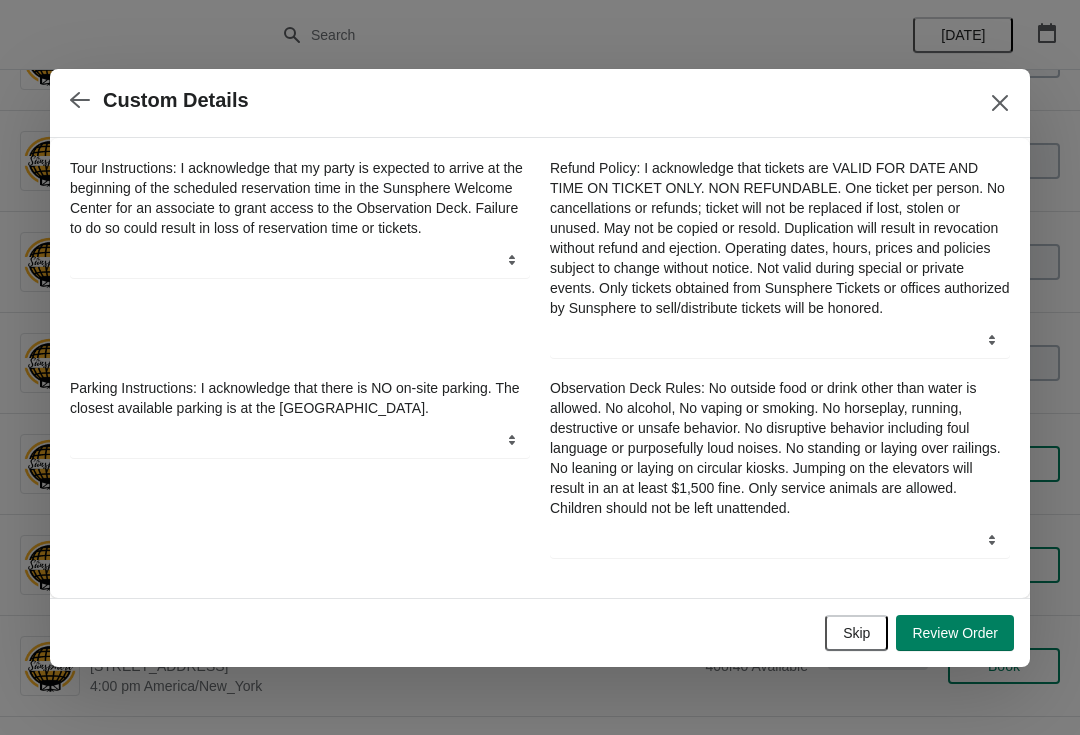 click on "Skip" at bounding box center [856, 633] 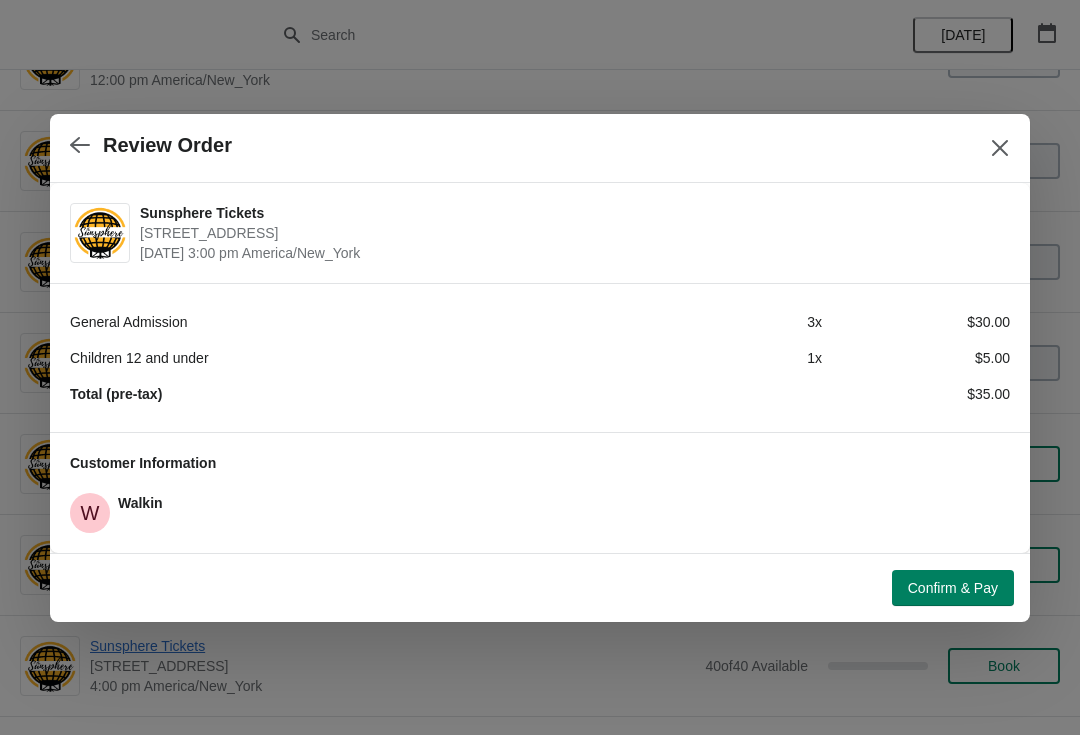 click on "Confirm & Pay" at bounding box center (953, 588) 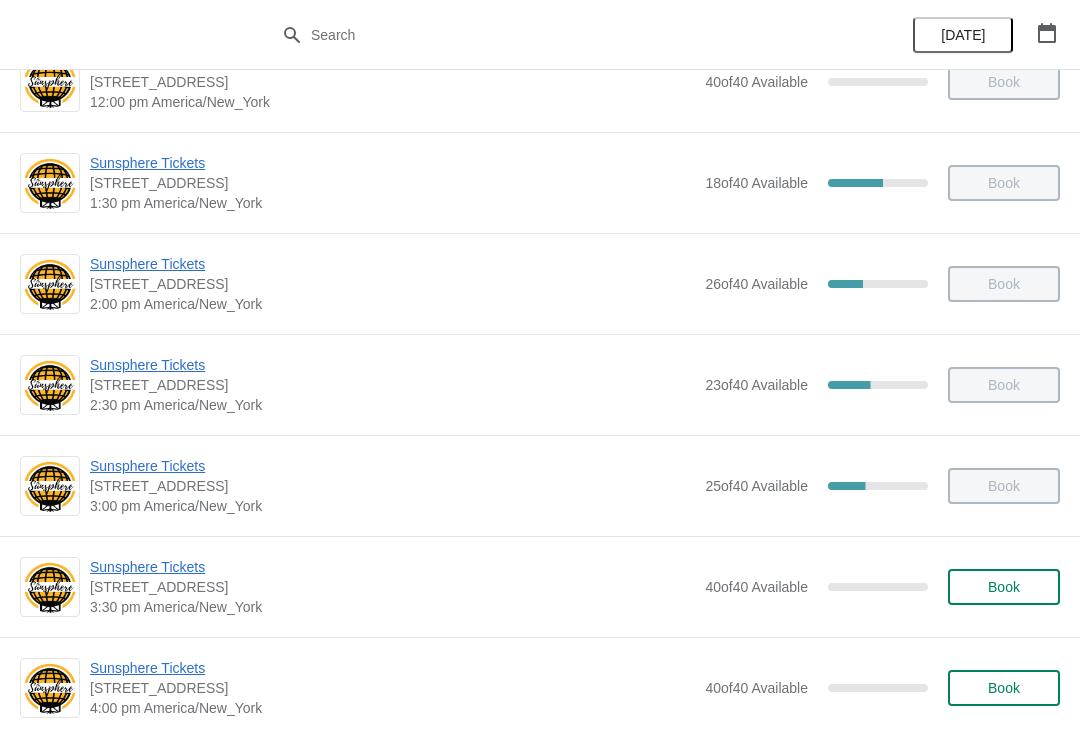 scroll, scrollTop: 726, scrollLeft: 0, axis: vertical 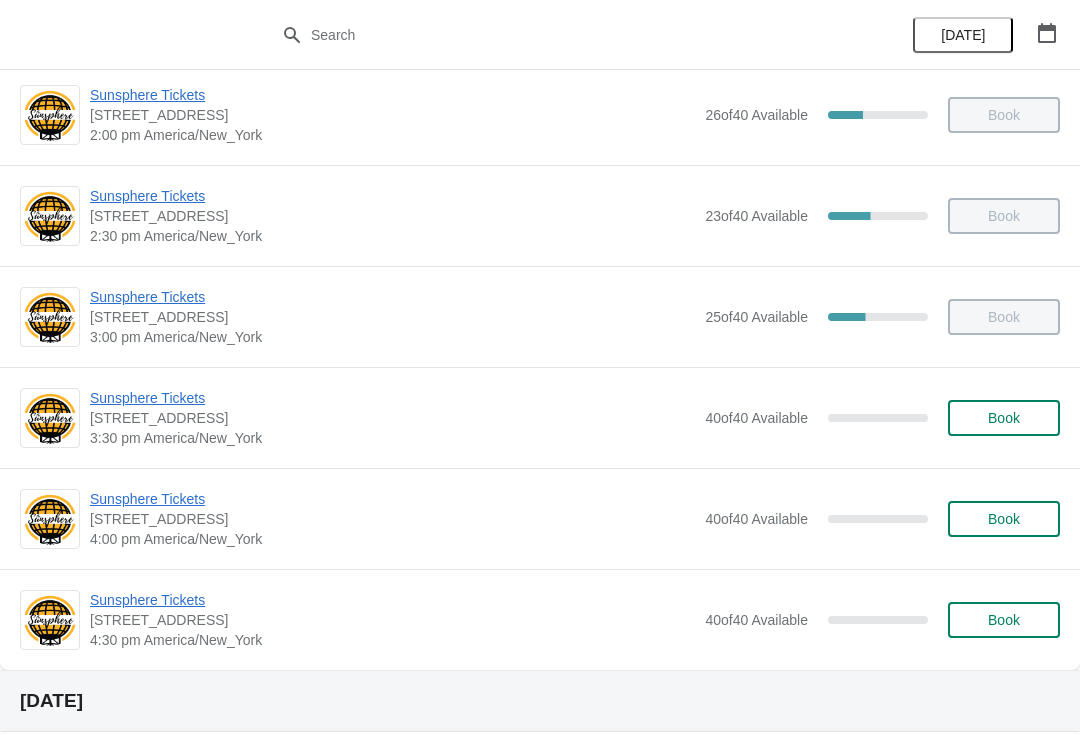 click on "Sunsphere Tickets [STREET_ADDRESS] 3:30 pm [GEOGRAPHIC_DATA]/New_York 40  of  40   Available 0 % Book" at bounding box center [575, 418] 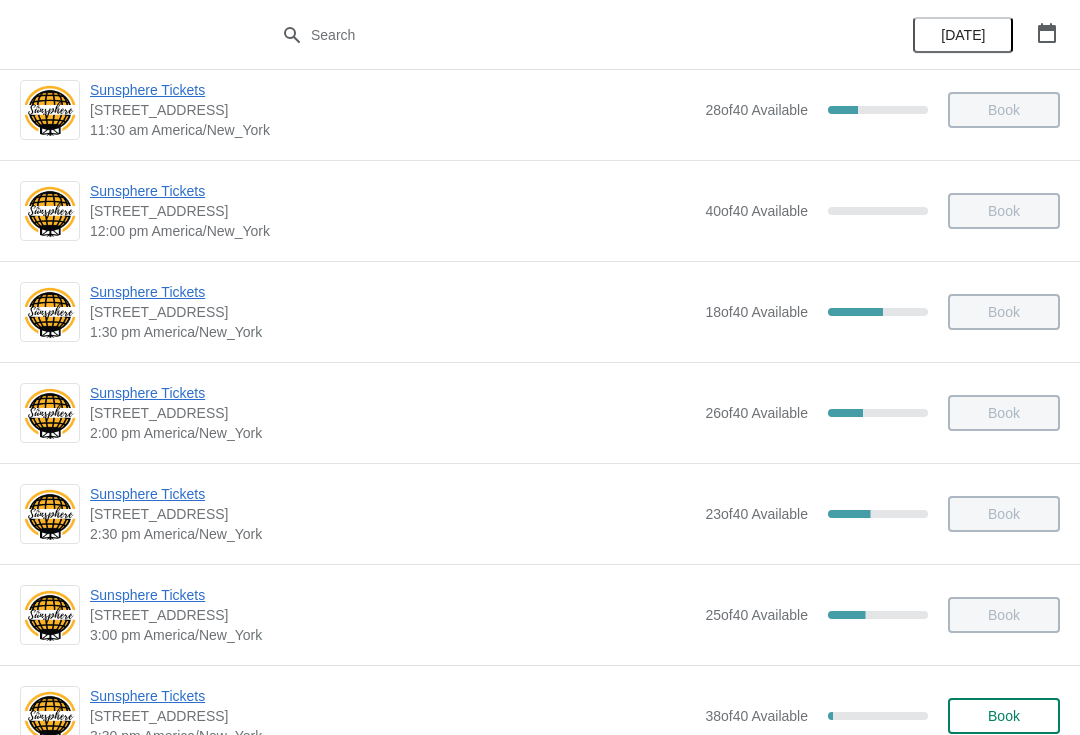 scroll, scrollTop: 559, scrollLeft: 0, axis: vertical 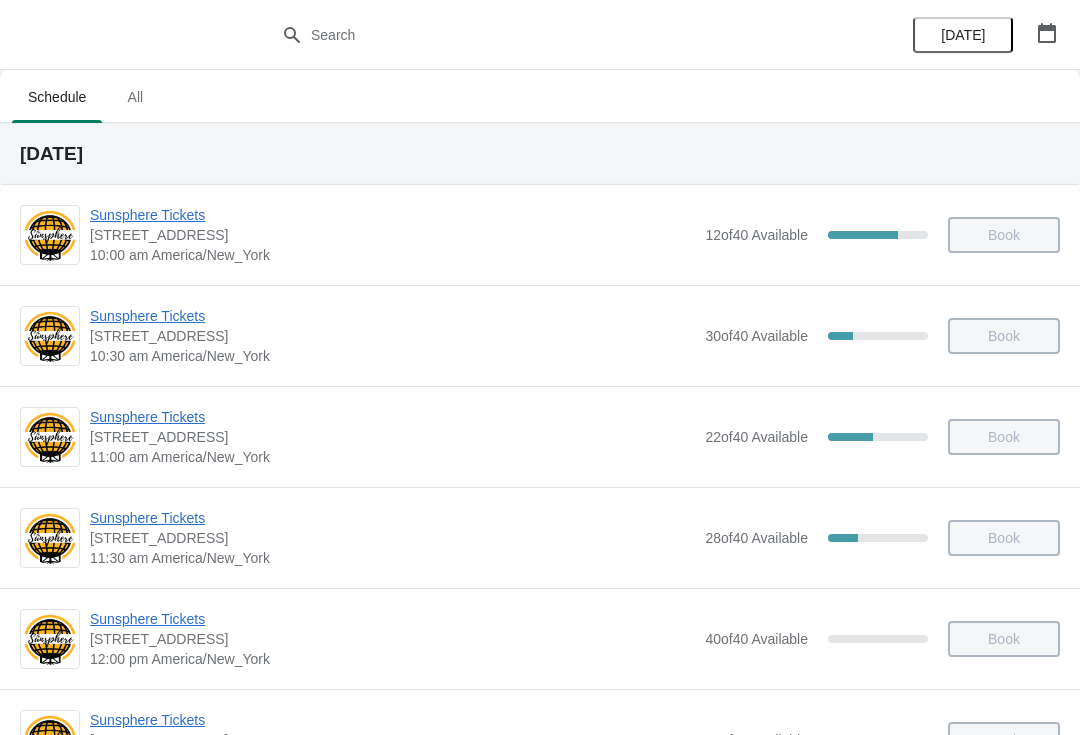 click at bounding box center (540, 35) 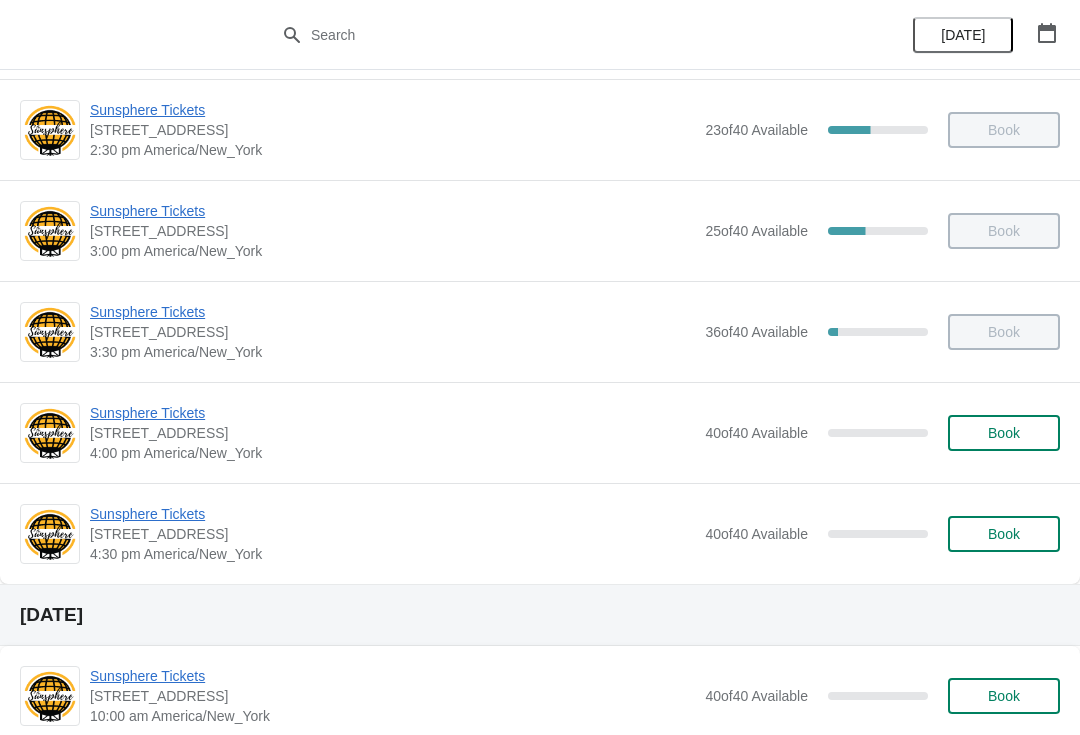 scroll, scrollTop: 832, scrollLeft: 0, axis: vertical 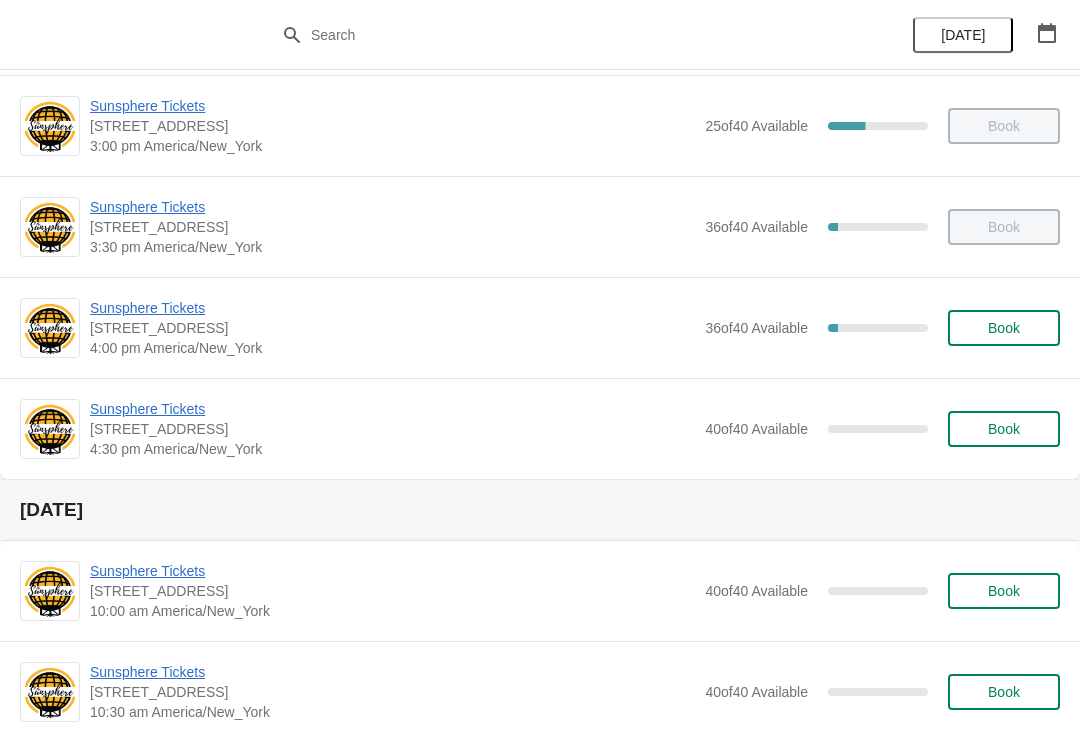 click on "Book" at bounding box center (1004, 328) 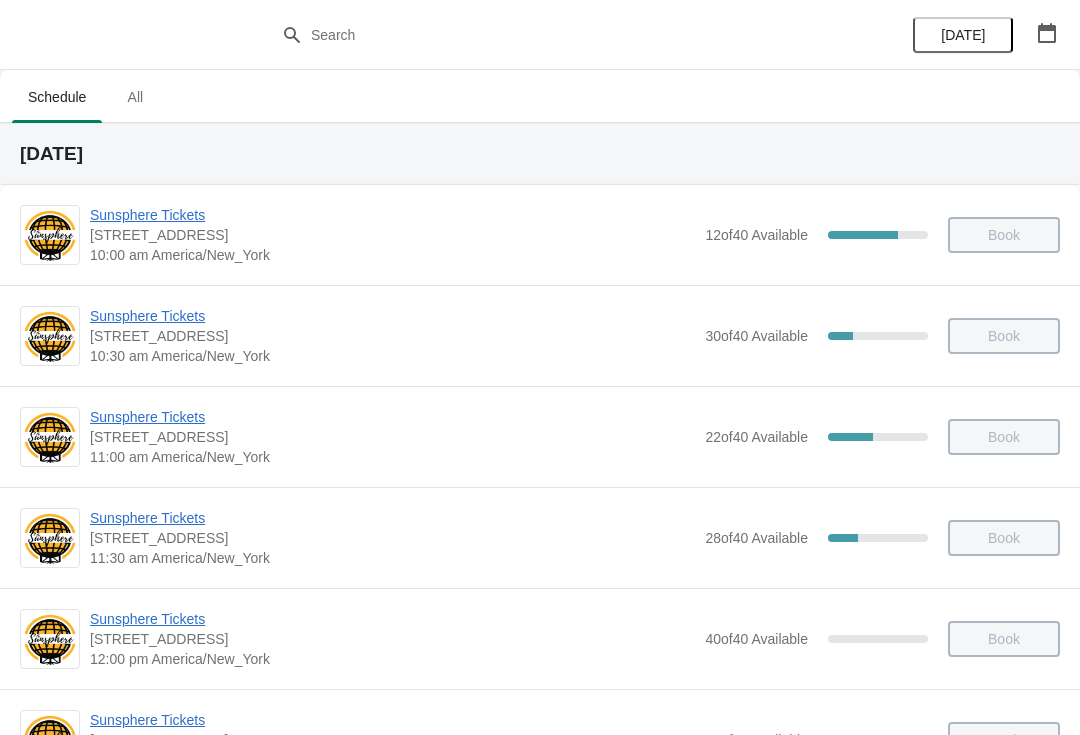 scroll, scrollTop: 917, scrollLeft: 0, axis: vertical 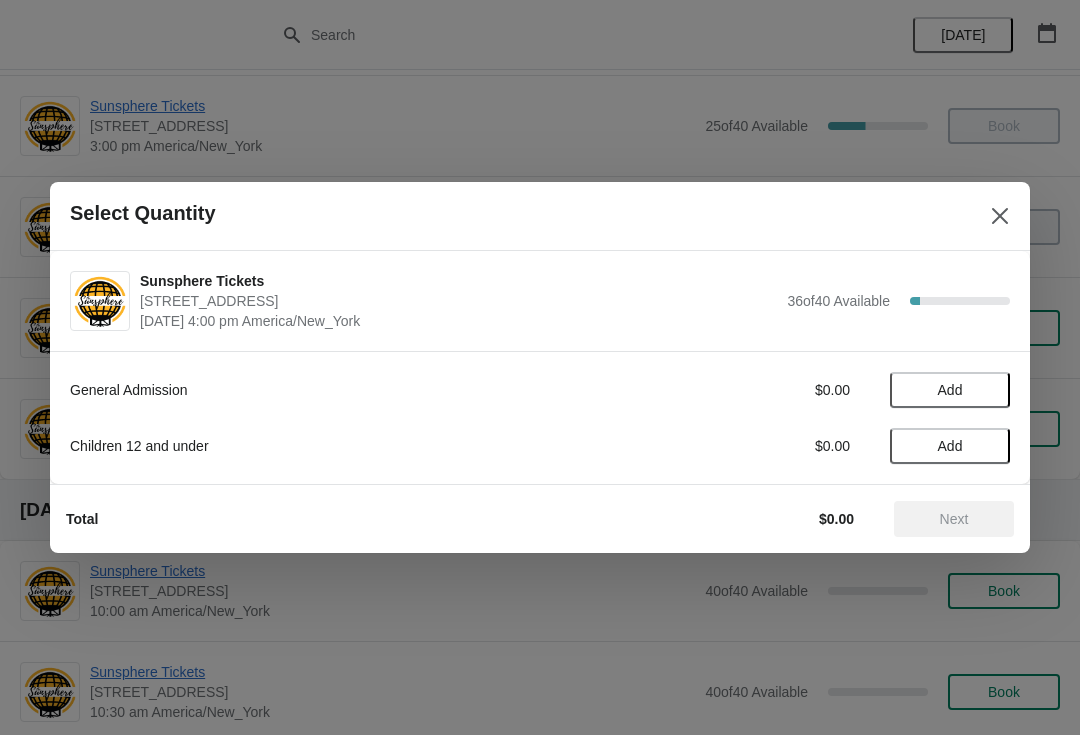 click on "Add" at bounding box center (950, 390) 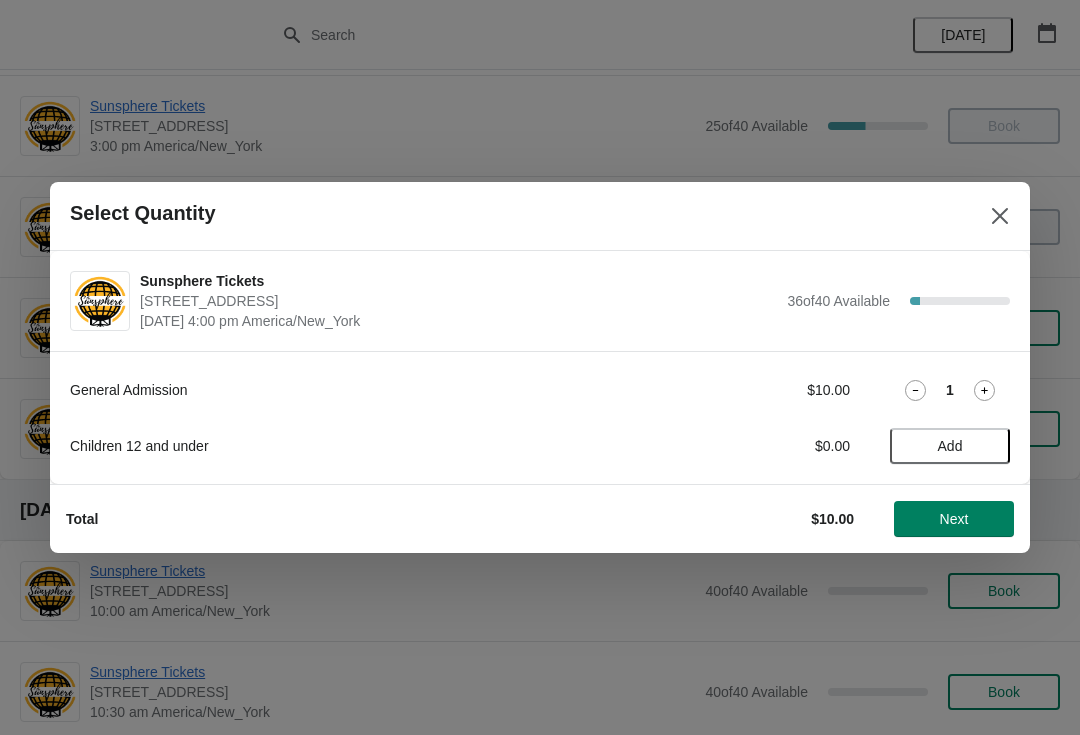 click 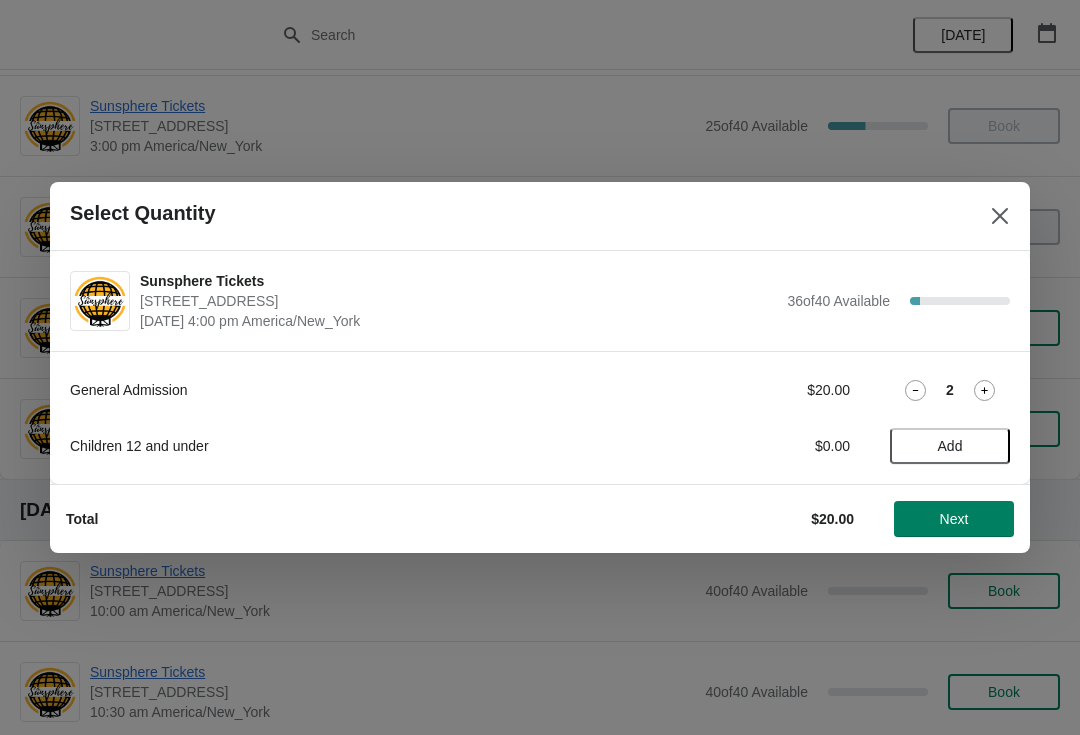click 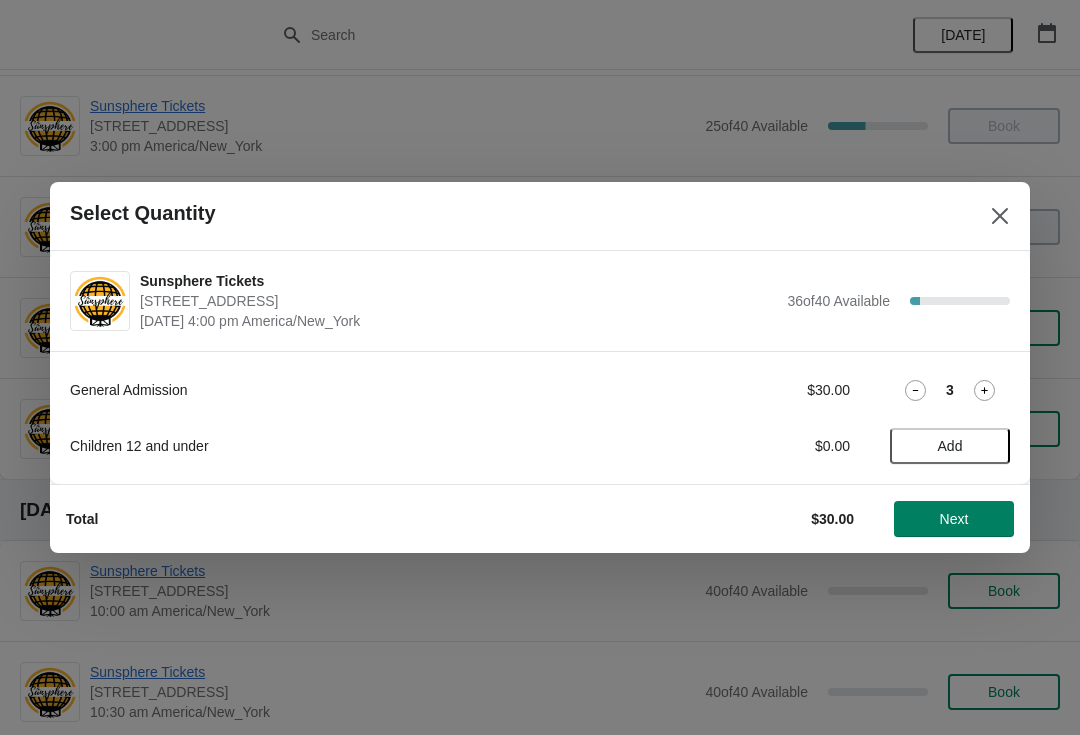 click on "Next" at bounding box center [954, 519] 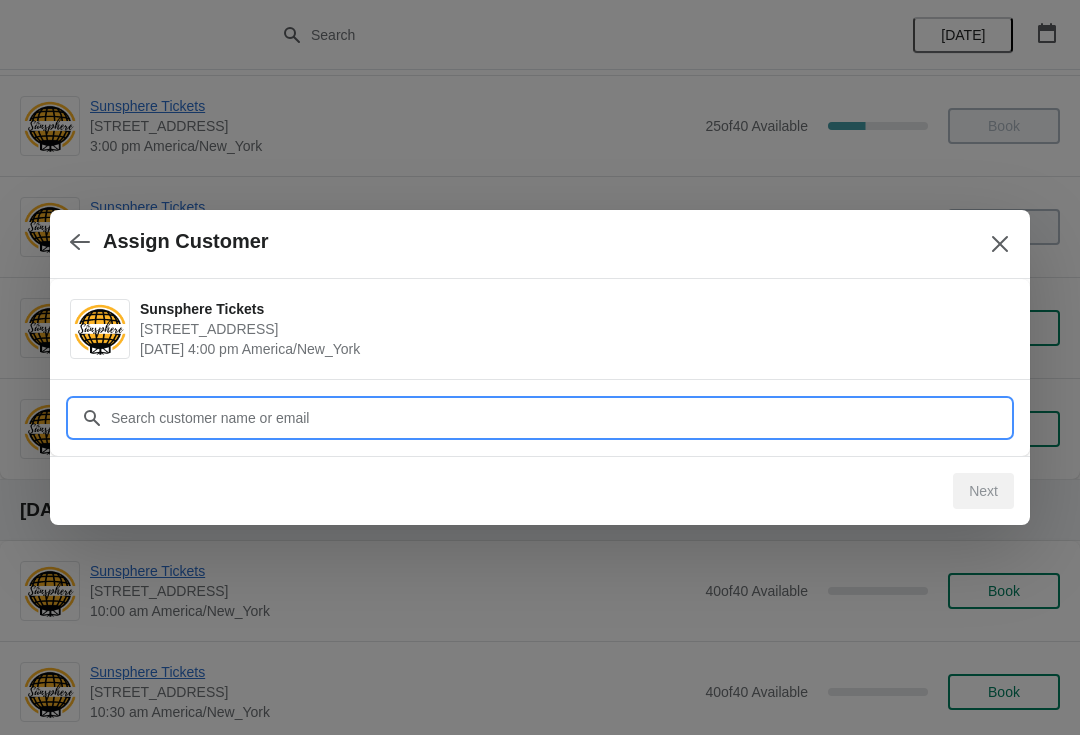 click on "Customer" at bounding box center [560, 418] 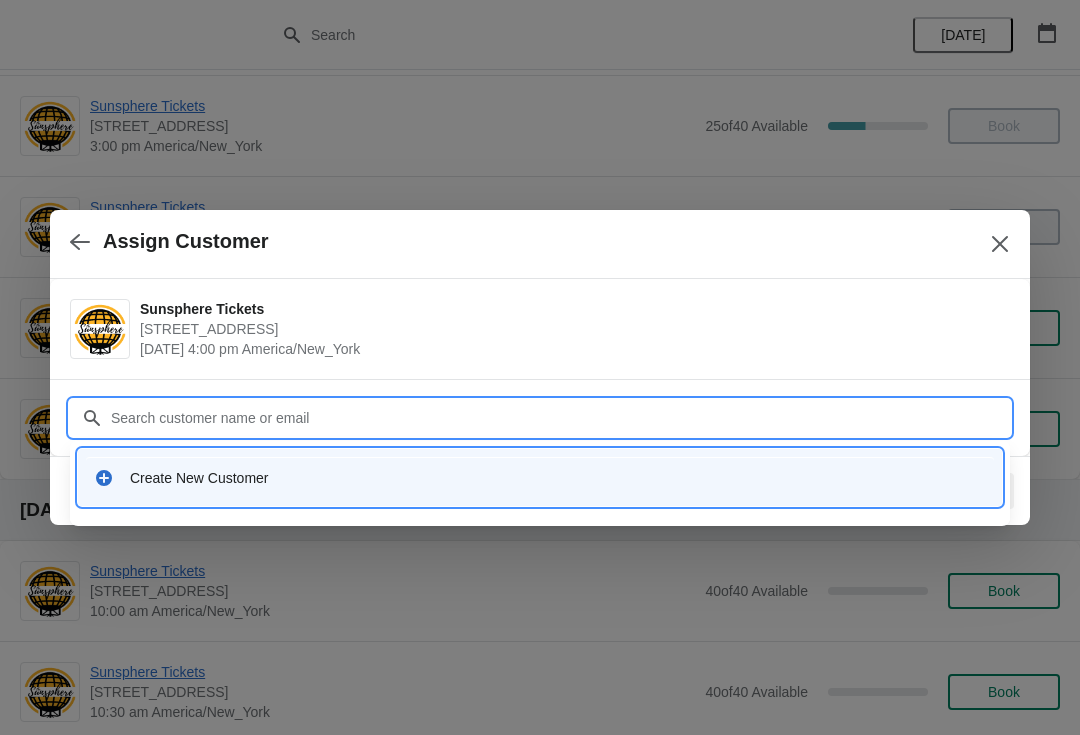 click on "Create New Customer" at bounding box center [558, 478] 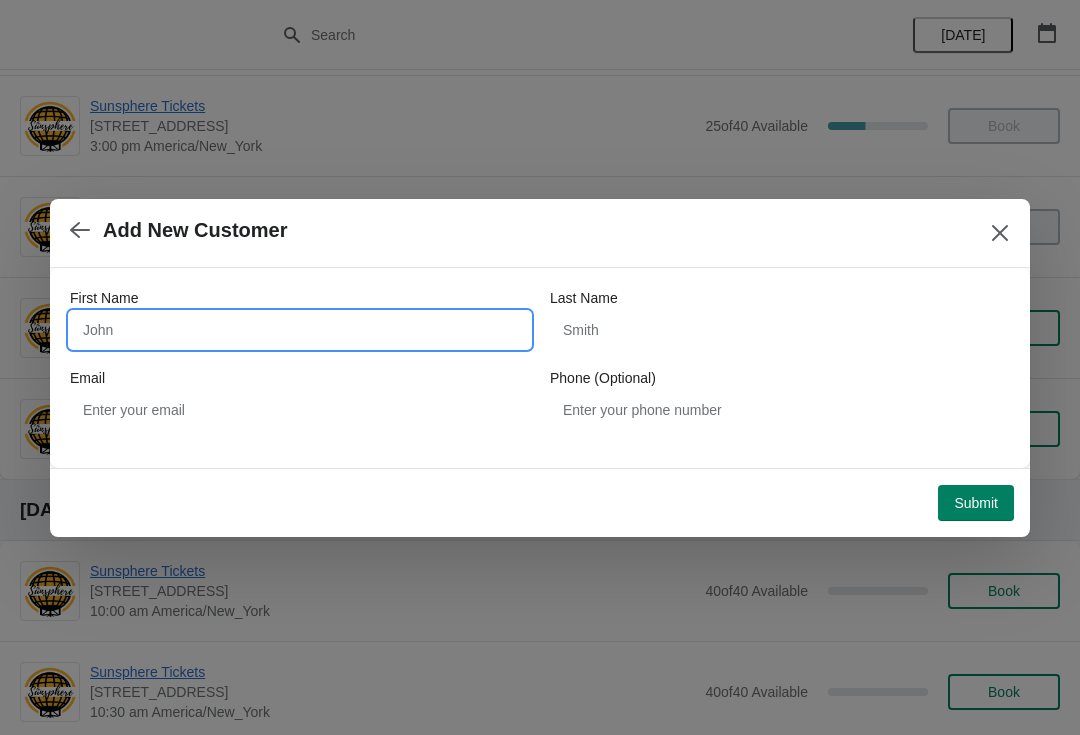 click on "First Name" at bounding box center (300, 330) 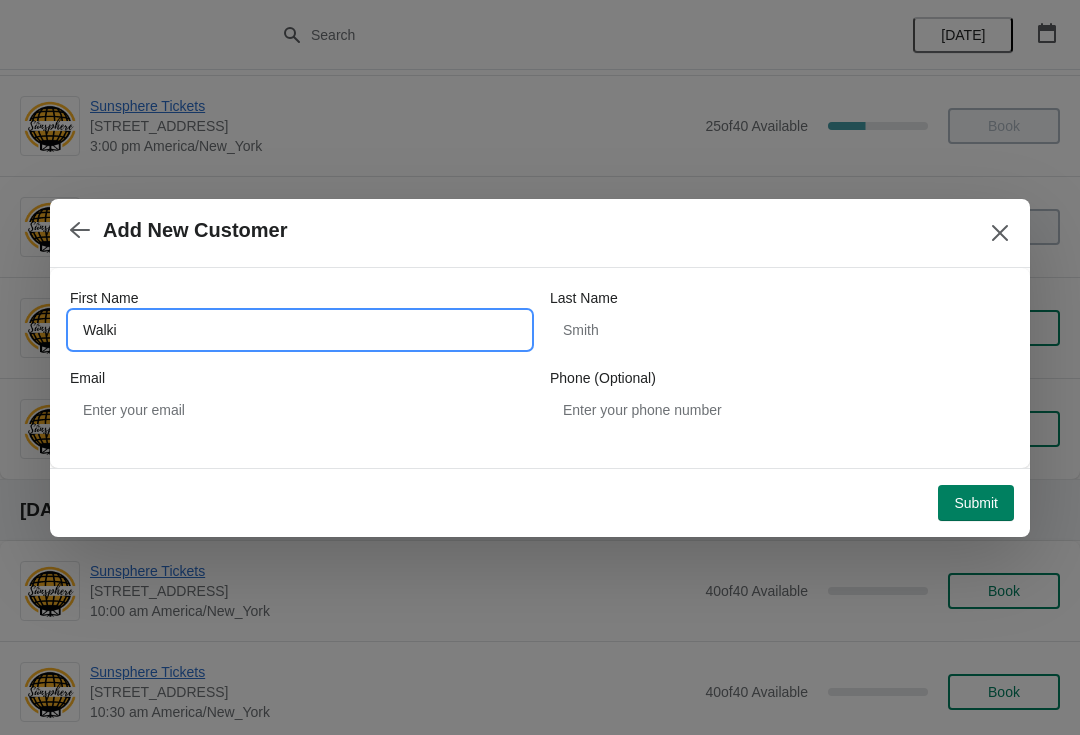 type on "Walkin" 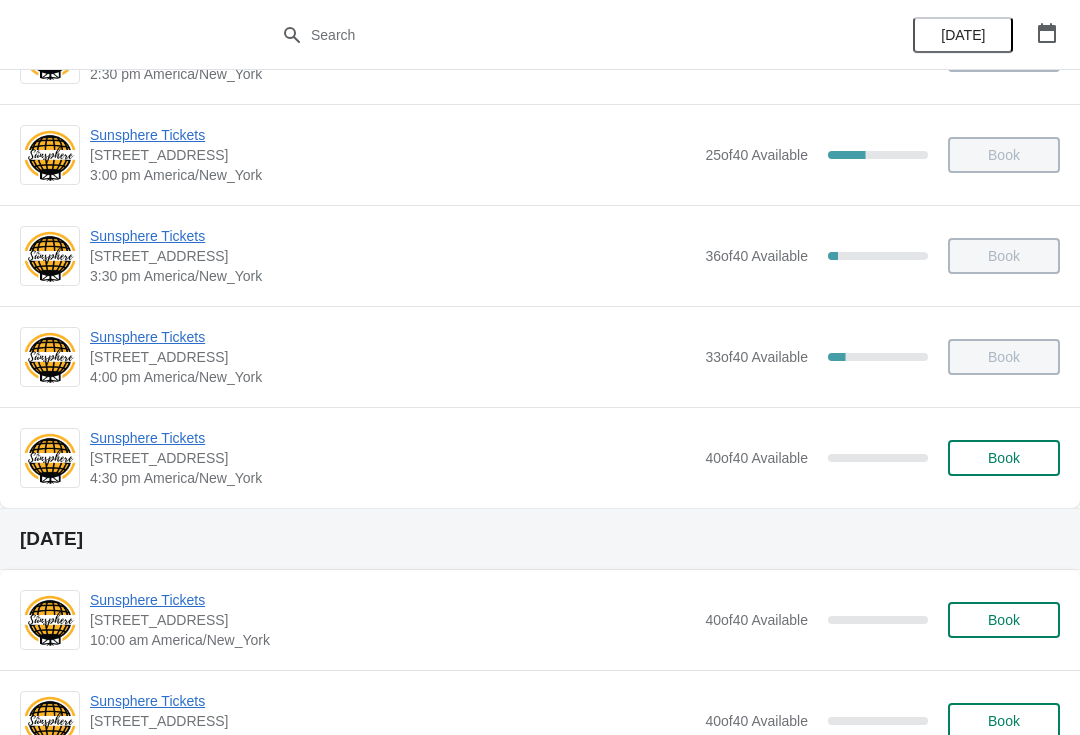 scroll, scrollTop: 881, scrollLeft: 0, axis: vertical 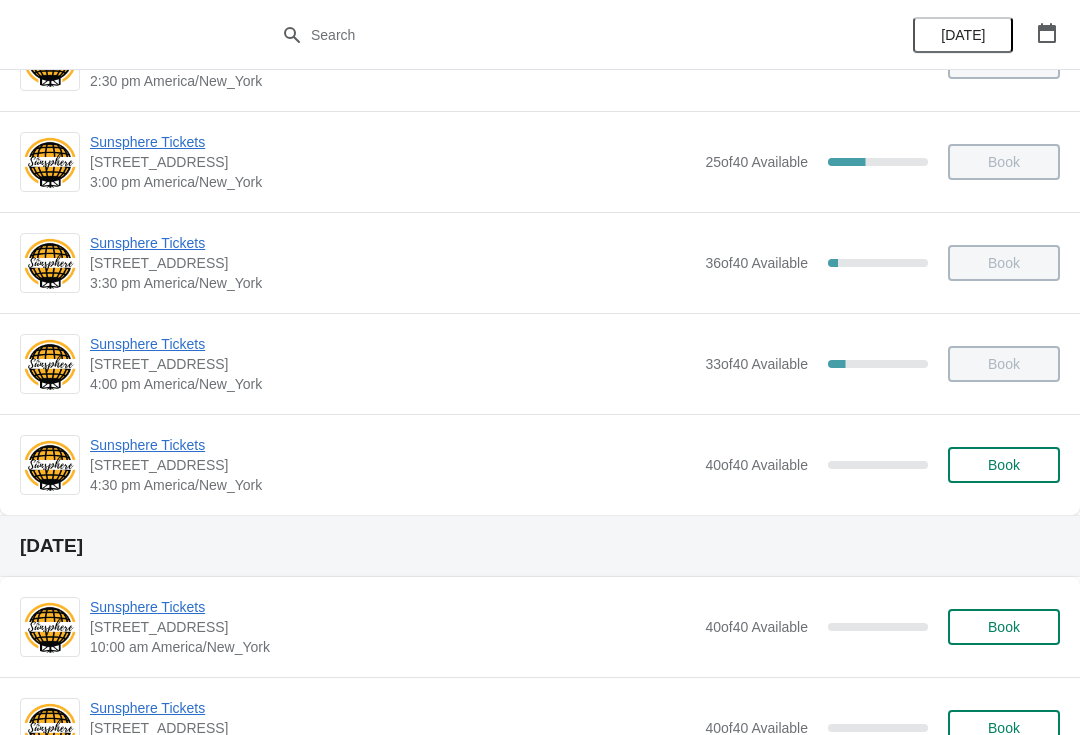 click on "Book" at bounding box center (1004, 465) 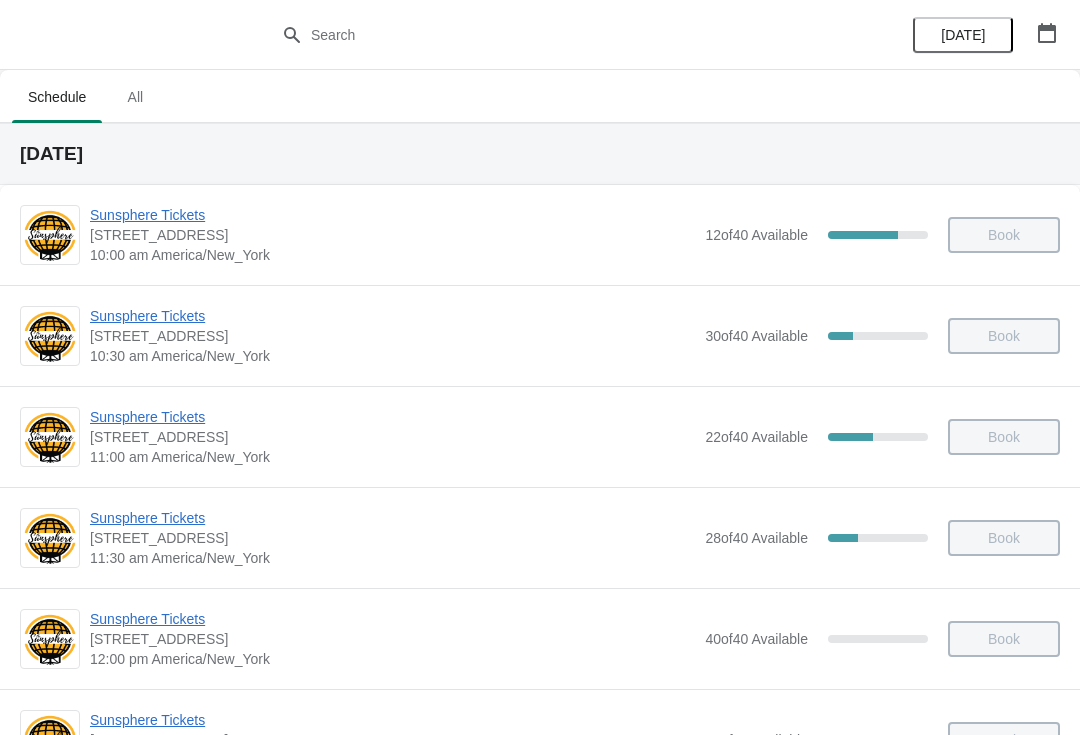 scroll, scrollTop: 881, scrollLeft: 0, axis: vertical 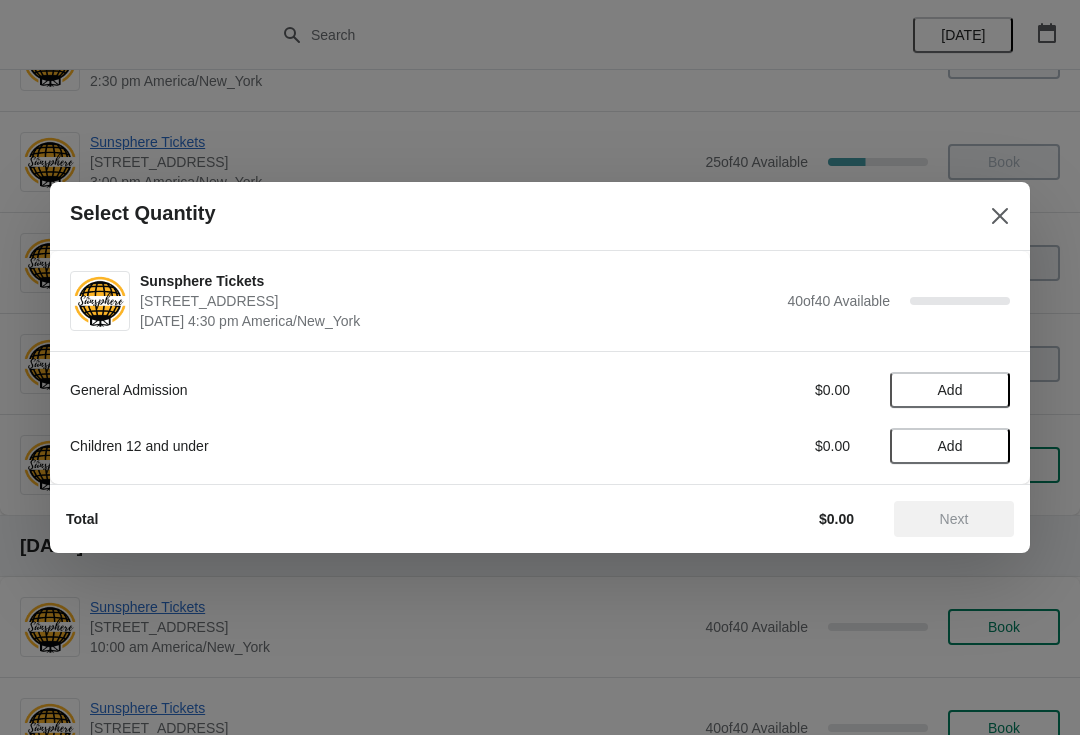 click on "Add" at bounding box center (950, 390) 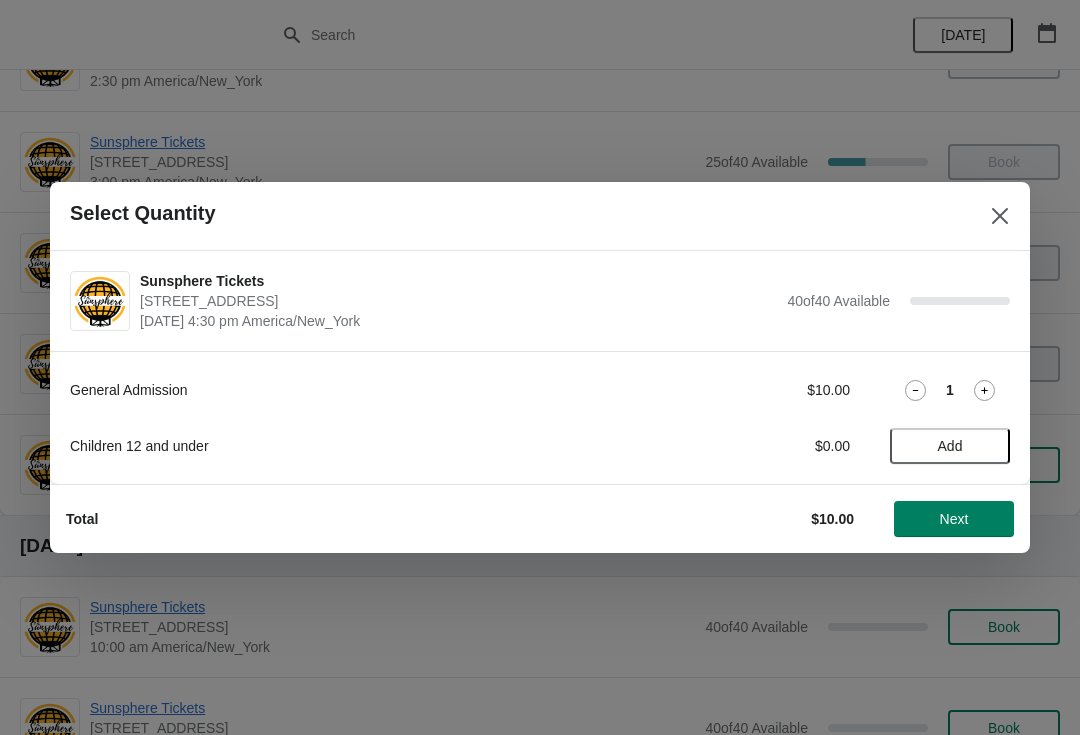 click 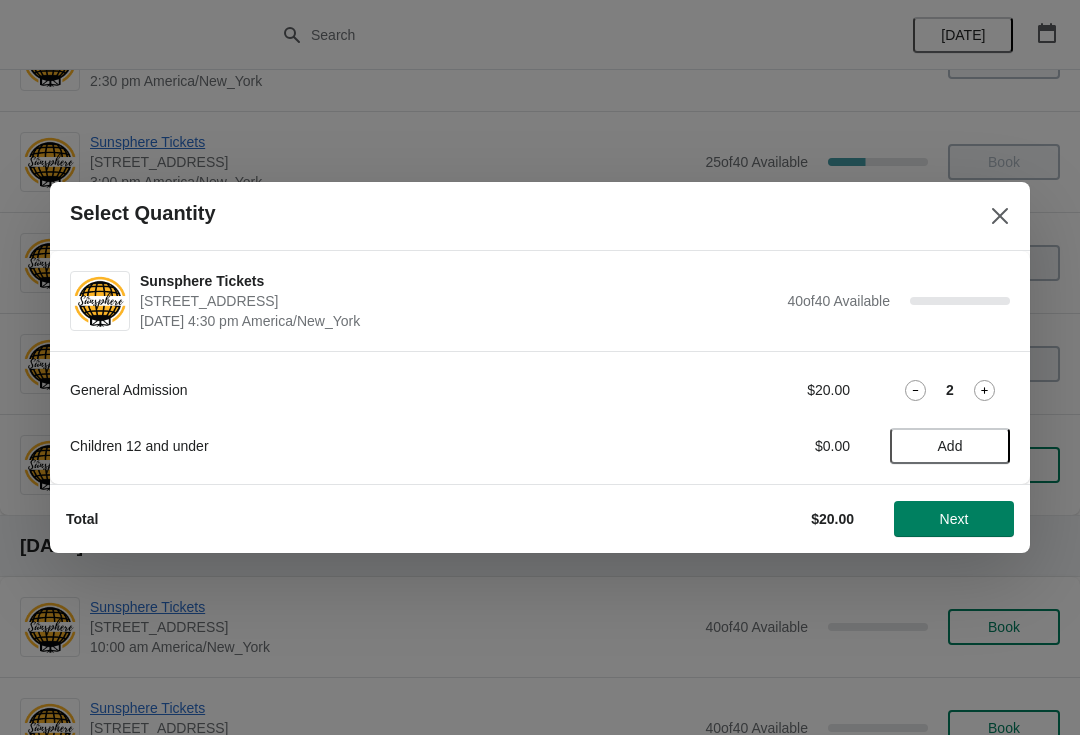 click on "Add" at bounding box center (950, 446) 